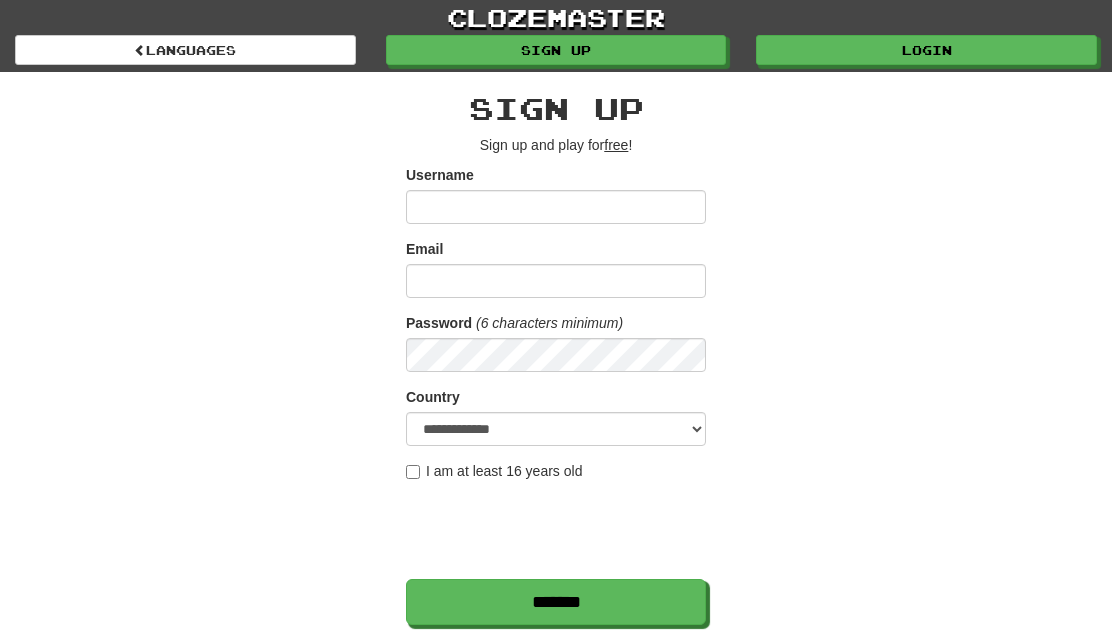 scroll, scrollTop: 0, scrollLeft: 0, axis: both 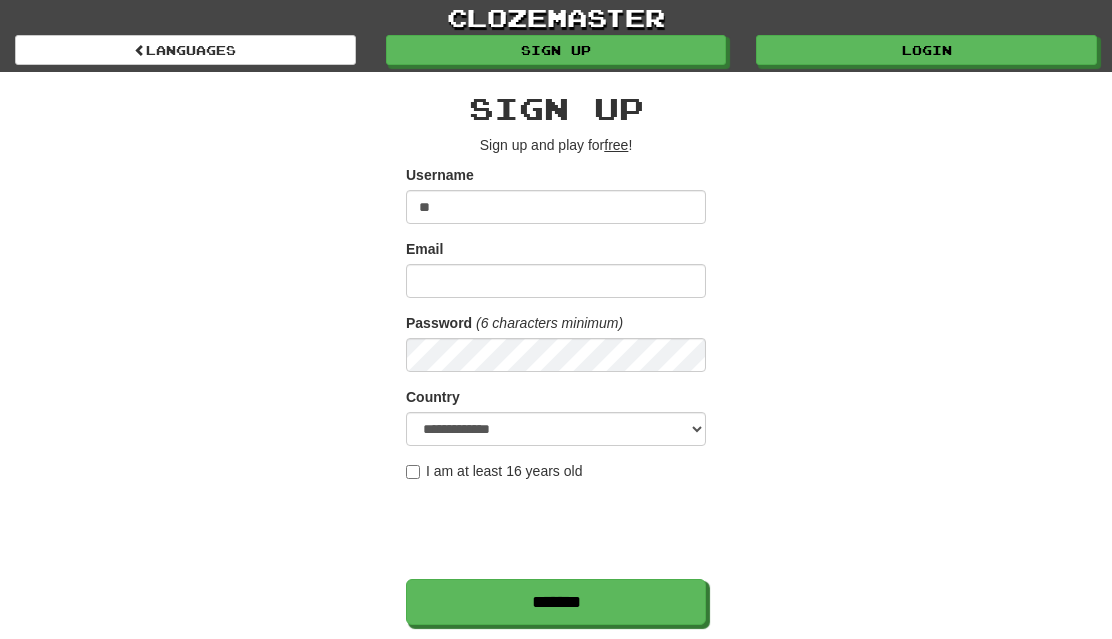 type on "*" 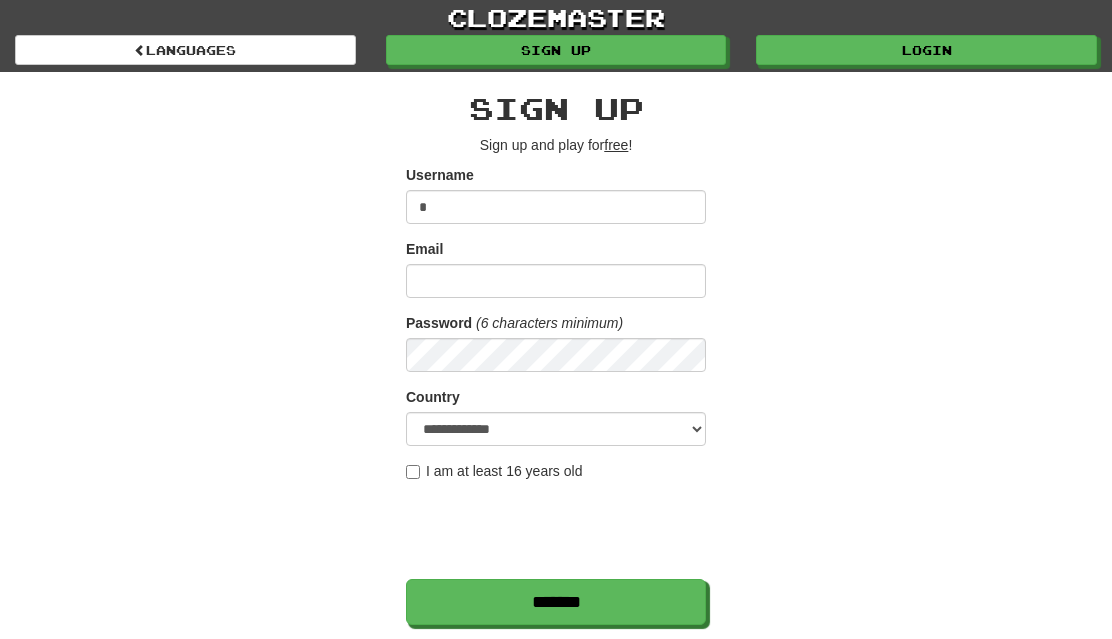 type 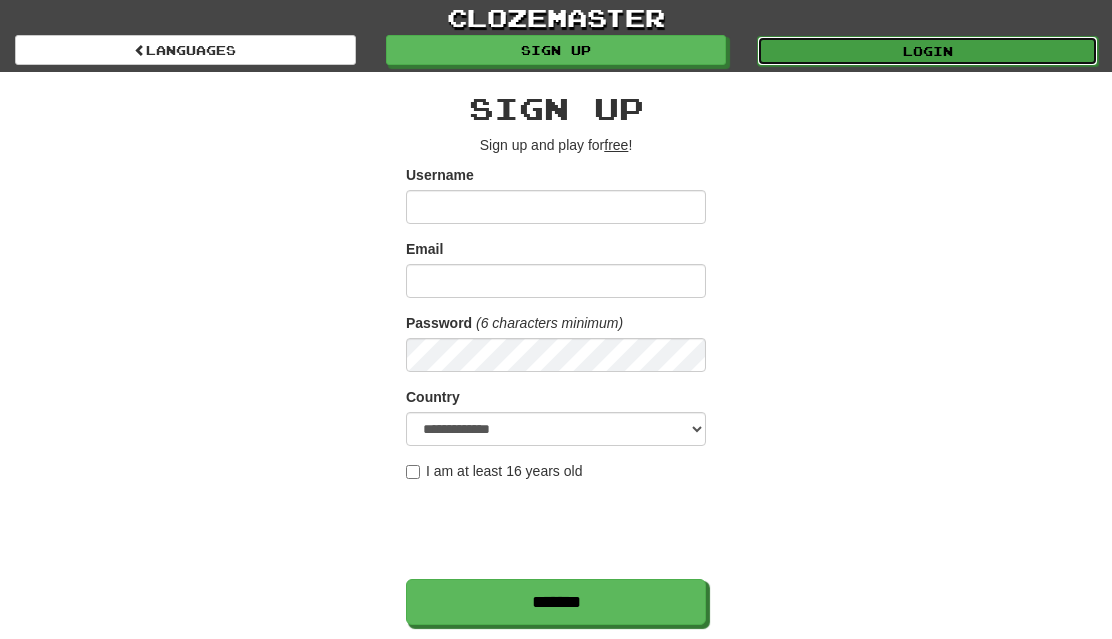 click on "Login" at bounding box center (927, 51) 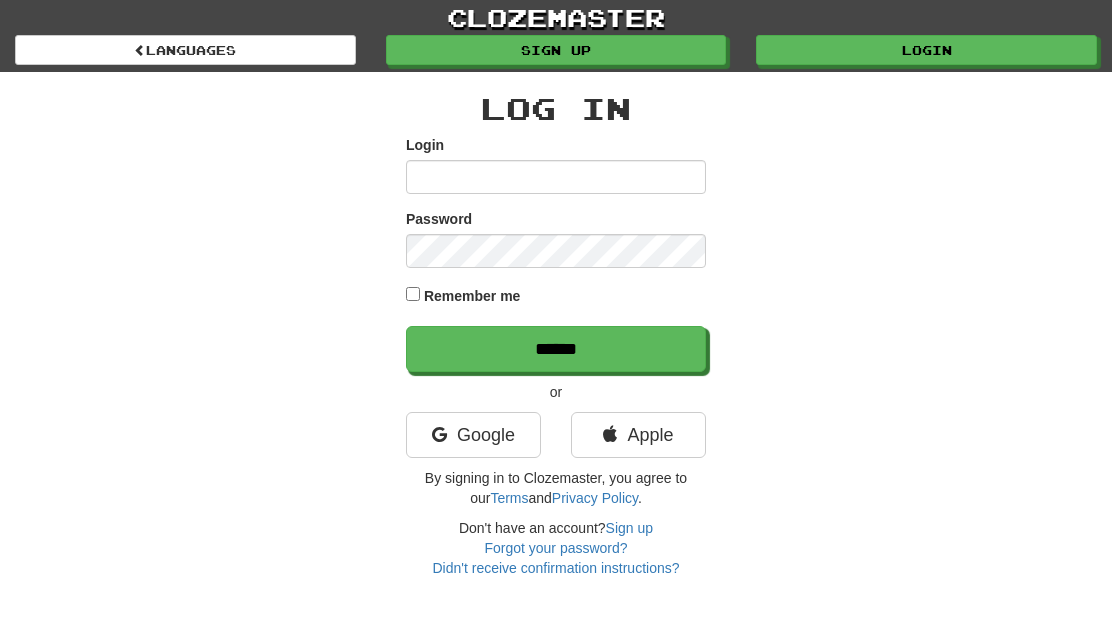 scroll, scrollTop: 0, scrollLeft: 0, axis: both 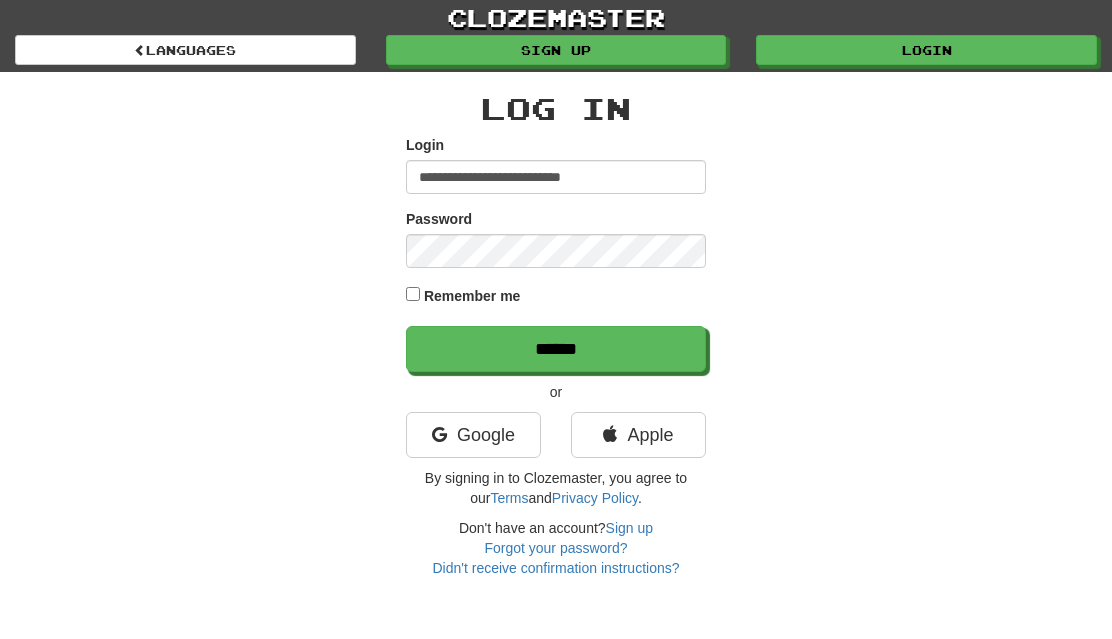 type on "**********" 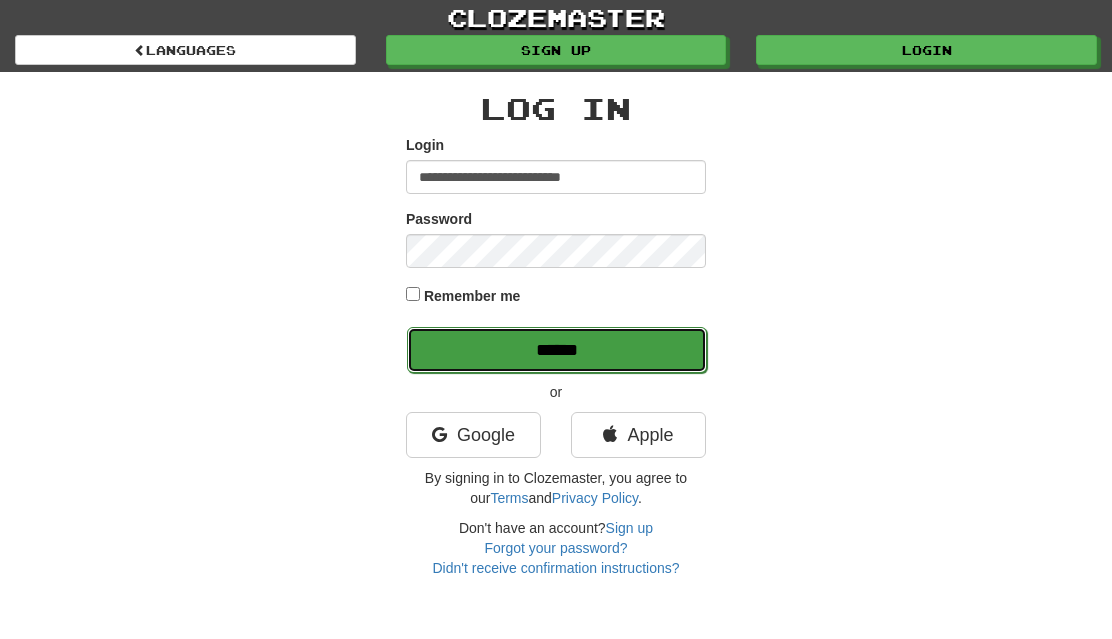 click on "******" at bounding box center (557, 350) 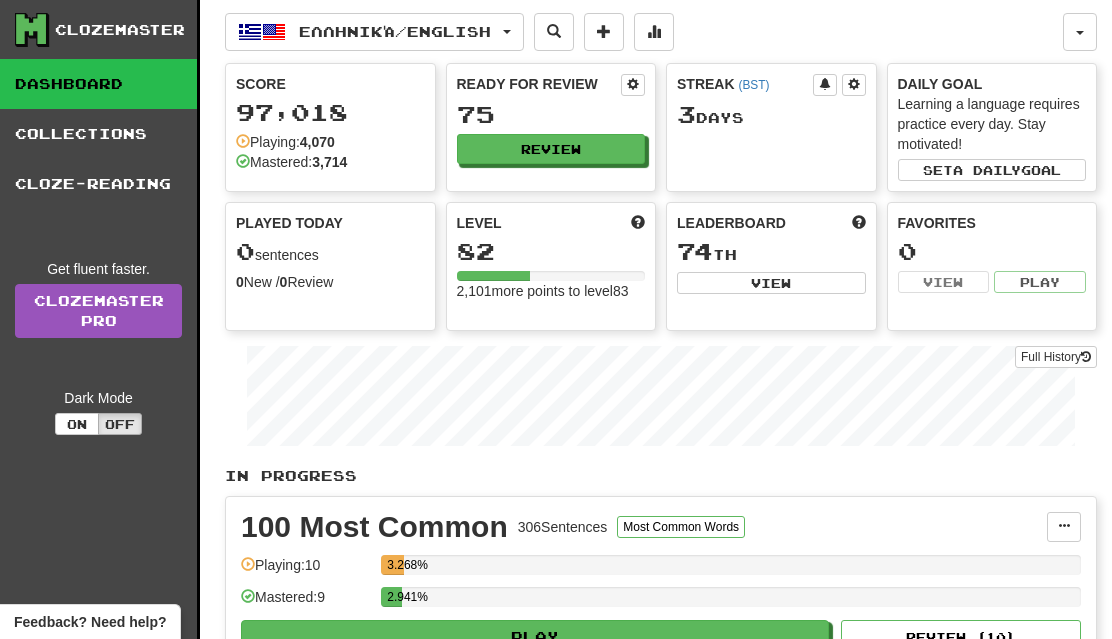 scroll, scrollTop: 0, scrollLeft: 0, axis: both 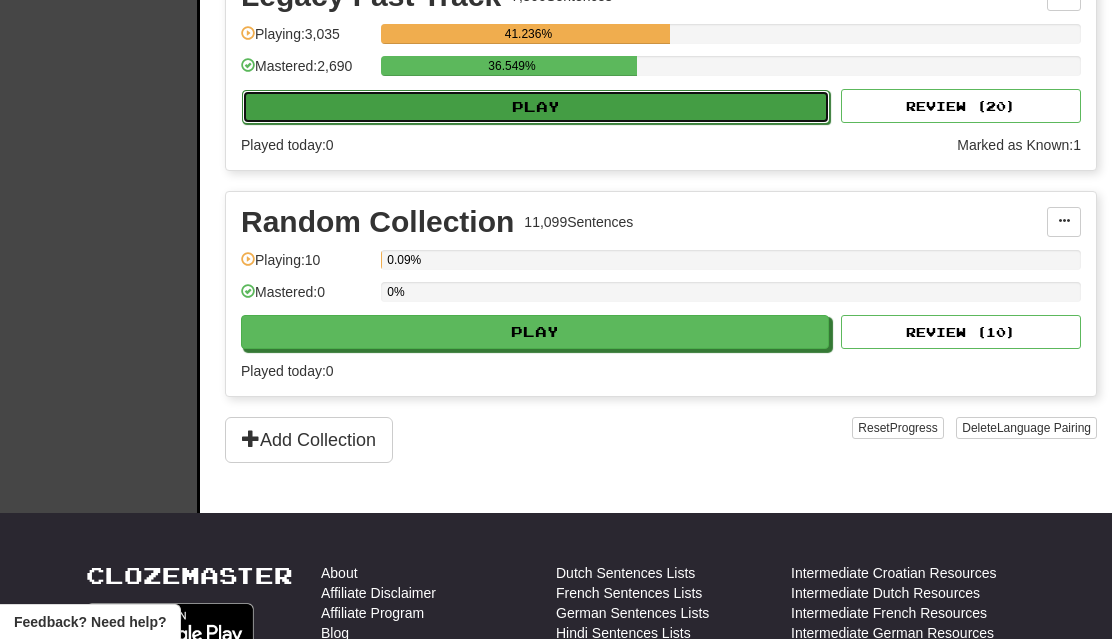 click on "Play" at bounding box center (536, 107) 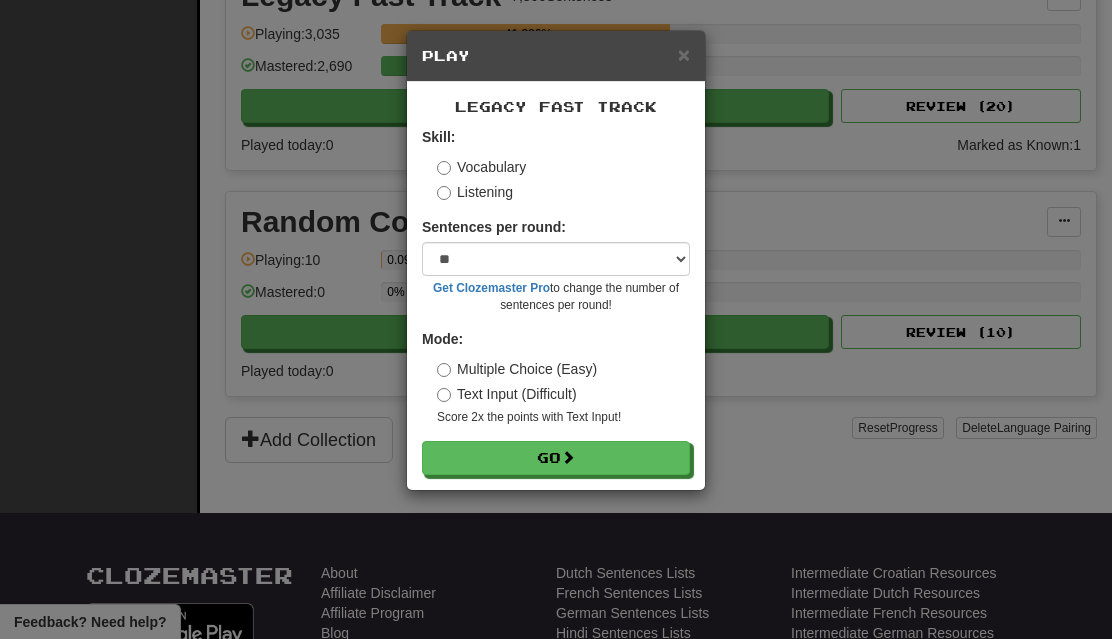 click on "Listening" at bounding box center (475, 192) 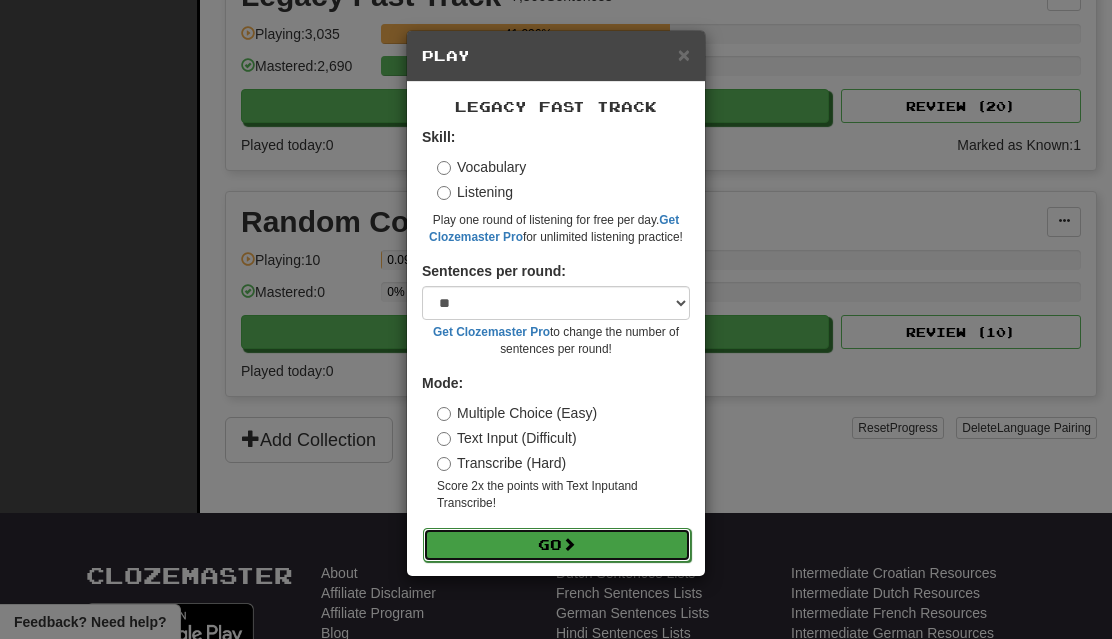click at bounding box center [569, 544] 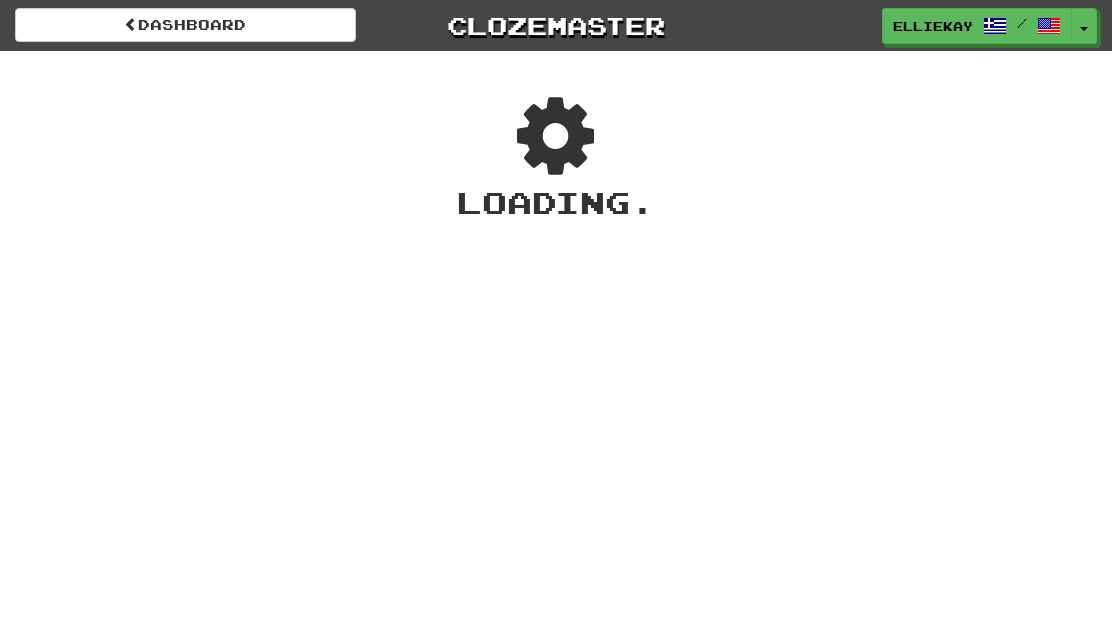 scroll, scrollTop: 0, scrollLeft: 0, axis: both 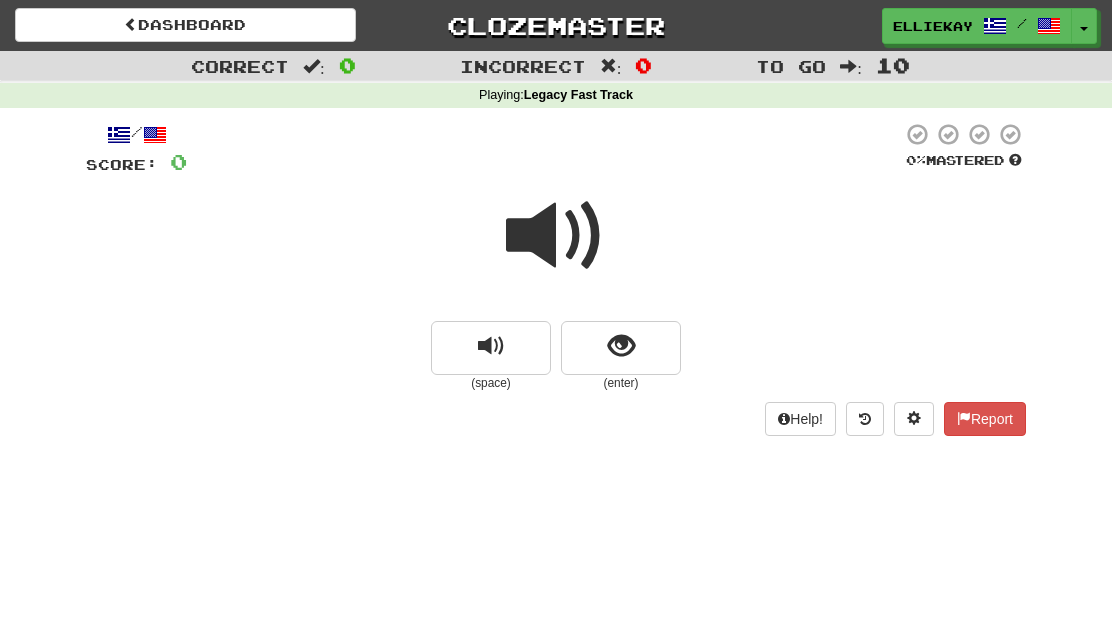 click at bounding box center (556, 236) 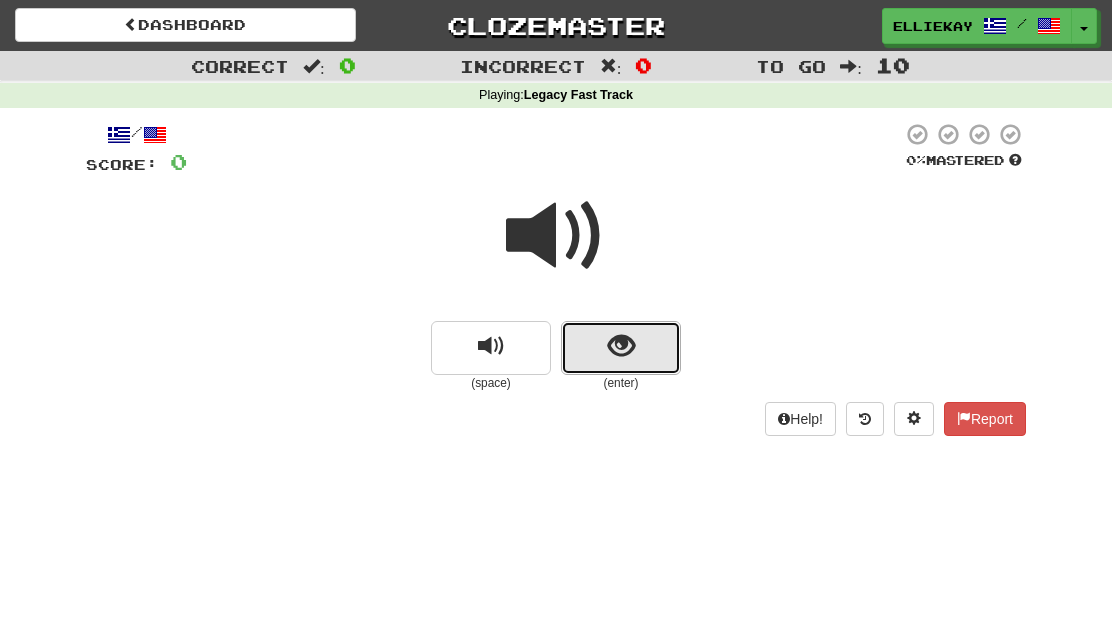 click at bounding box center (621, 346) 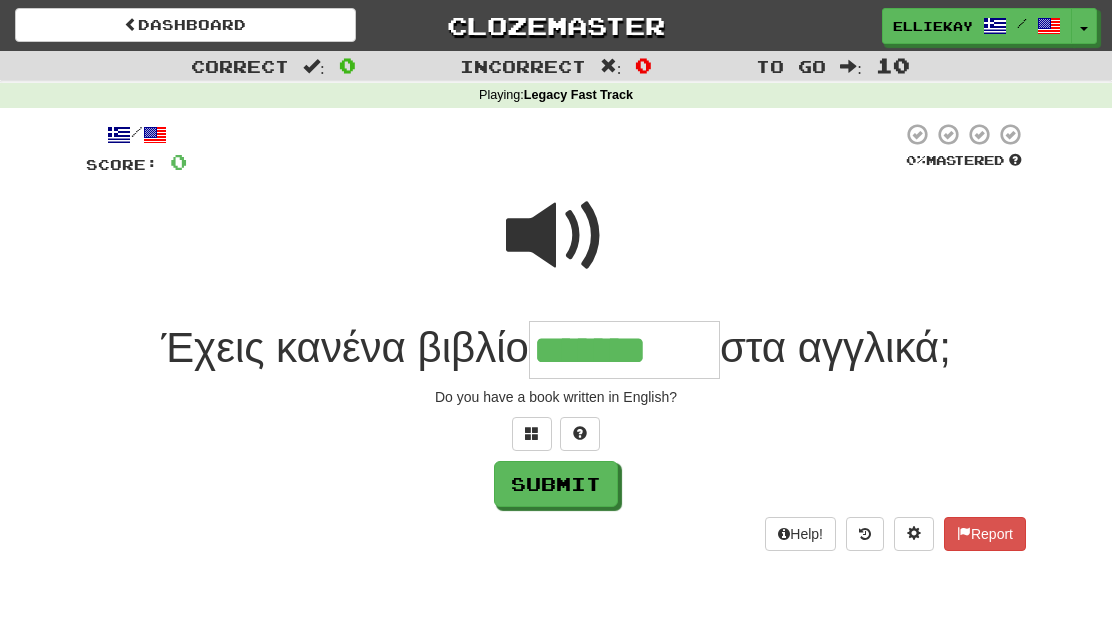 click at bounding box center (556, 236) 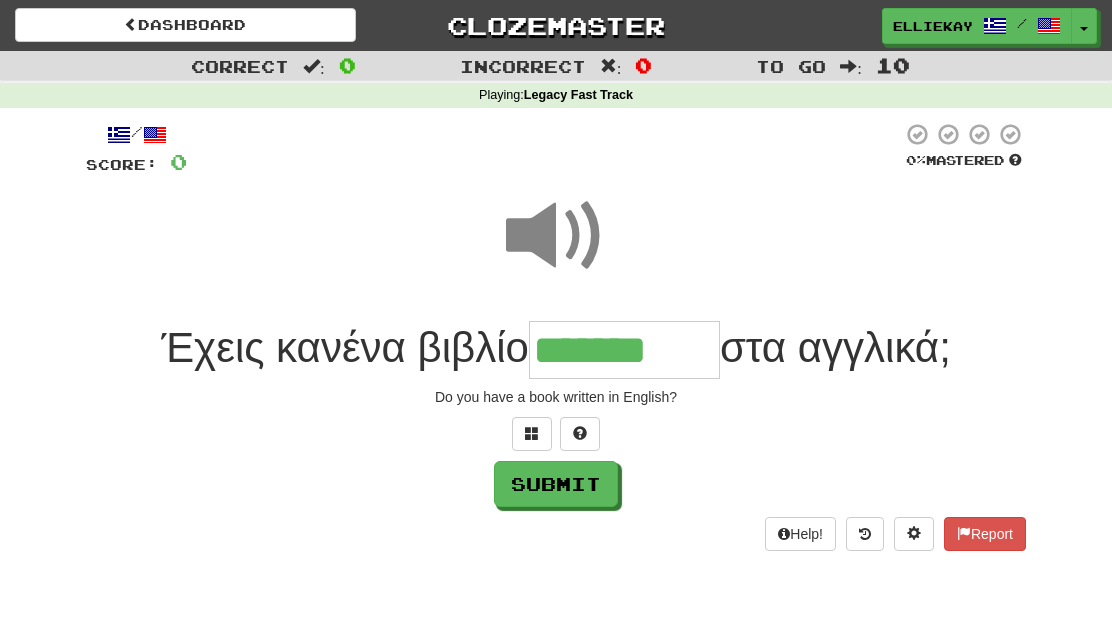 click on "*******" at bounding box center (624, 350) 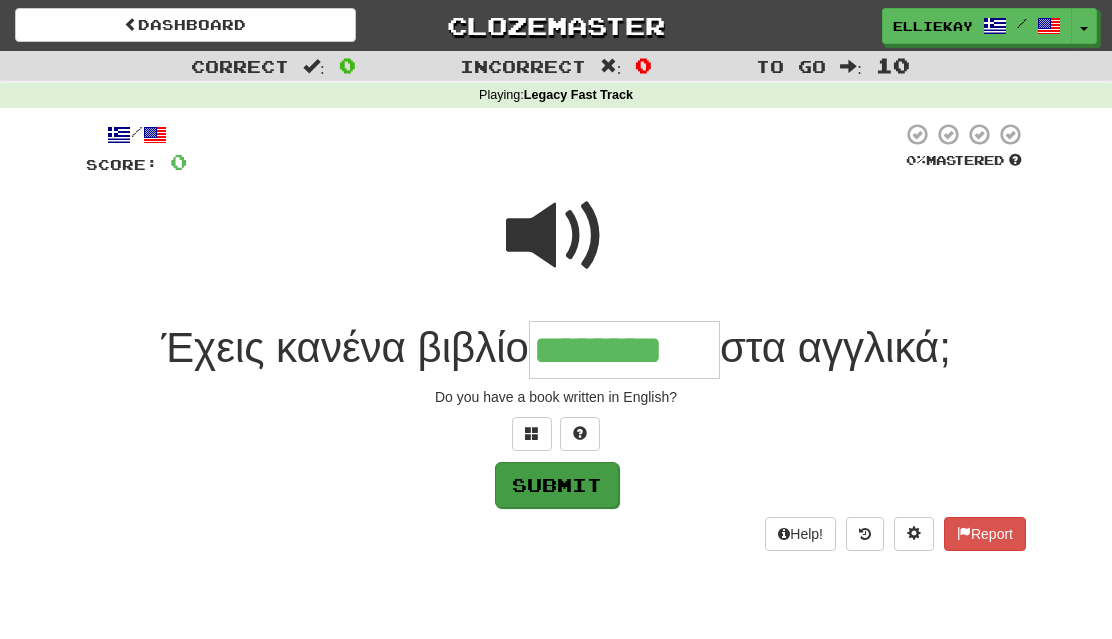 type on "********" 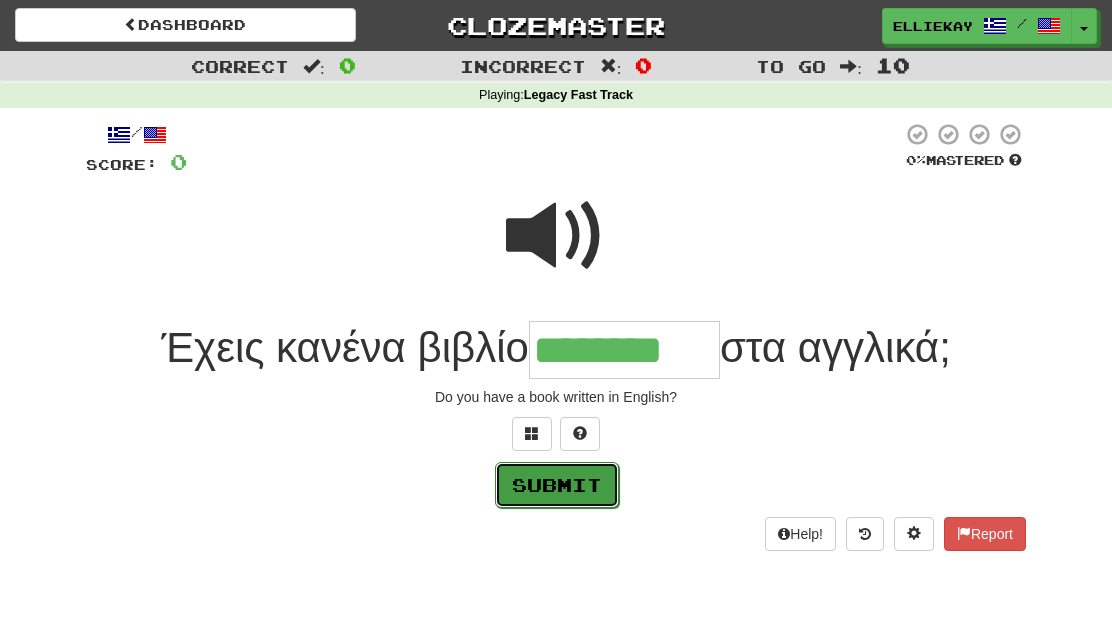 click on "Submit" at bounding box center [557, 485] 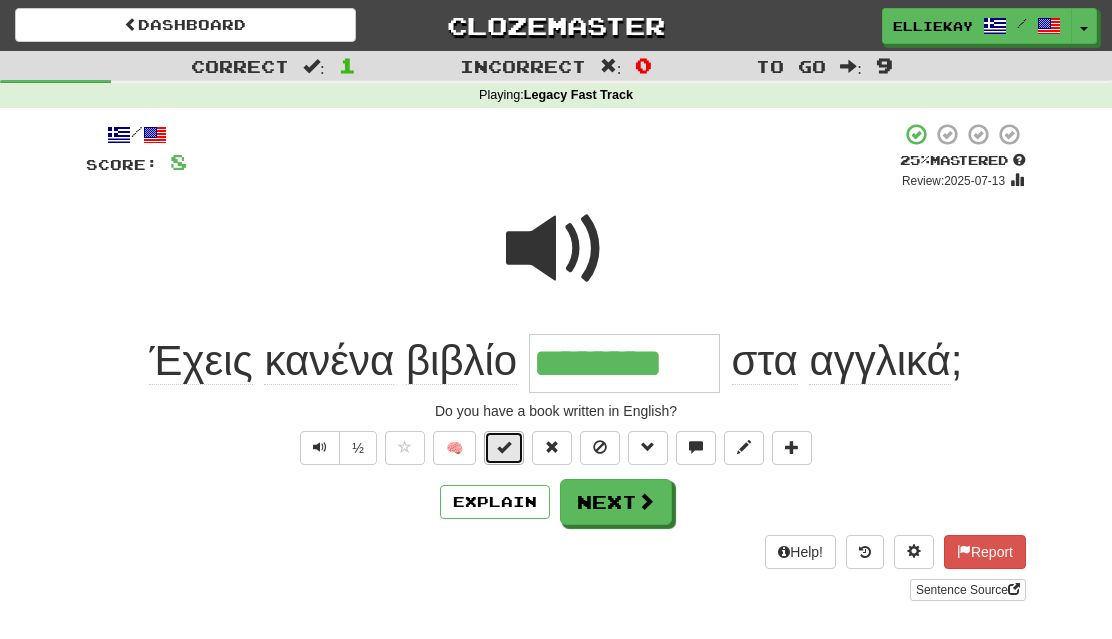 click at bounding box center [504, 447] 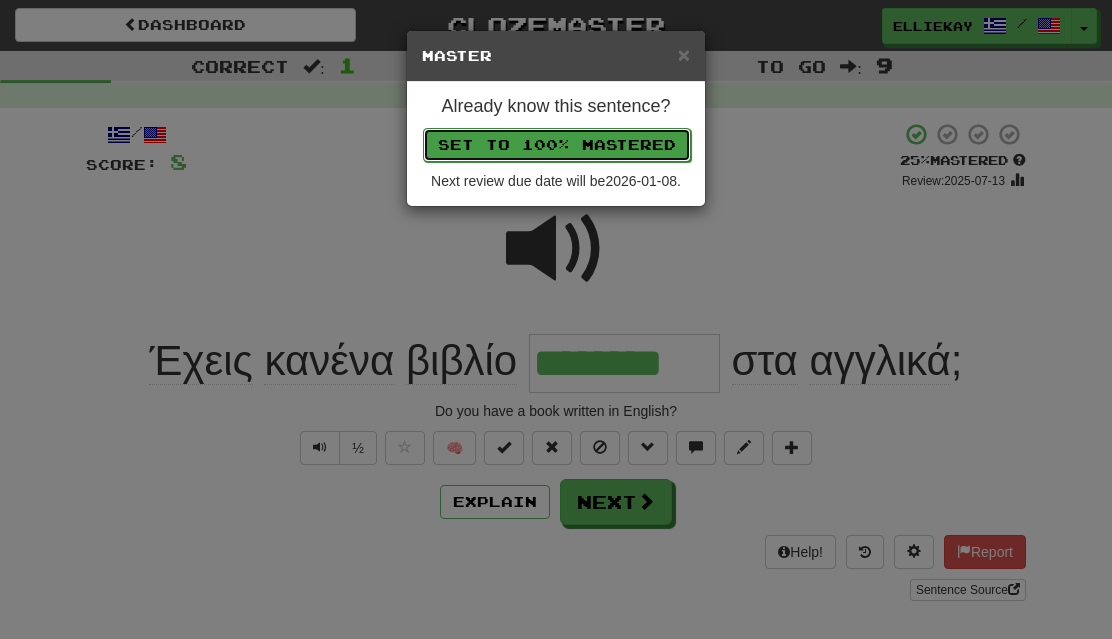 click on "Set to 100% Mastered" at bounding box center (557, 145) 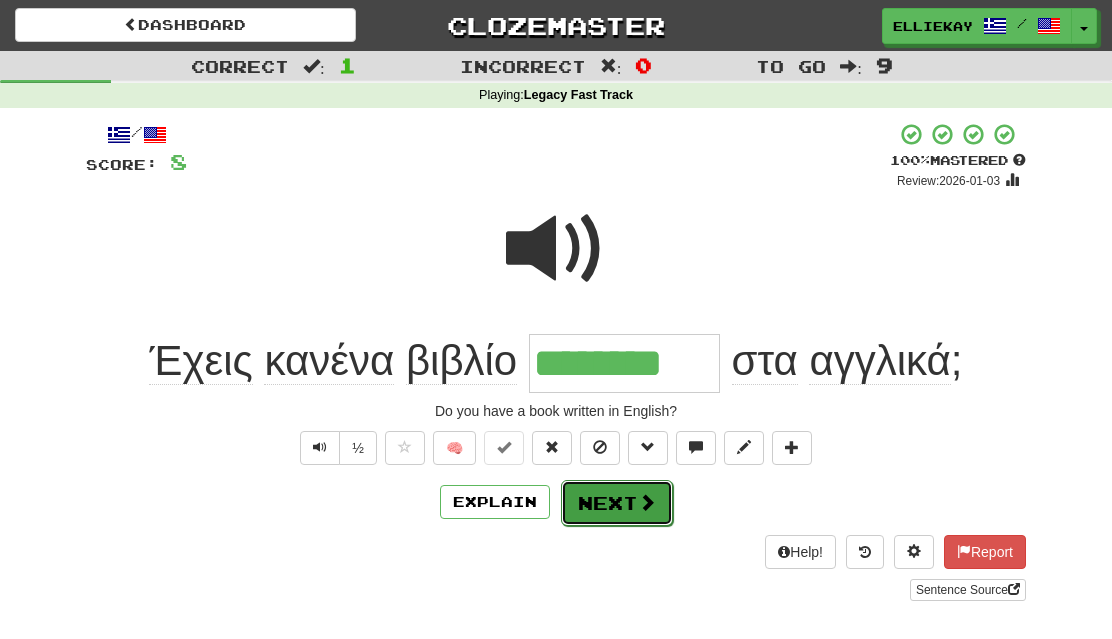 click on "Next" at bounding box center [617, 503] 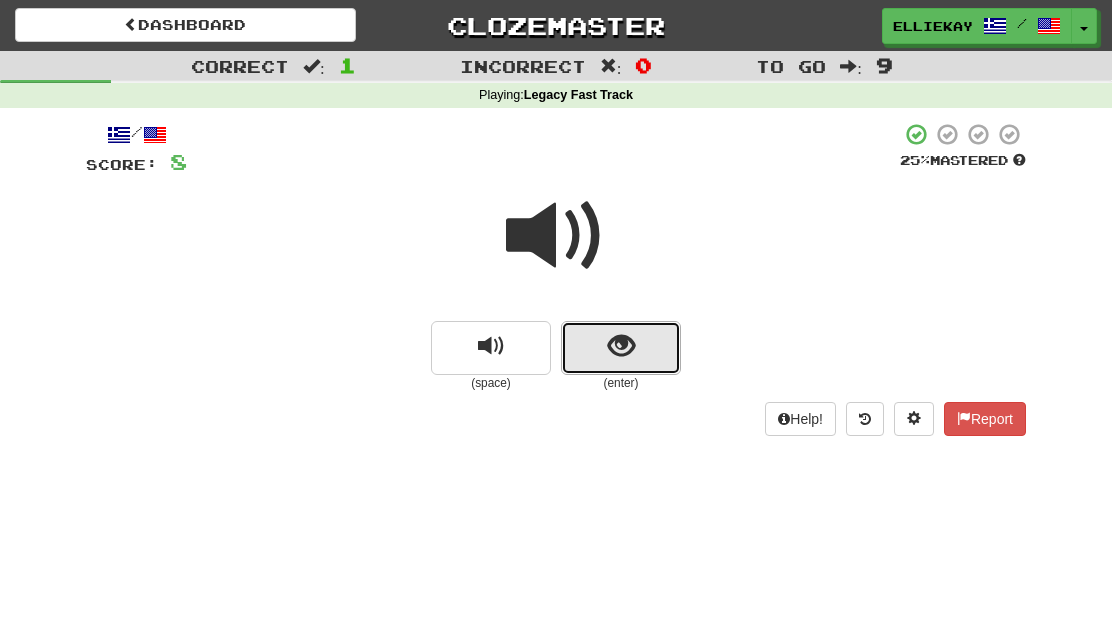 click at bounding box center (621, 348) 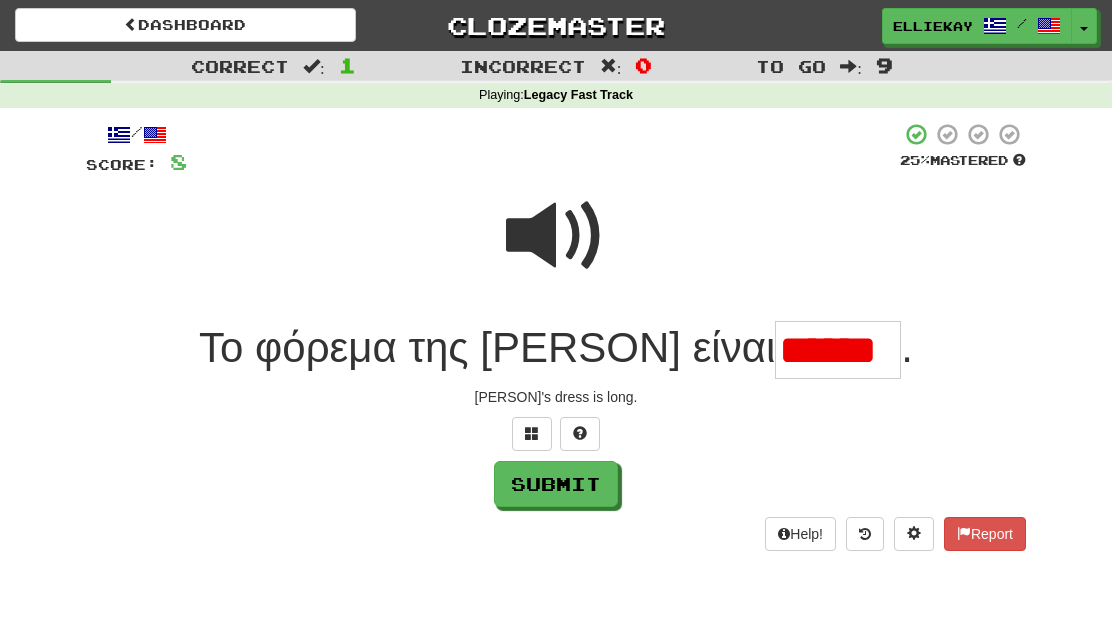 scroll, scrollTop: 0, scrollLeft: 0, axis: both 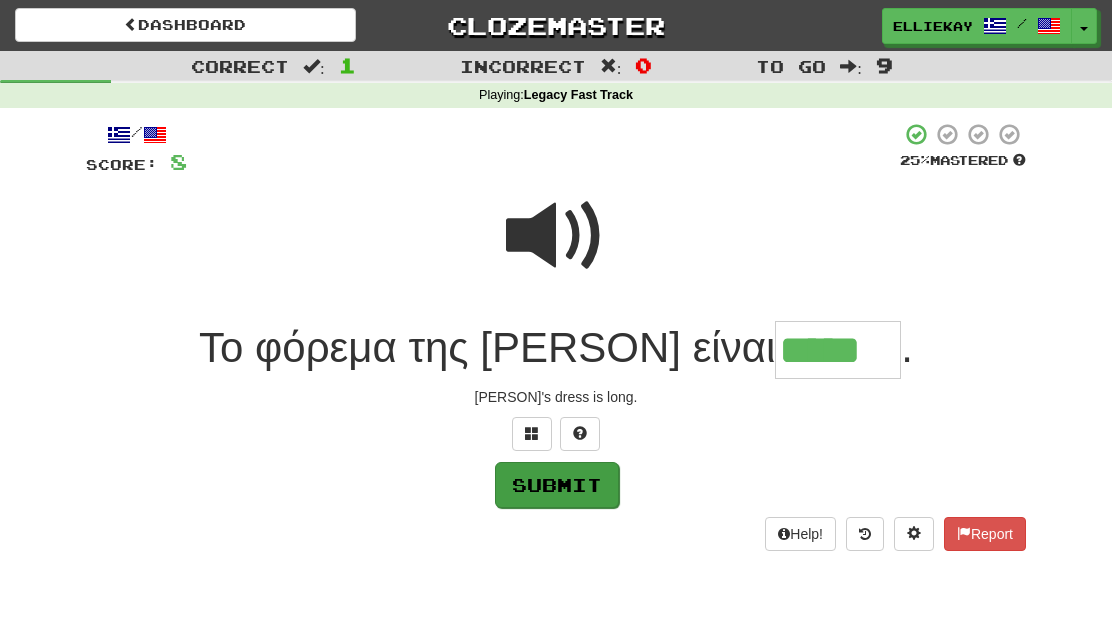 type on "*****" 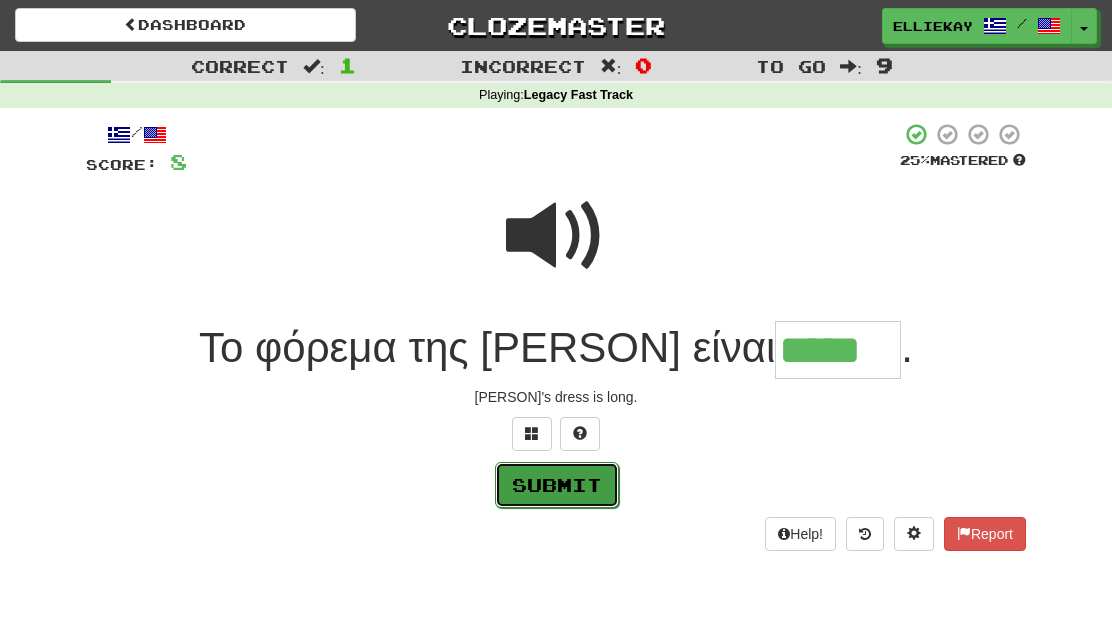 click on "Submit" at bounding box center (557, 485) 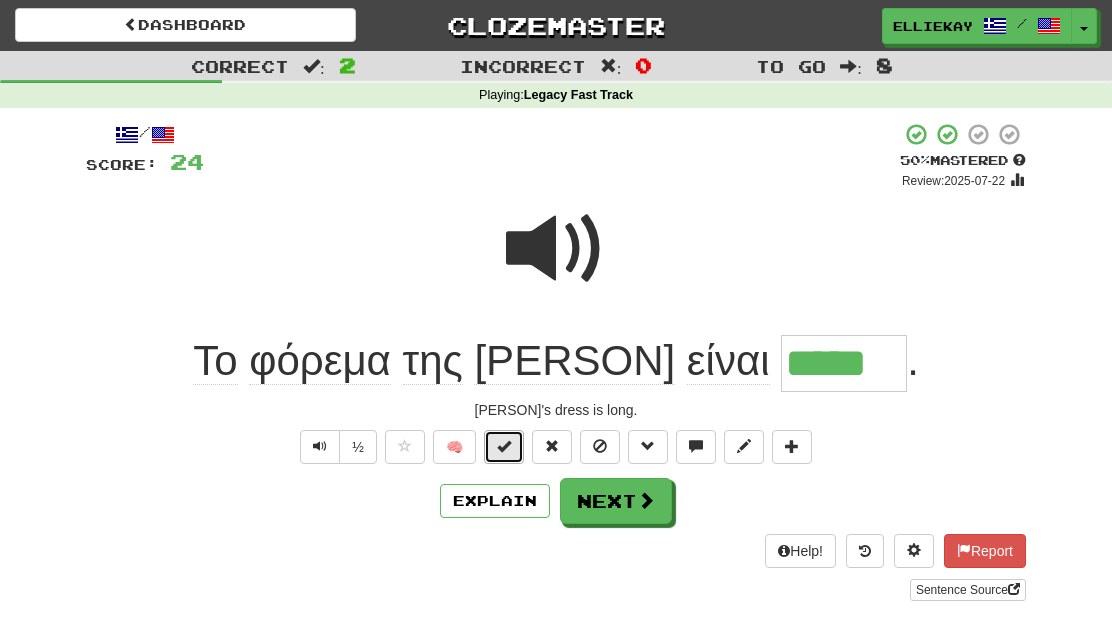 click at bounding box center (504, 447) 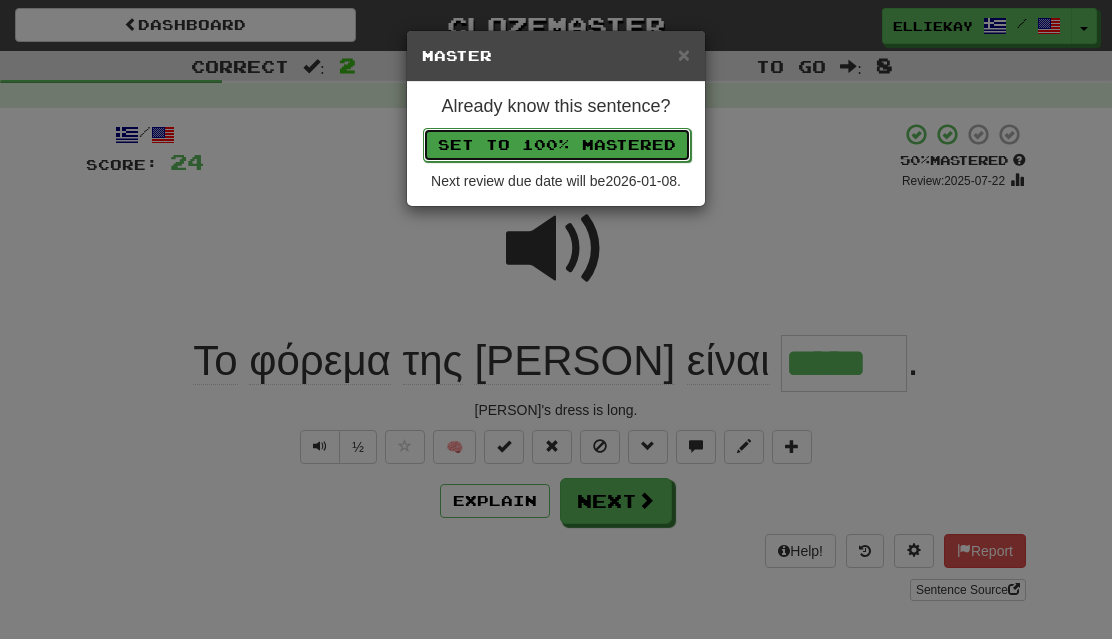 click on "Set to 100% Mastered" at bounding box center [557, 145] 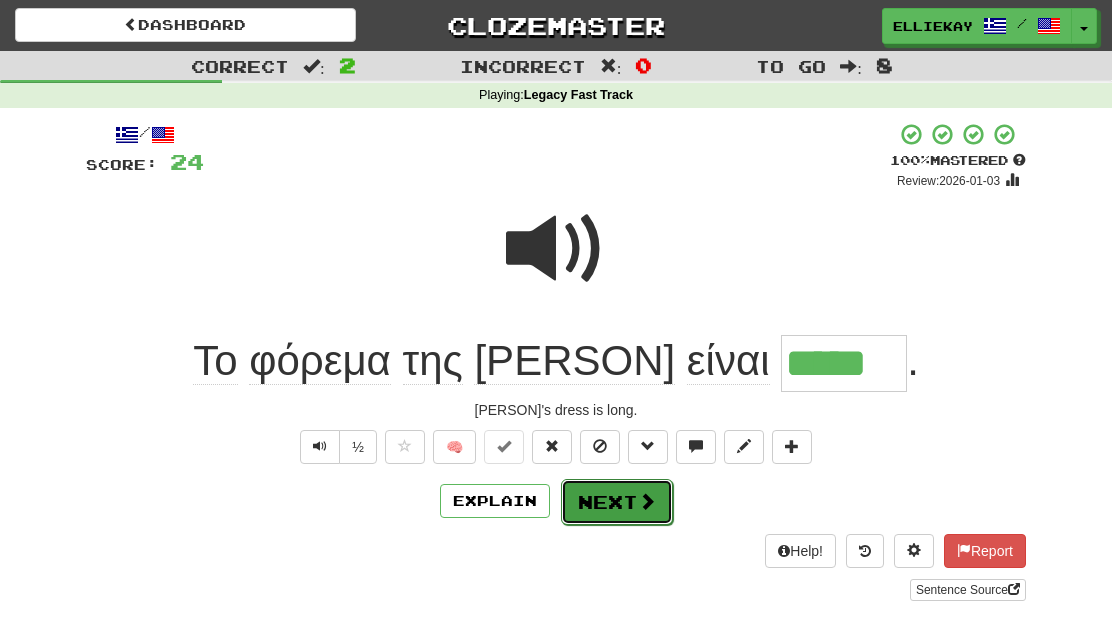 click at bounding box center (647, 501) 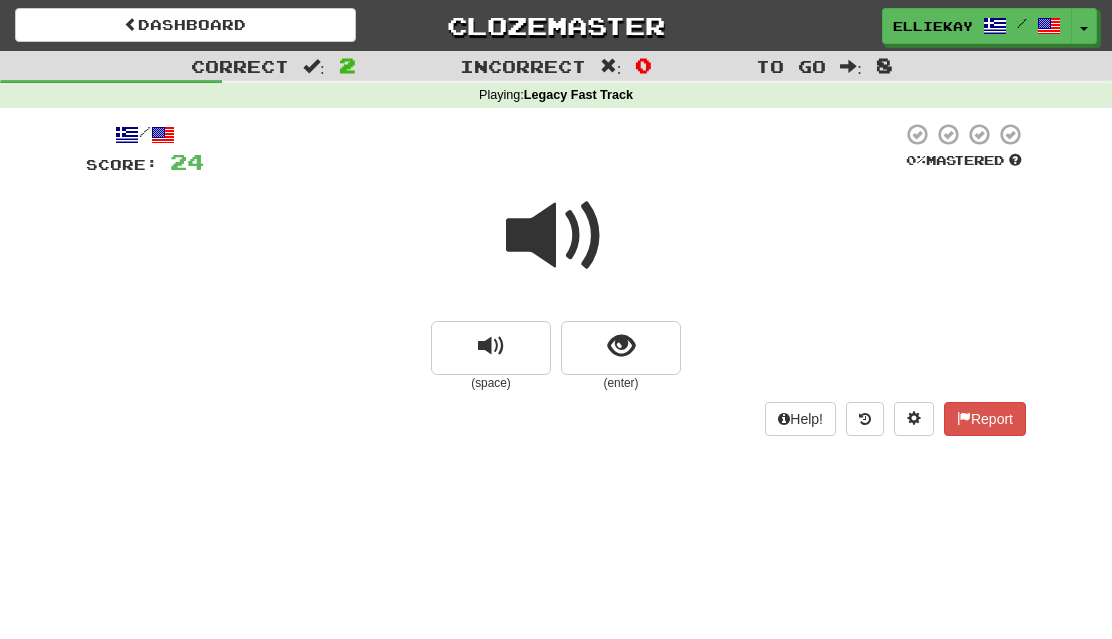 click at bounding box center (556, 236) 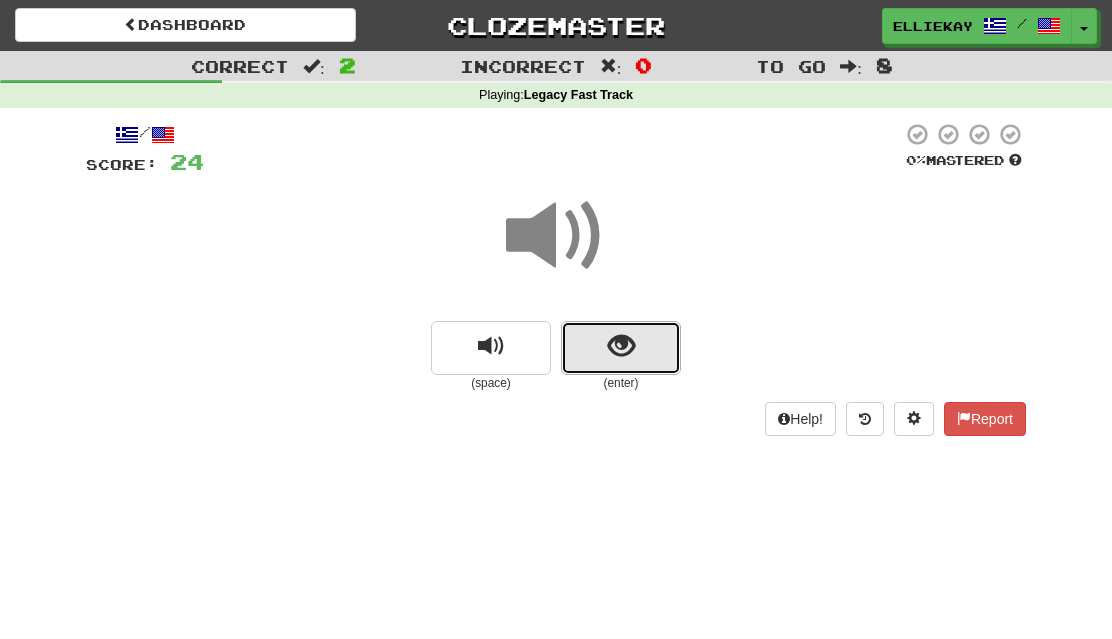 click at bounding box center (621, 348) 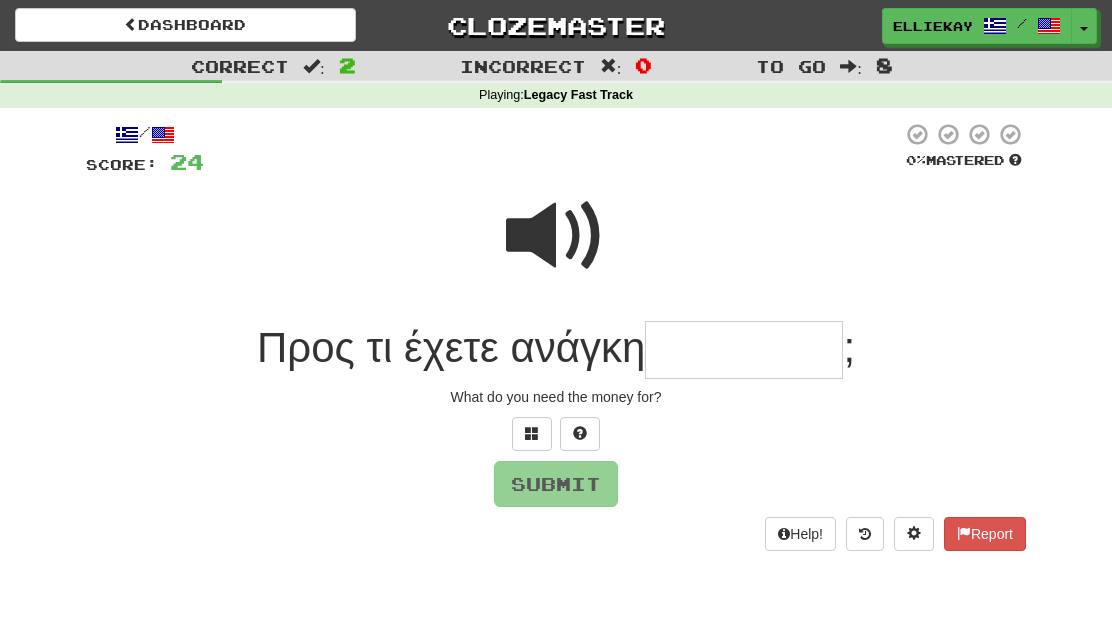 click at bounding box center [556, 236] 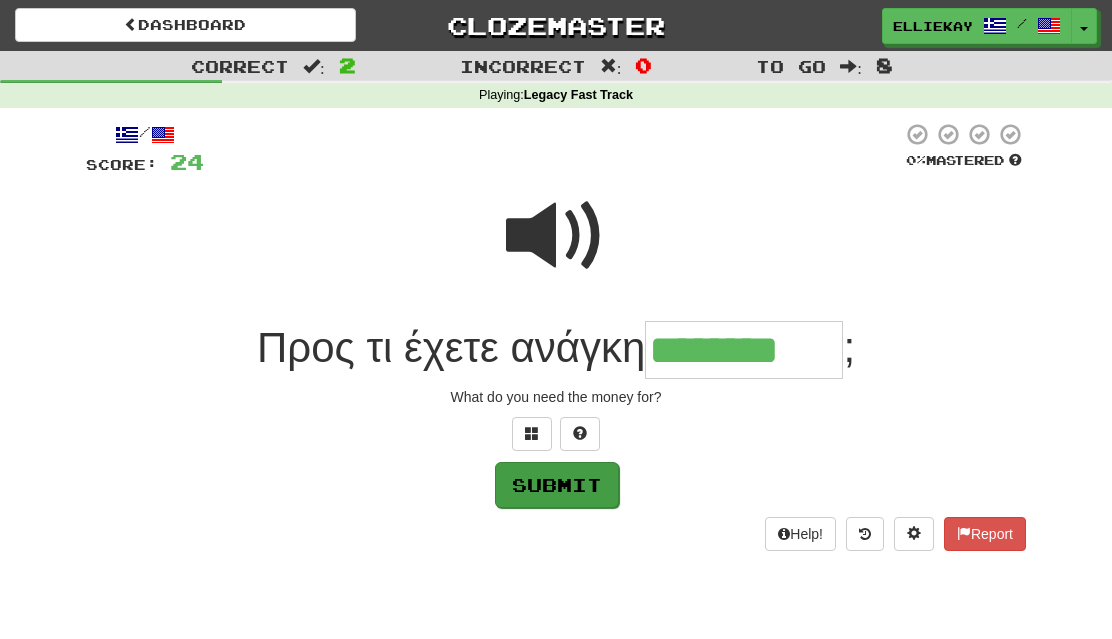 type on "********" 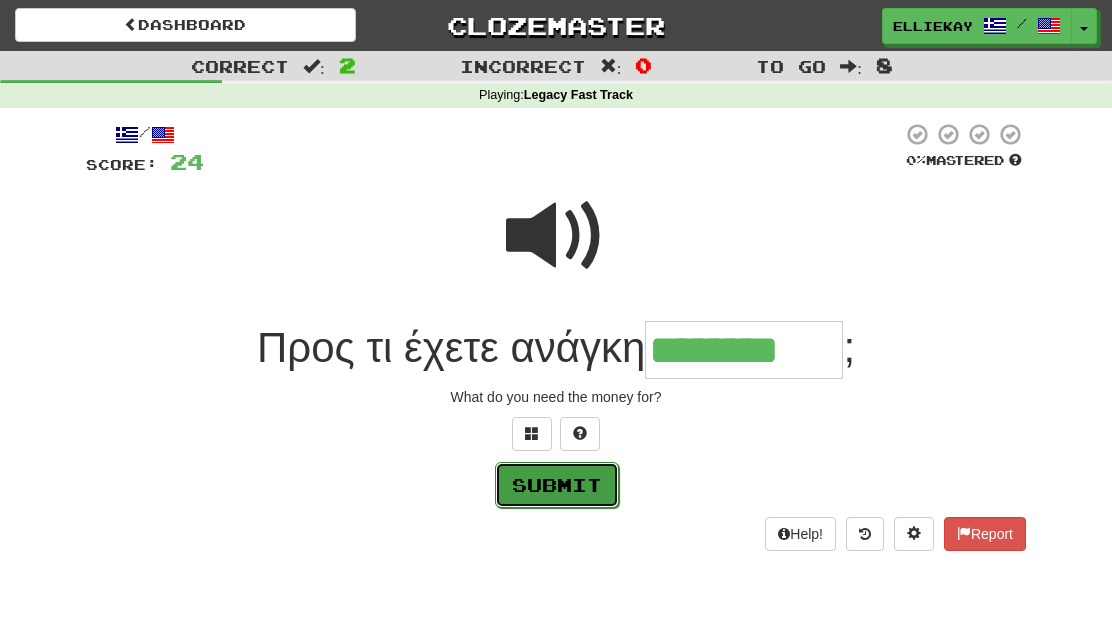 click on "Submit" at bounding box center [557, 485] 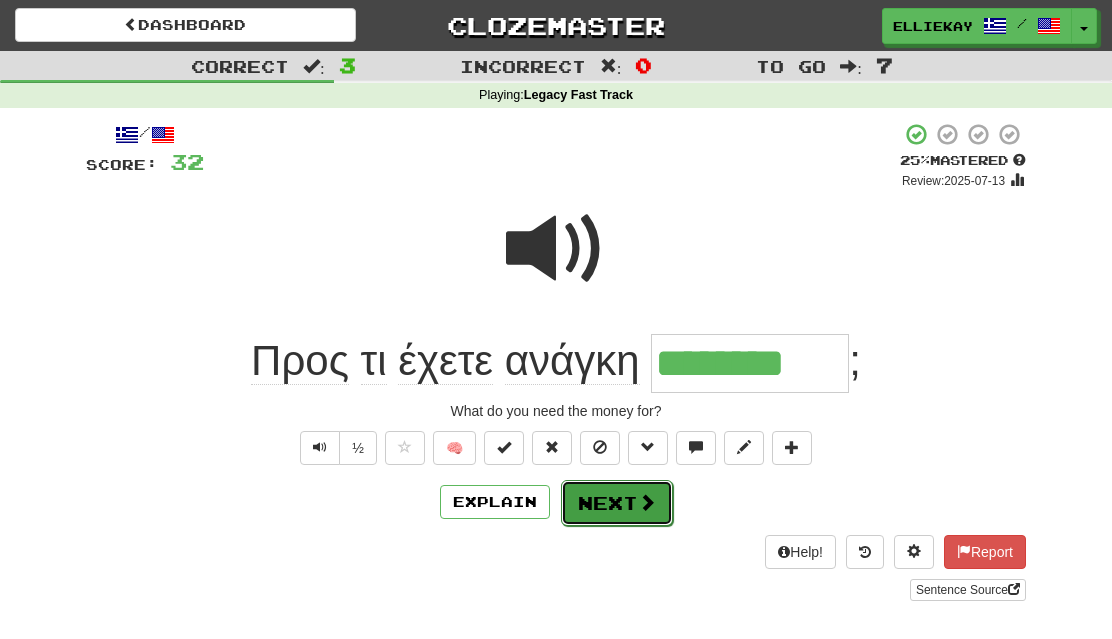 click at bounding box center (647, 502) 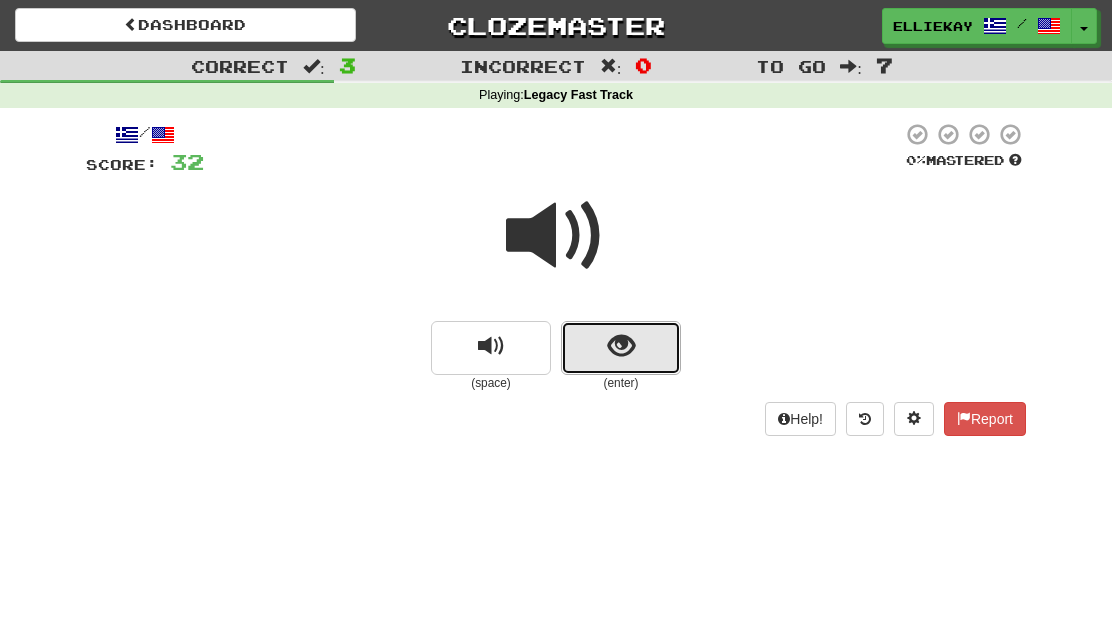 click at bounding box center (621, 346) 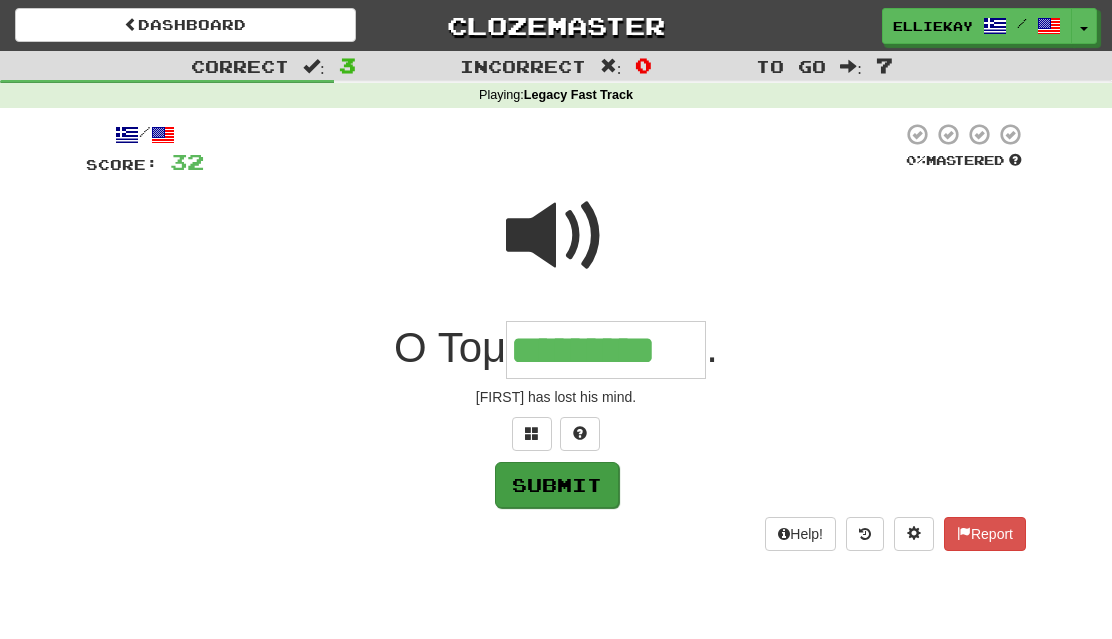 type on "*********" 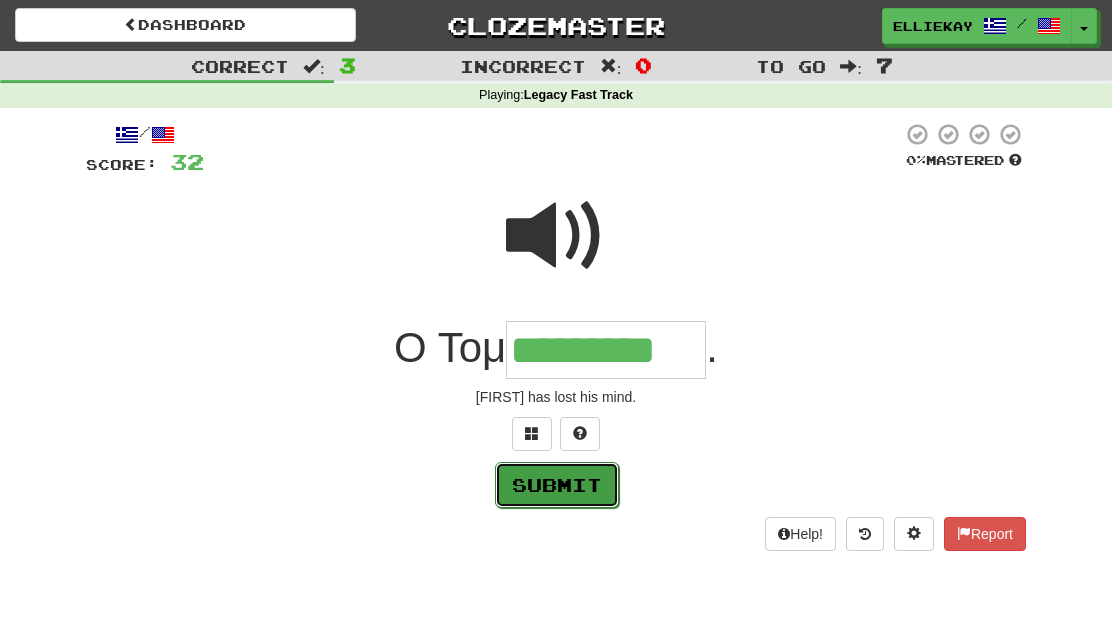 click on "Submit" at bounding box center (557, 485) 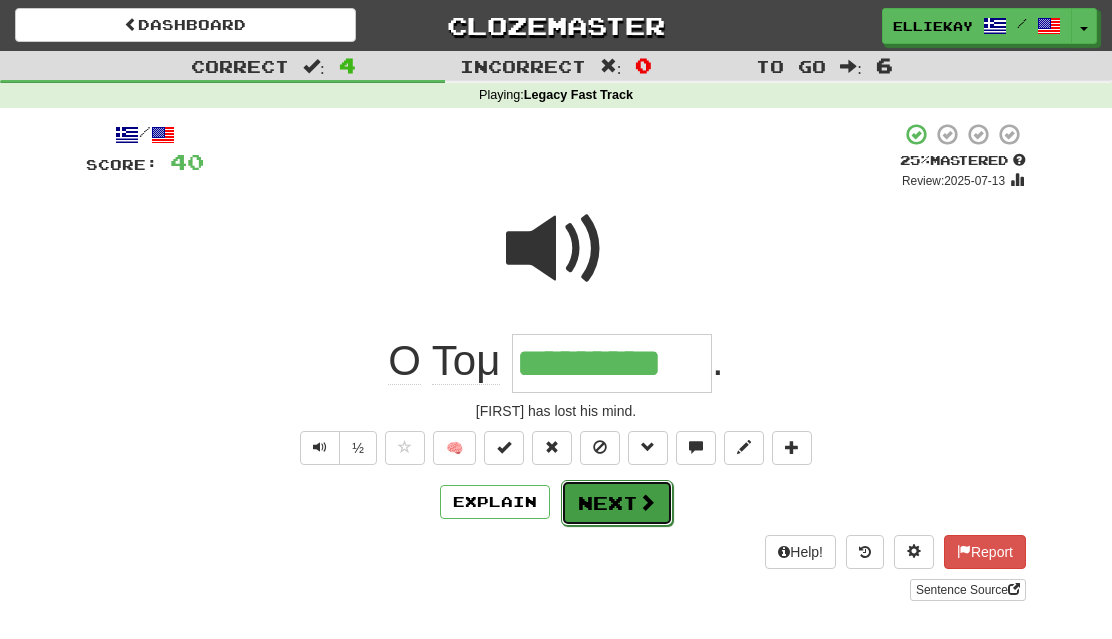 click on "Next" at bounding box center [617, 503] 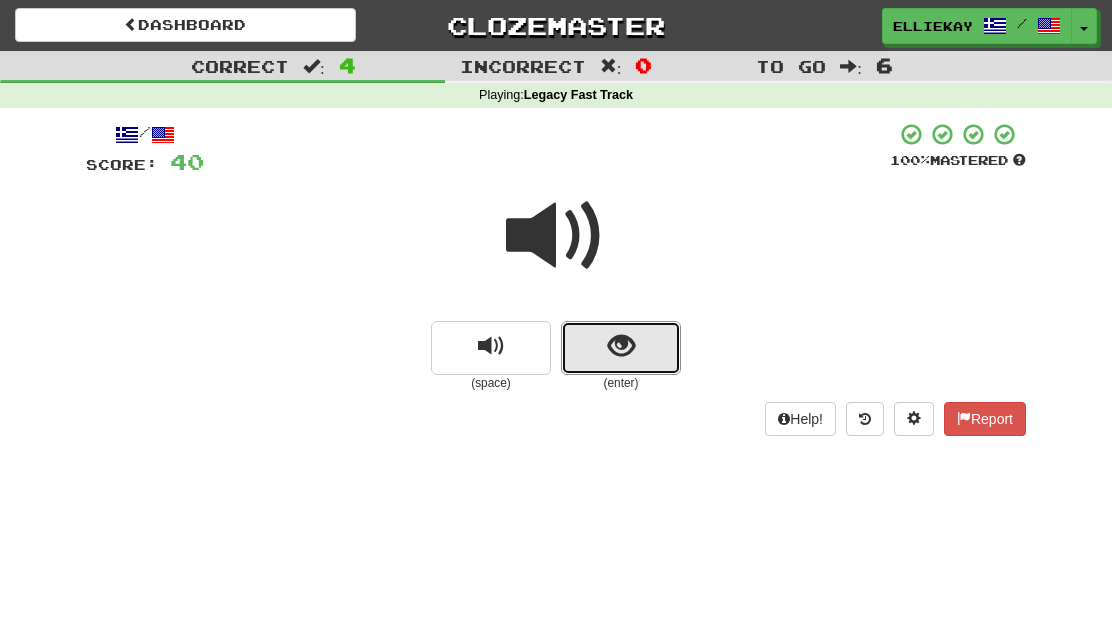 click at bounding box center (621, 348) 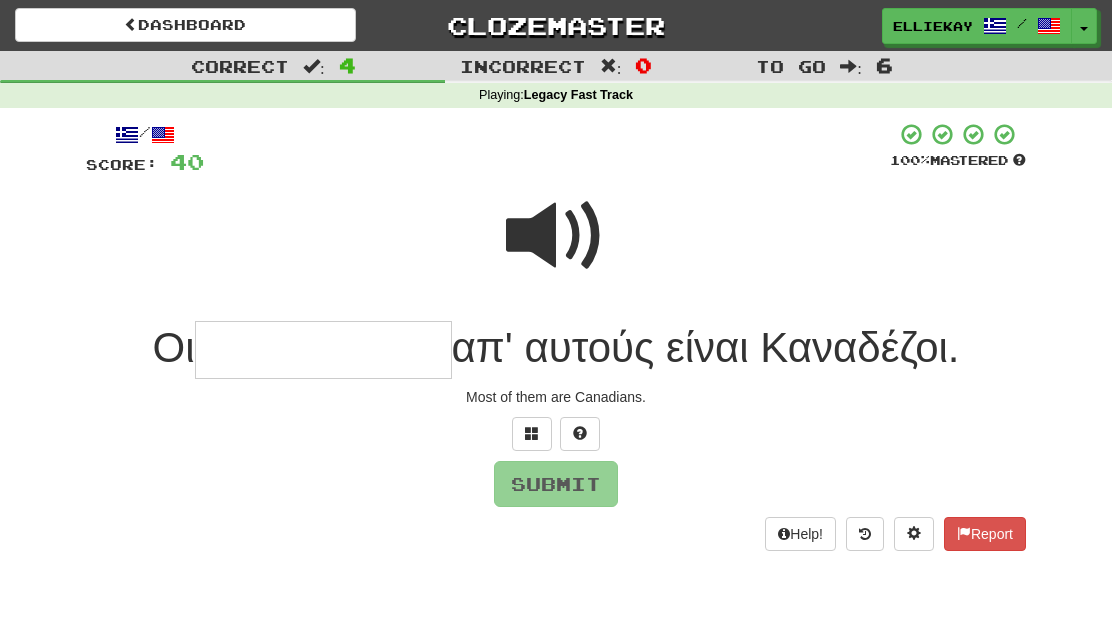 click at bounding box center [556, 236] 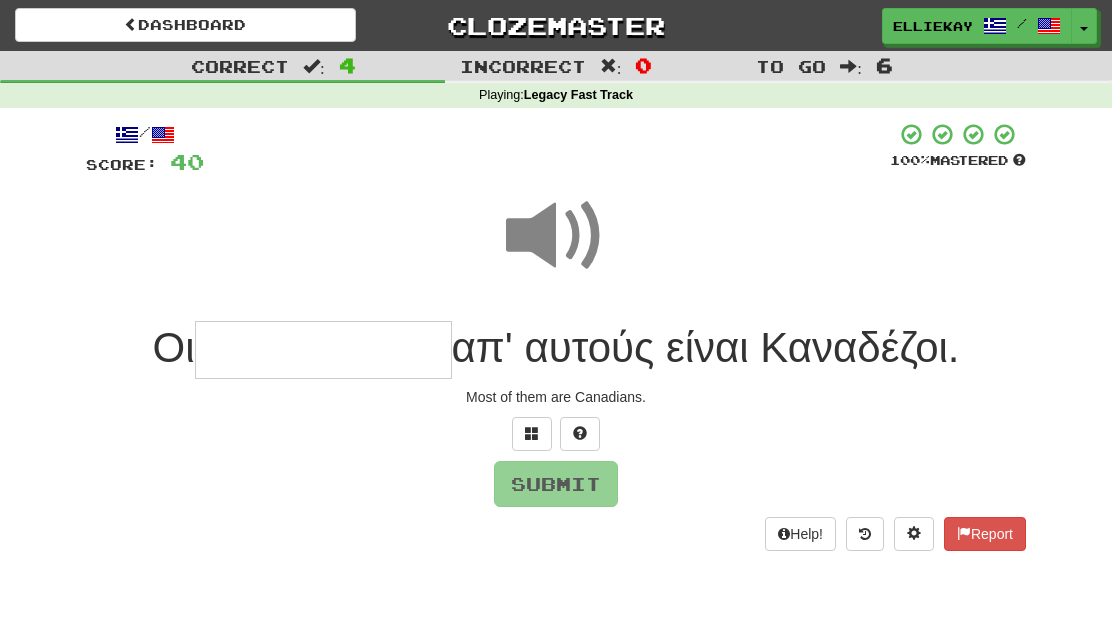 click at bounding box center (323, 350) 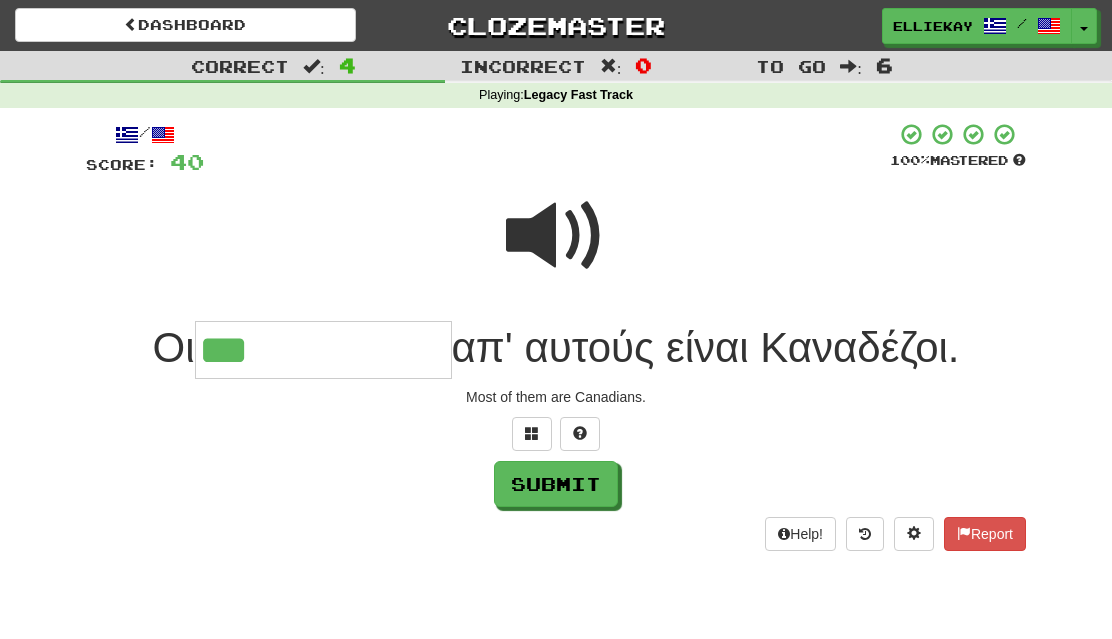 click at bounding box center (556, 236) 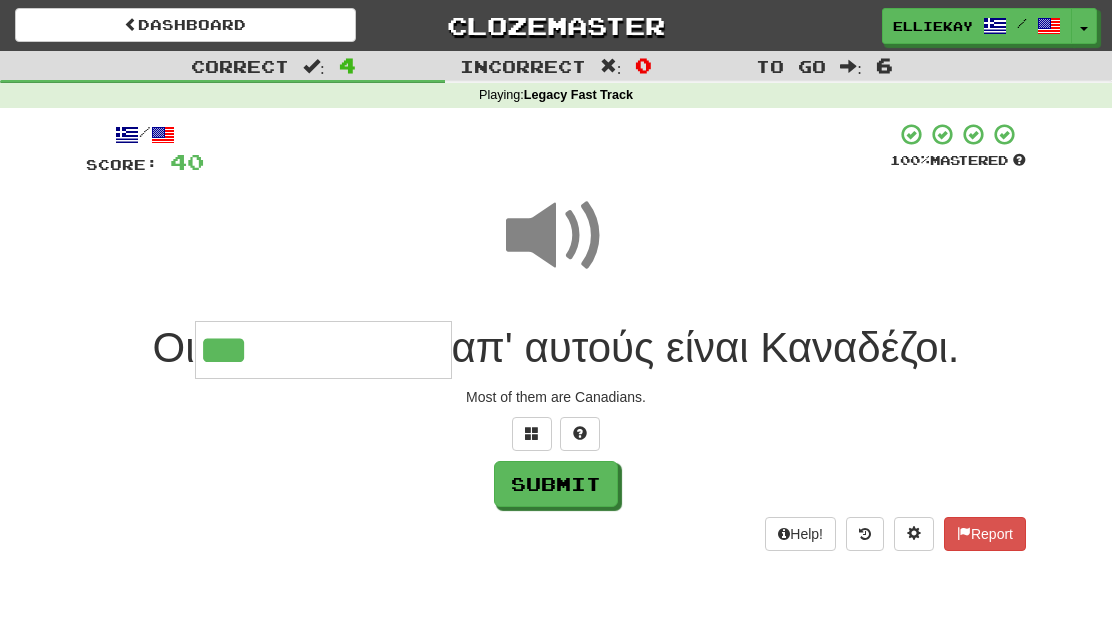click on "***" at bounding box center [323, 350] 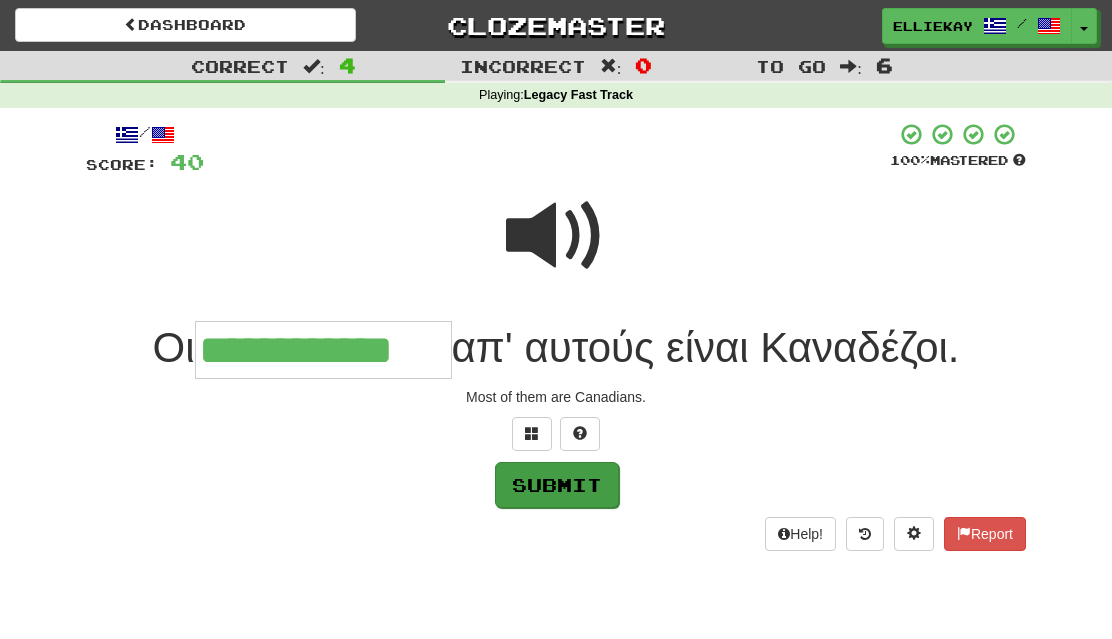 type on "**********" 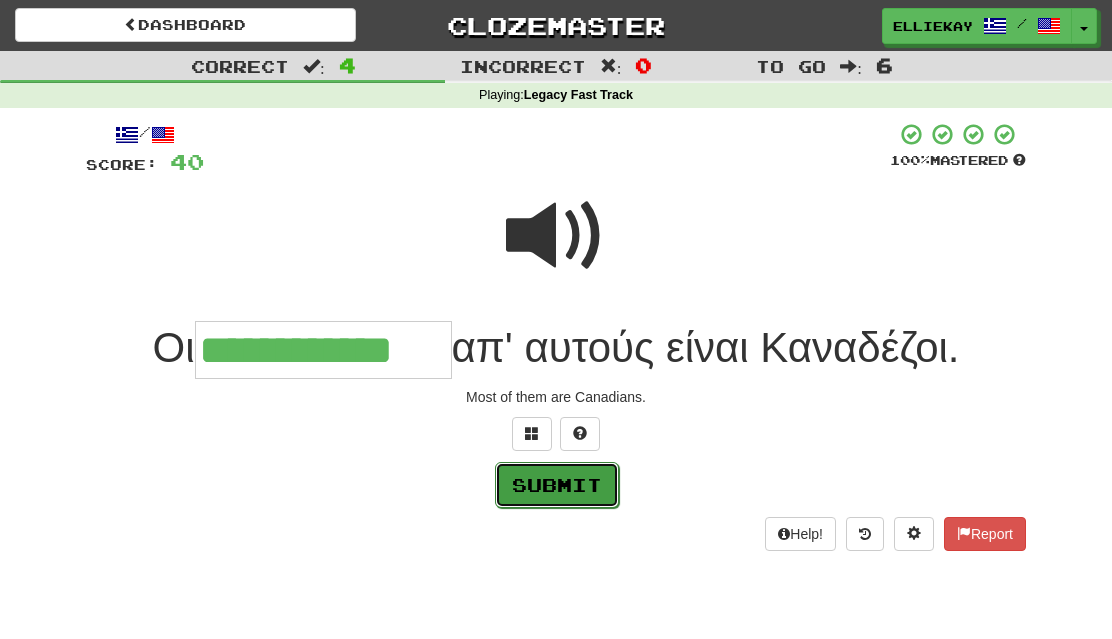 click on "Submit" at bounding box center [557, 485] 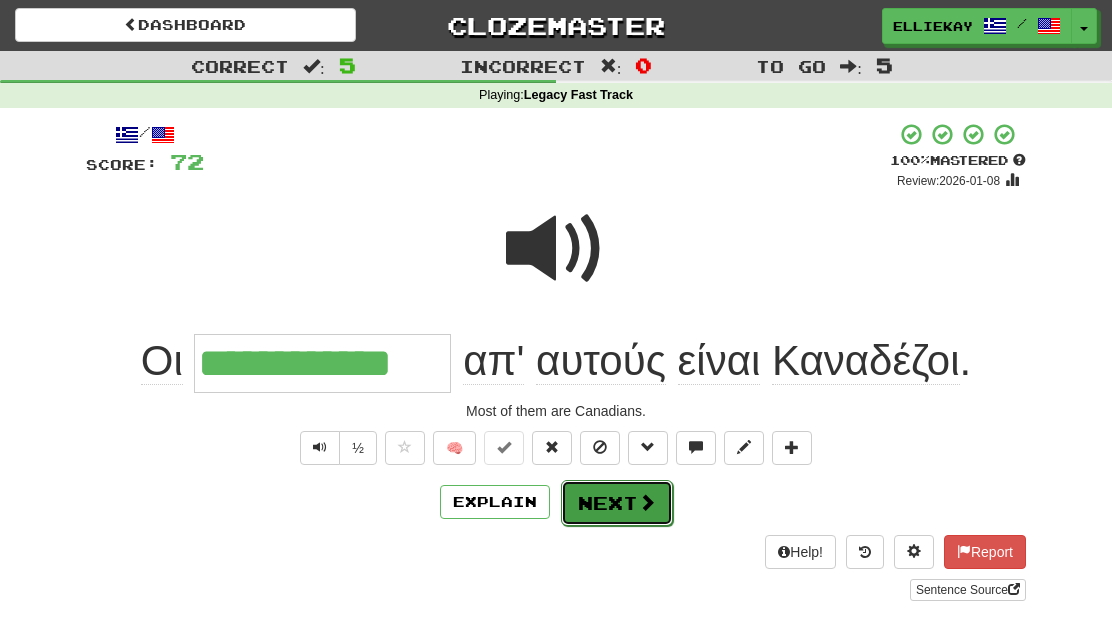 click on "Next" at bounding box center (617, 503) 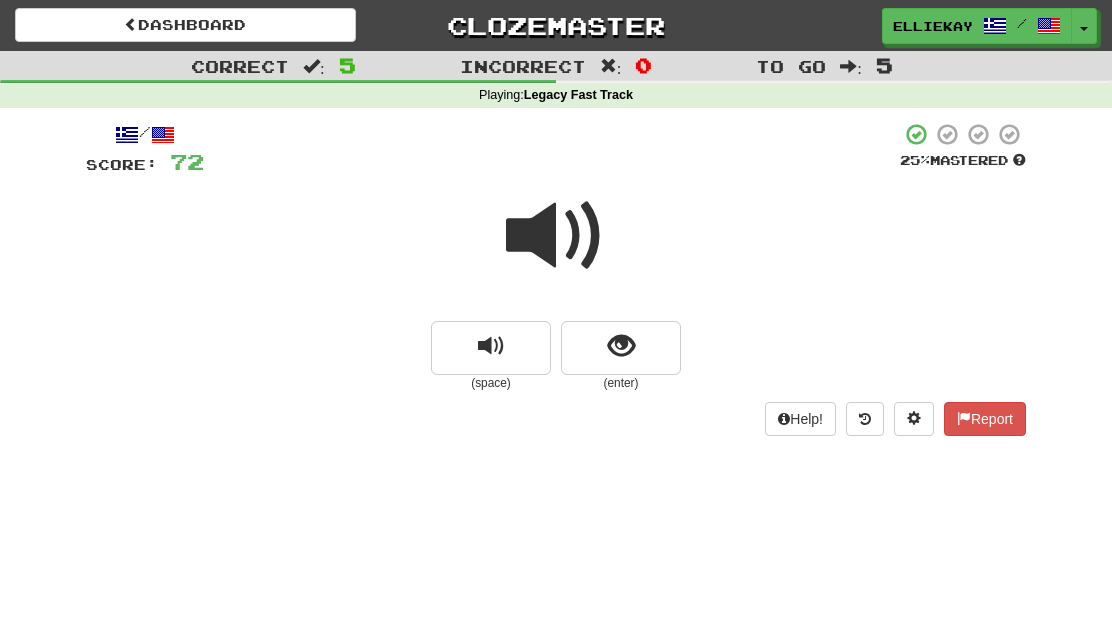 click at bounding box center (556, 236) 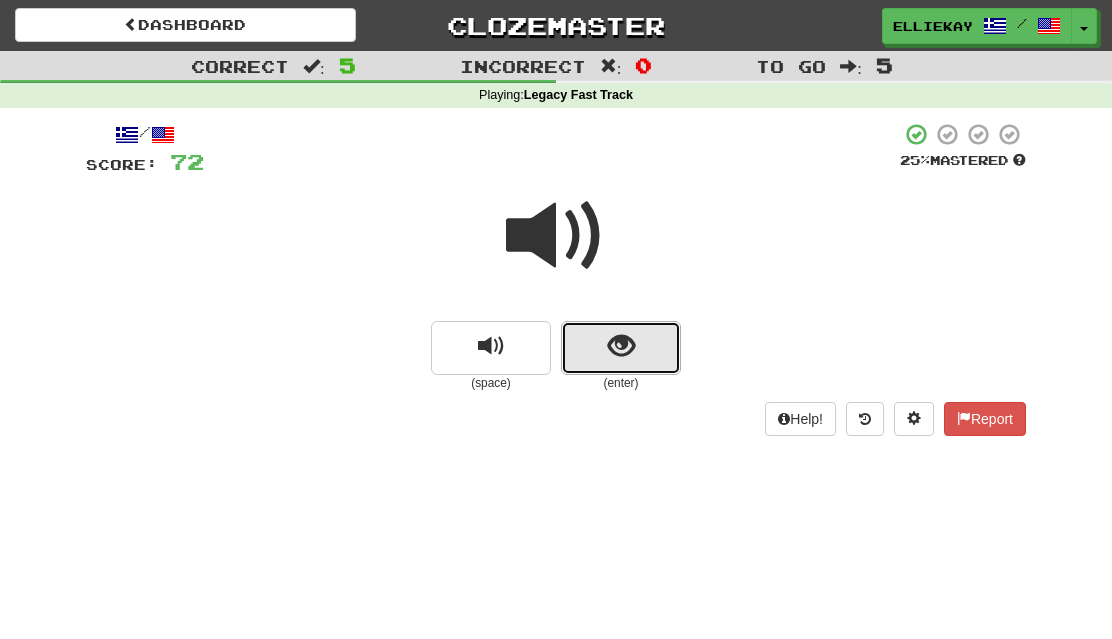 click at bounding box center [621, 348] 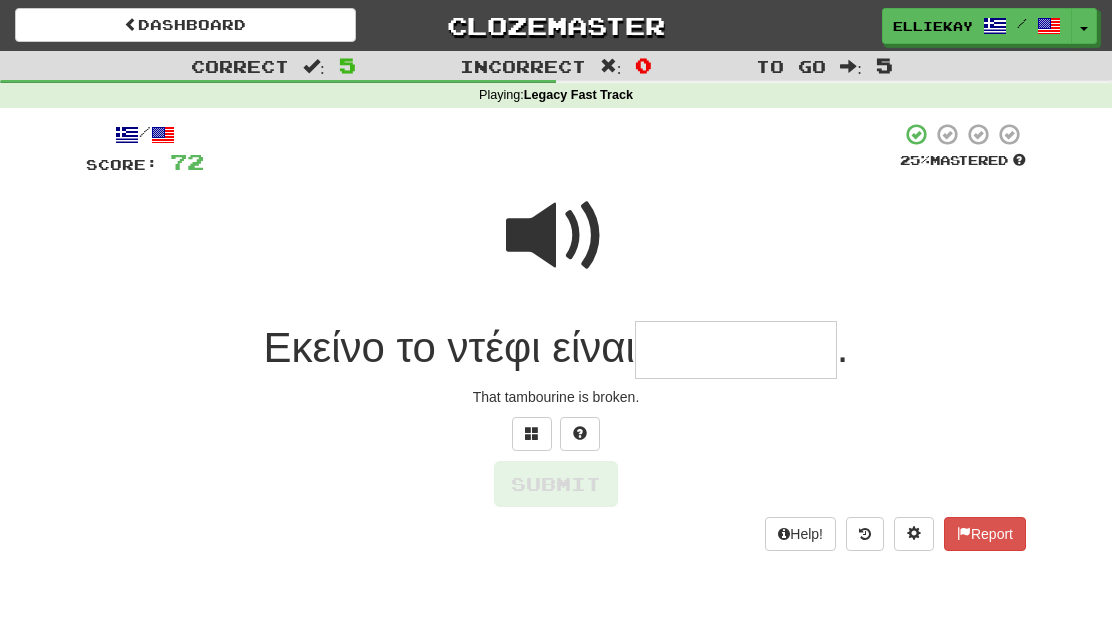 click on "Εκείνο το ντέφι είναι" at bounding box center (448, 347) 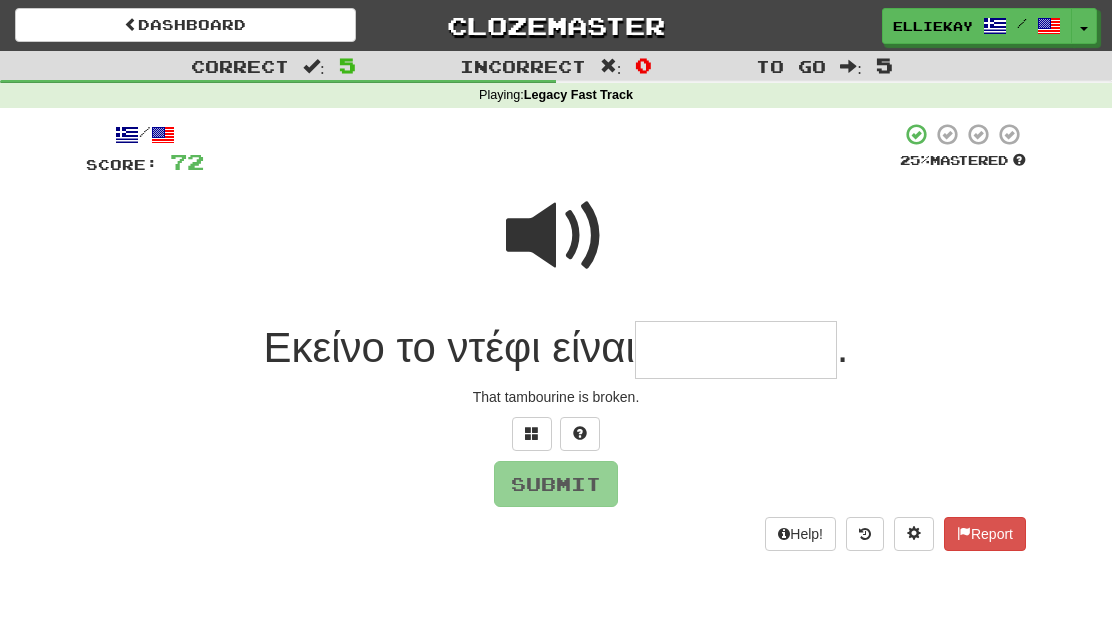 click on "Εκείνο το ντέφι είναι" at bounding box center [448, 347] 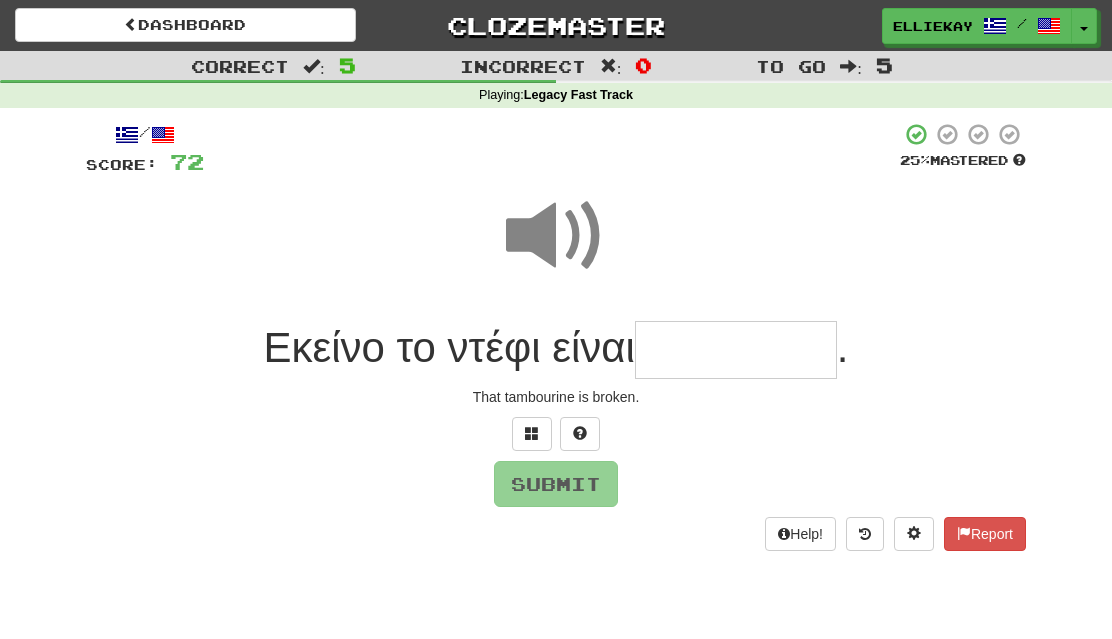 click at bounding box center [736, 350] 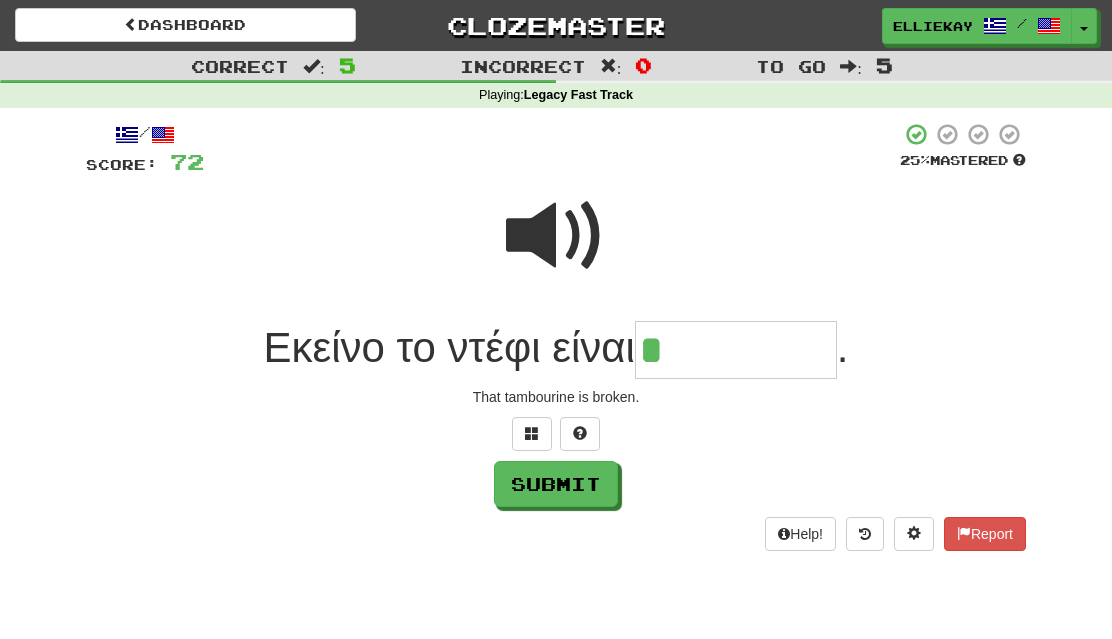 click at bounding box center [556, 236] 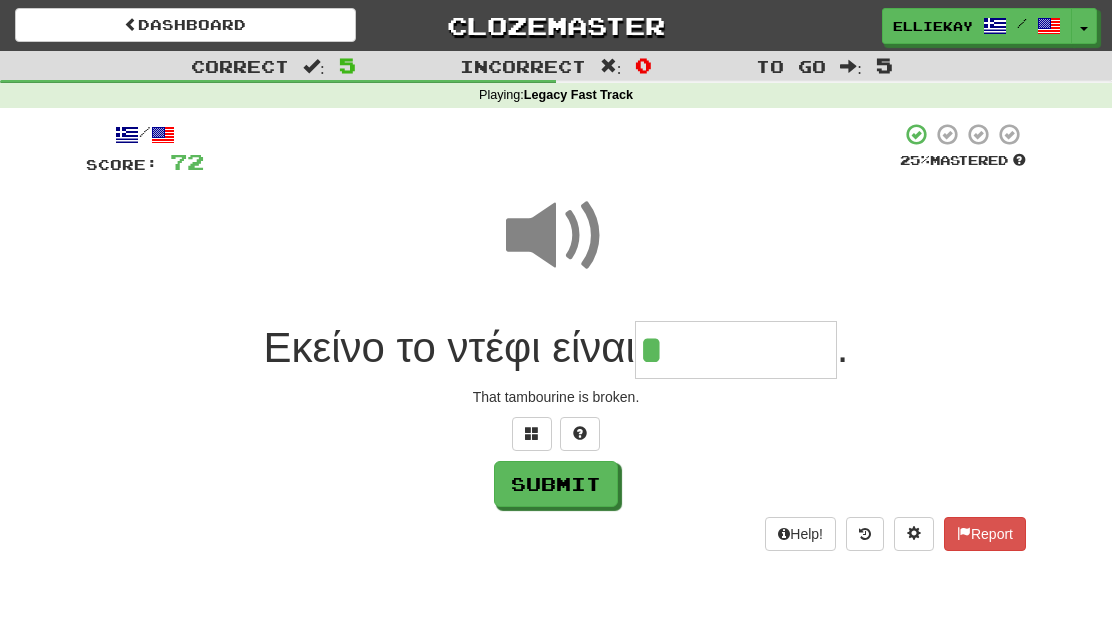 click on "*" at bounding box center [736, 350] 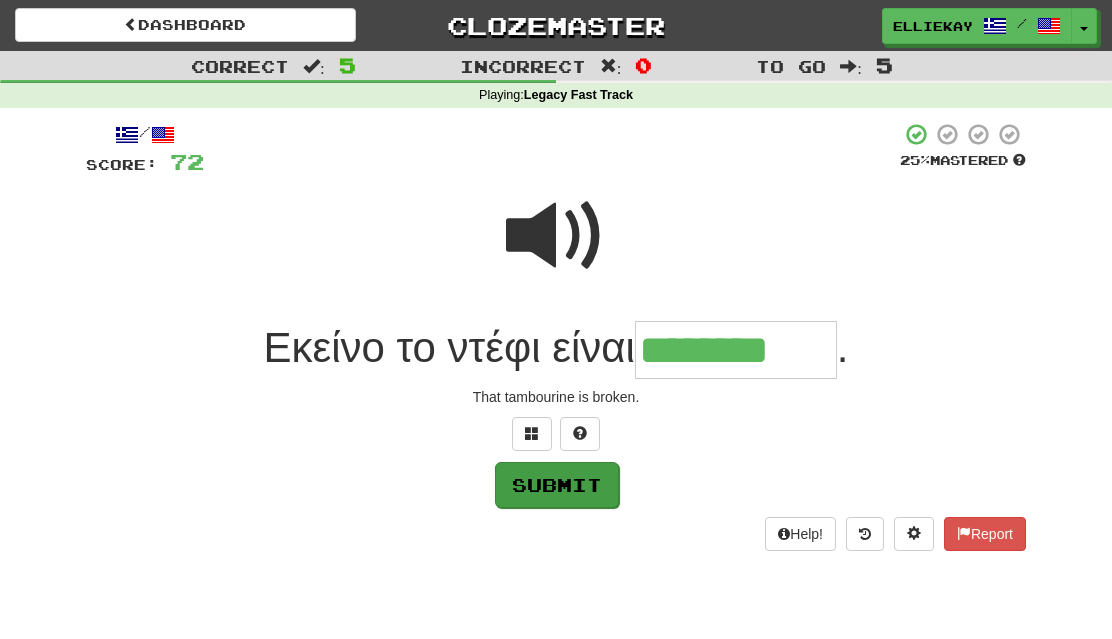 type on "********" 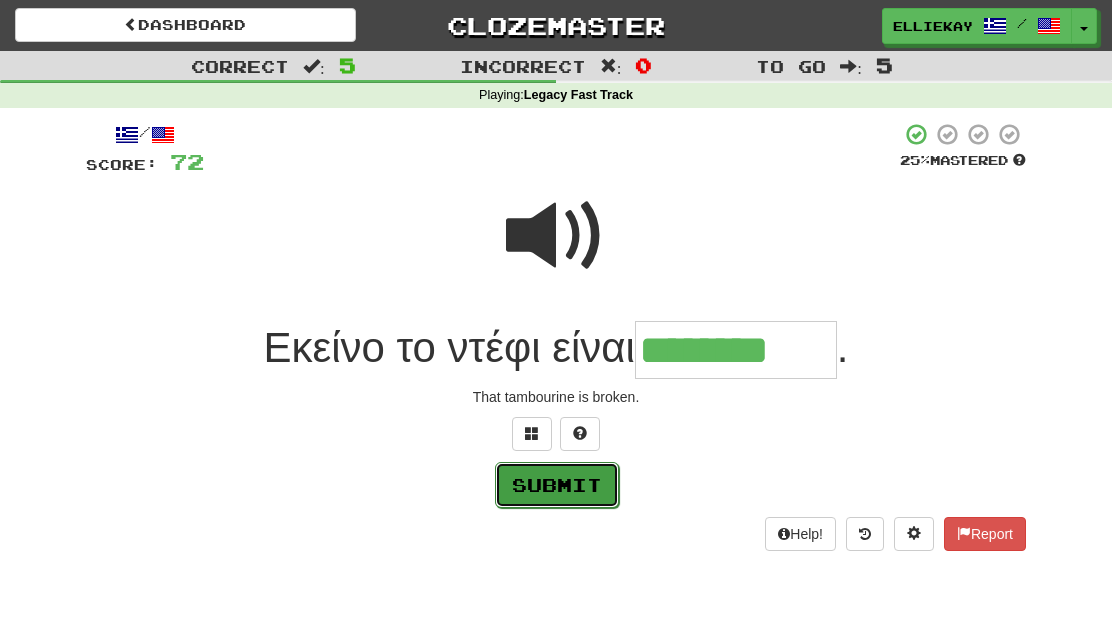 click on "Submit" at bounding box center [557, 485] 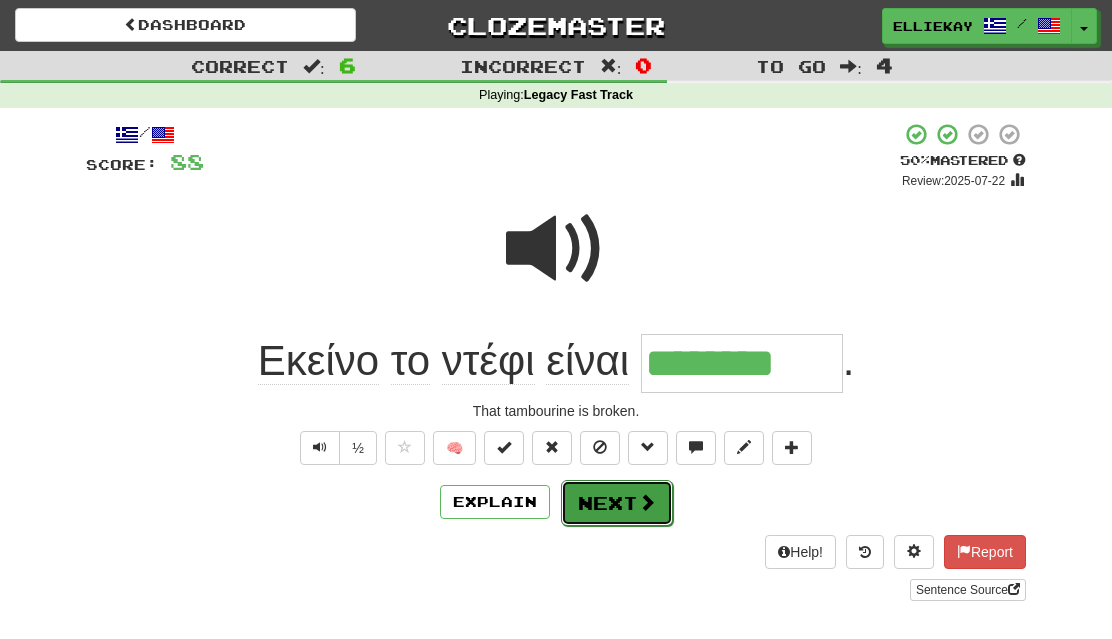 click at bounding box center (647, 502) 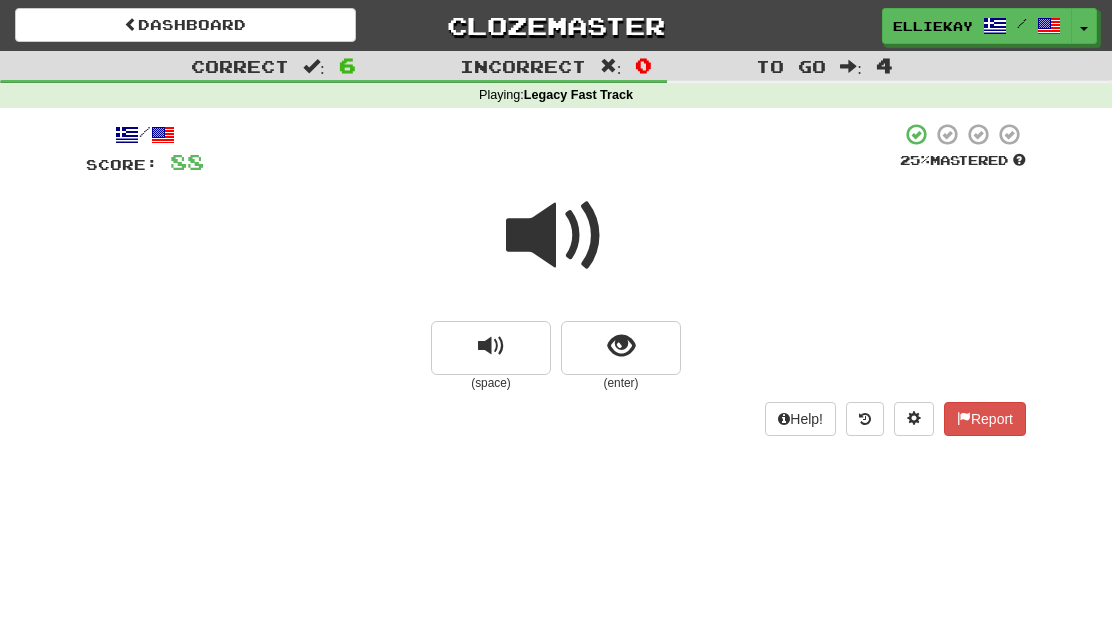 click at bounding box center (556, 236) 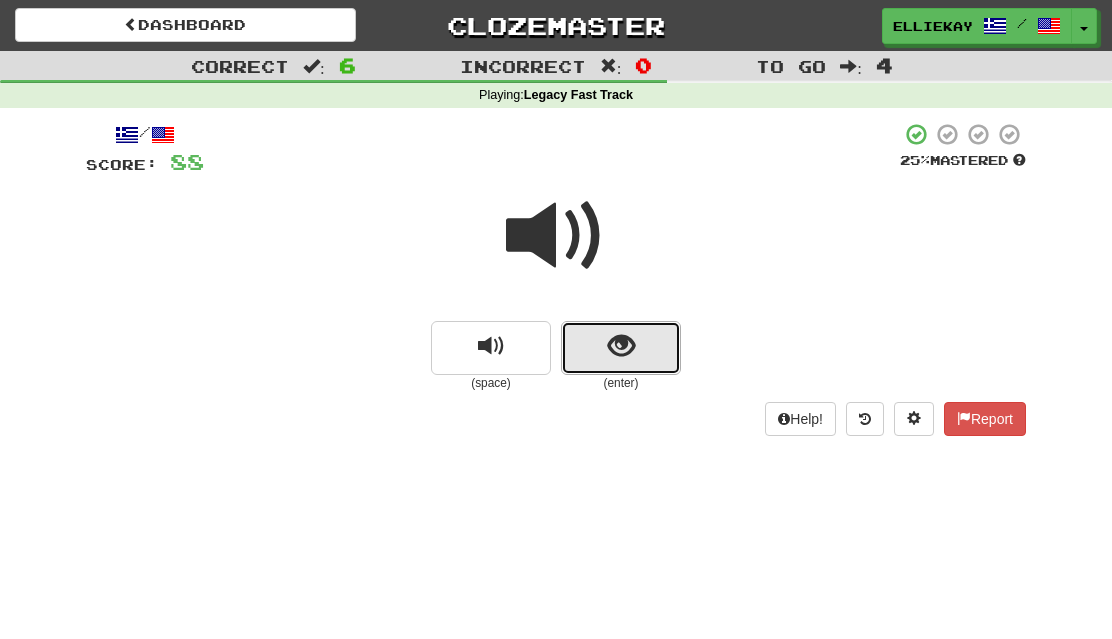 click at bounding box center [621, 346] 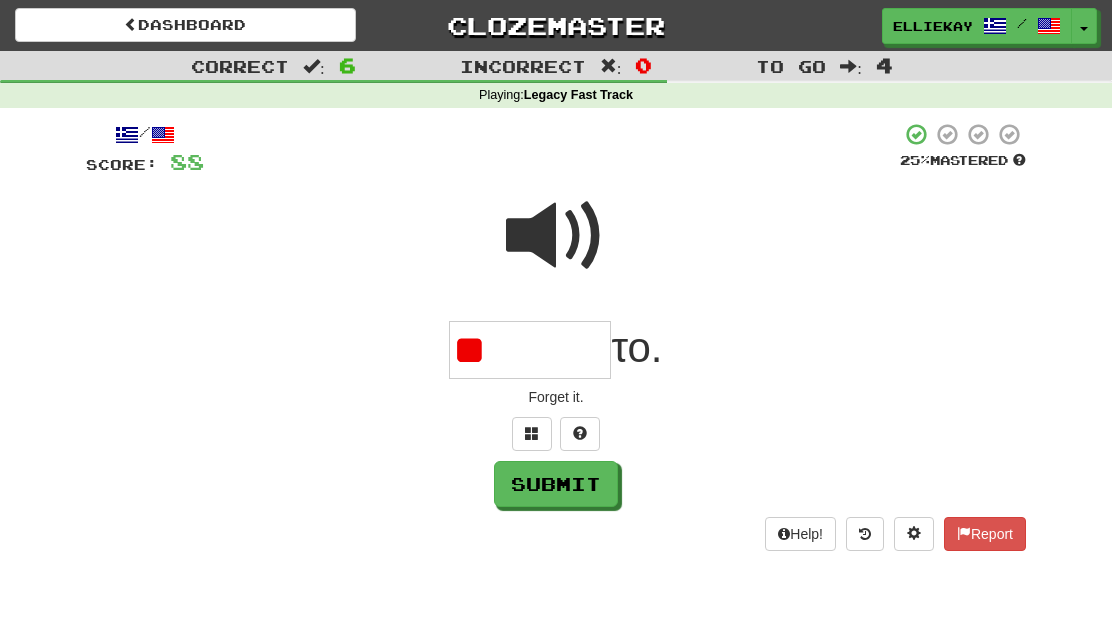 type on "*" 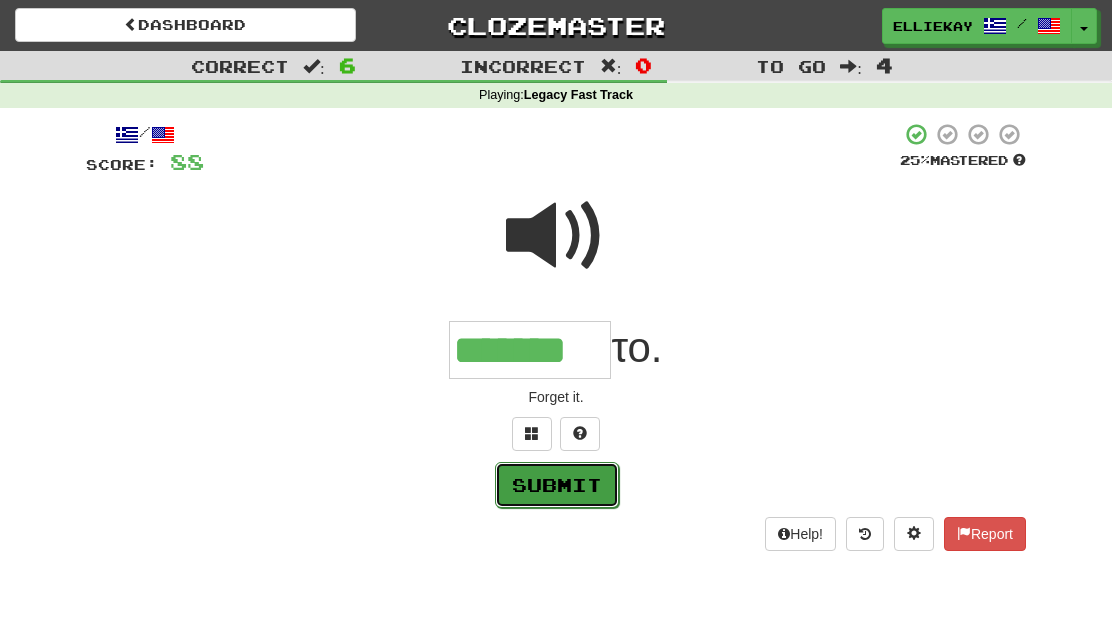 click on "Submit" at bounding box center [557, 485] 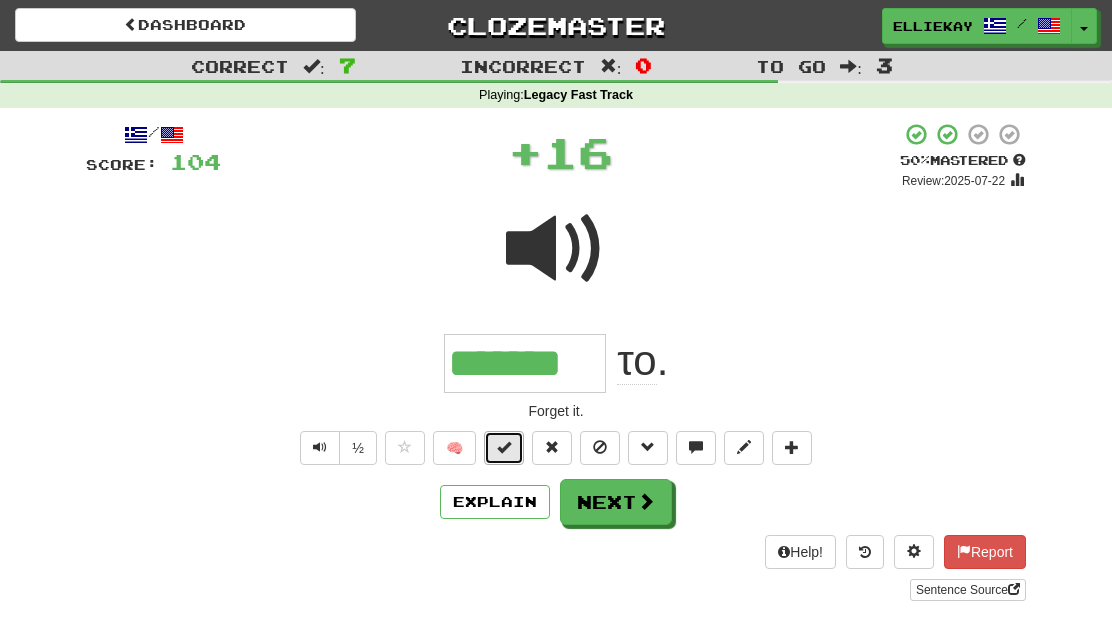 click at bounding box center [504, 447] 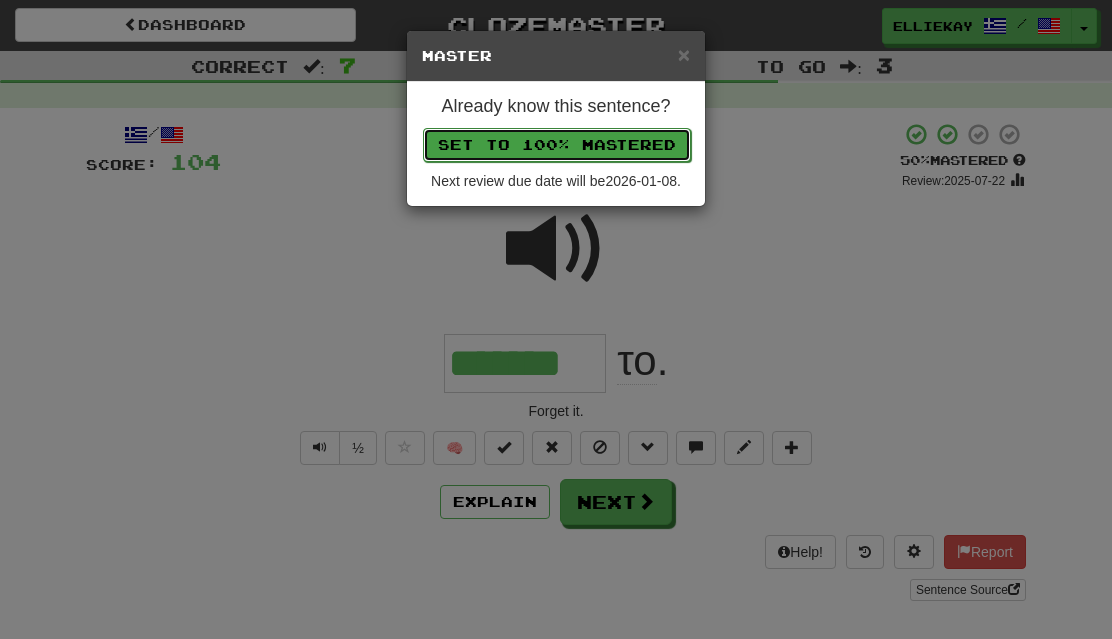 click on "Set to 100% Mastered" at bounding box center (557, 145) 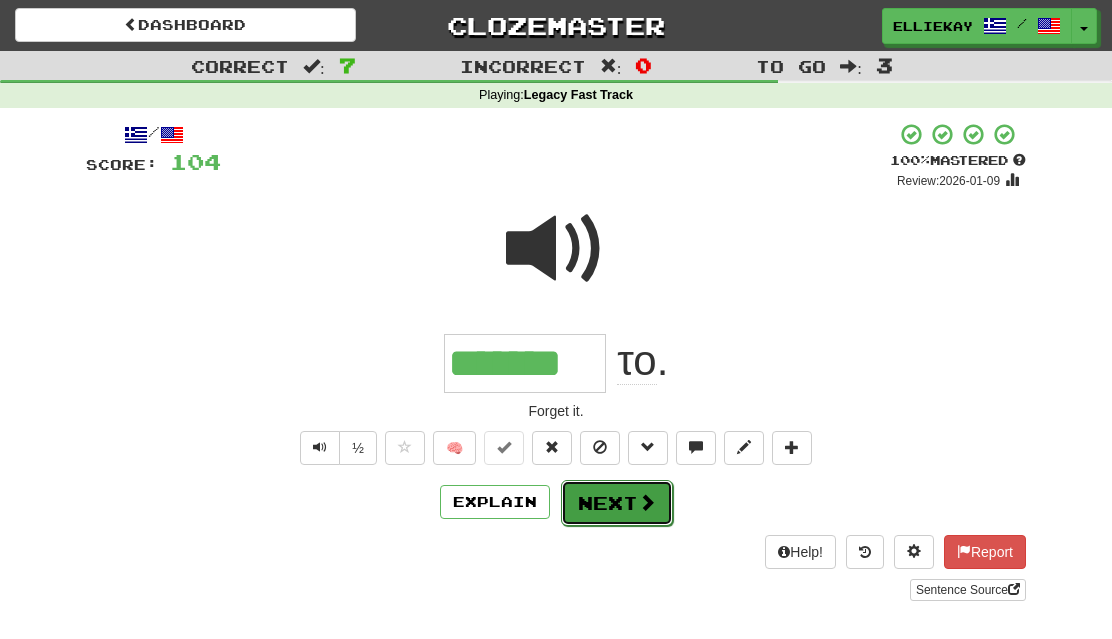 click at bounding box center [647, 502] 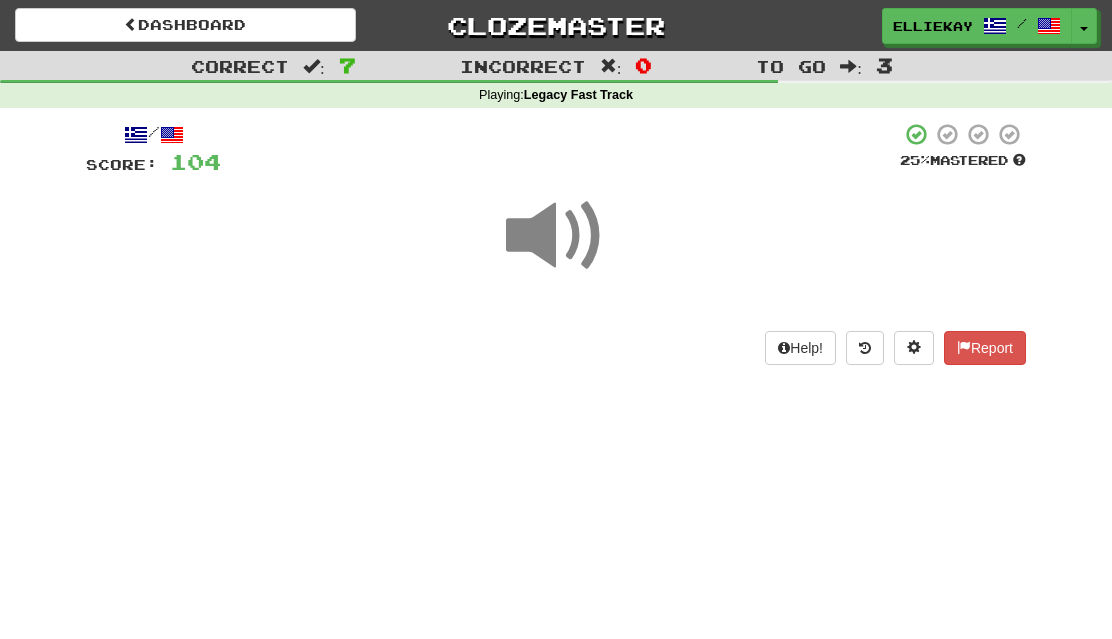 click at bounding box center [556, 236] 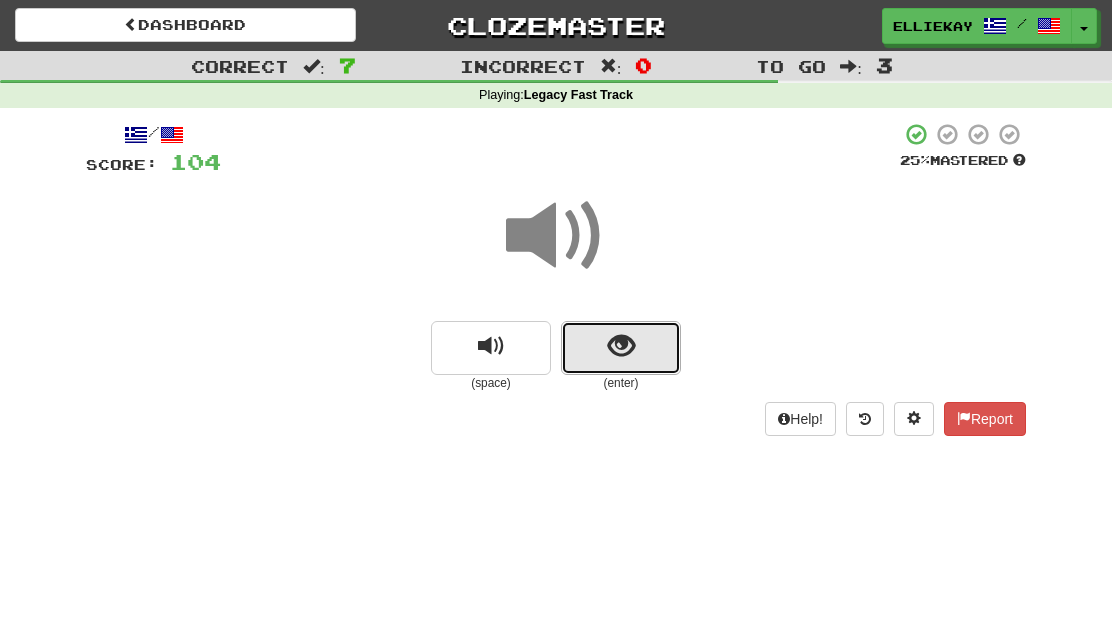 click at bounding box center (621, 348) 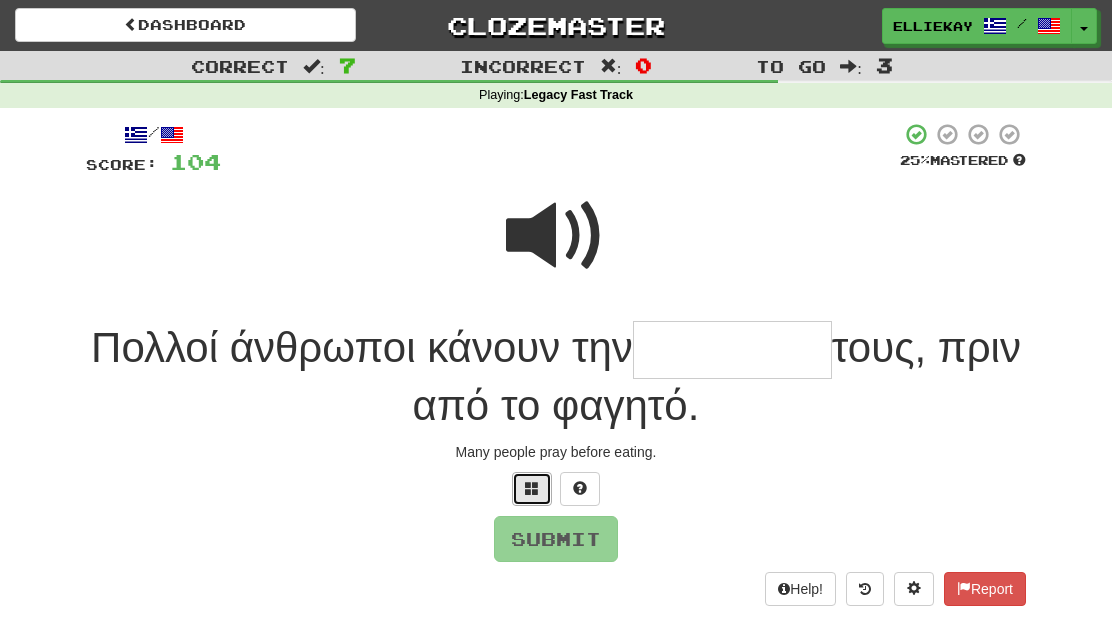 click at bounding box center [532, 489] 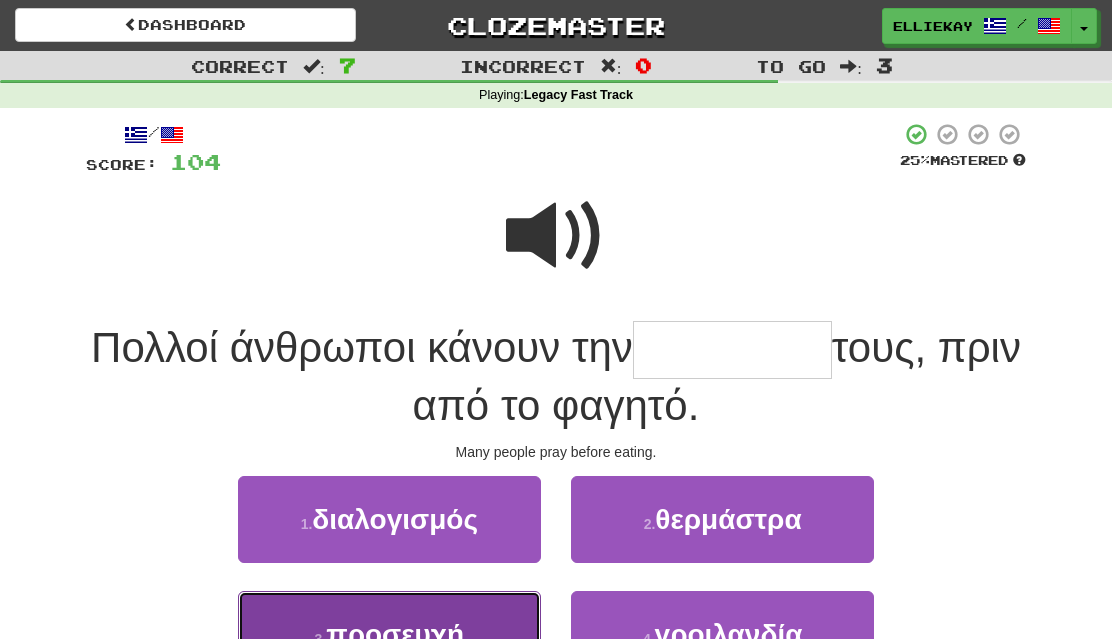 click on "3 .  προσευχή" at bounding box center [389, 634] 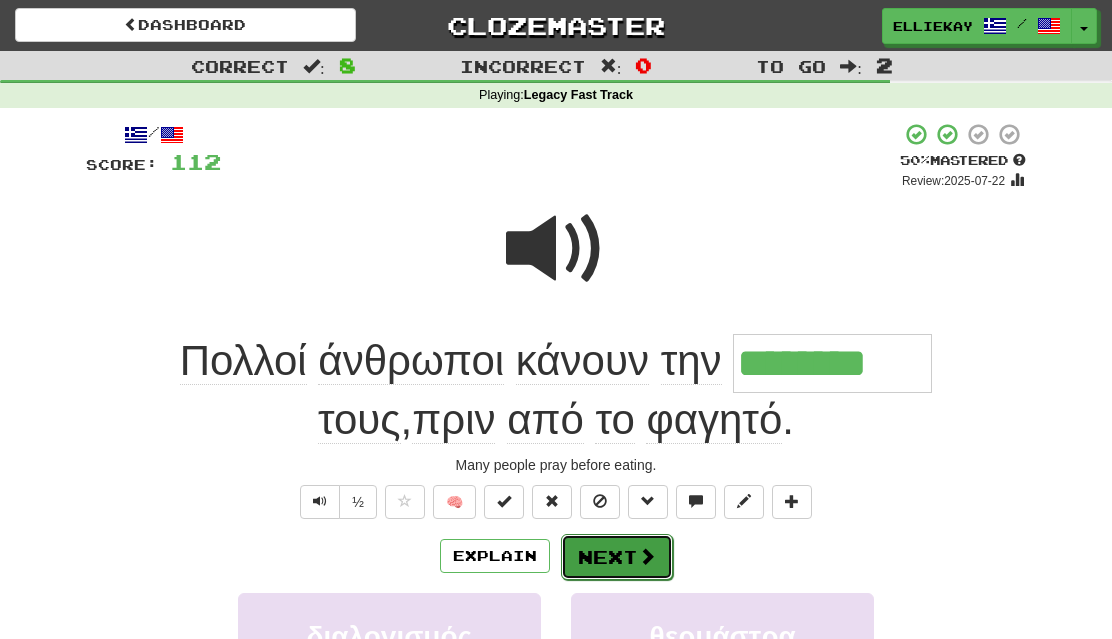 click on "Next" at bounding box center [617, 557] 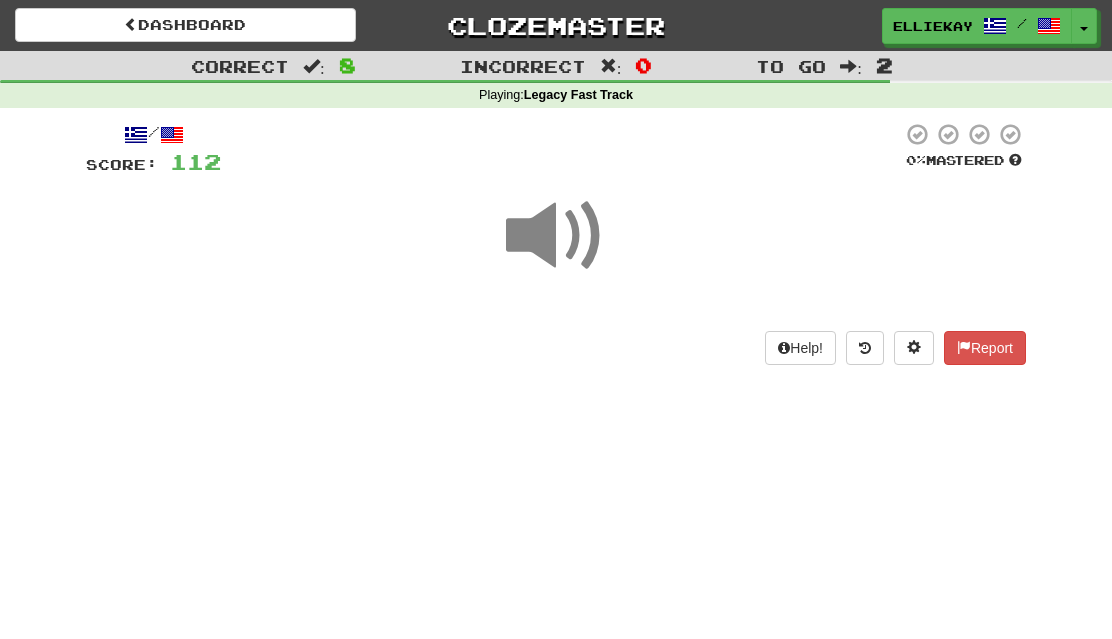 click at bounding box center [556, 236] 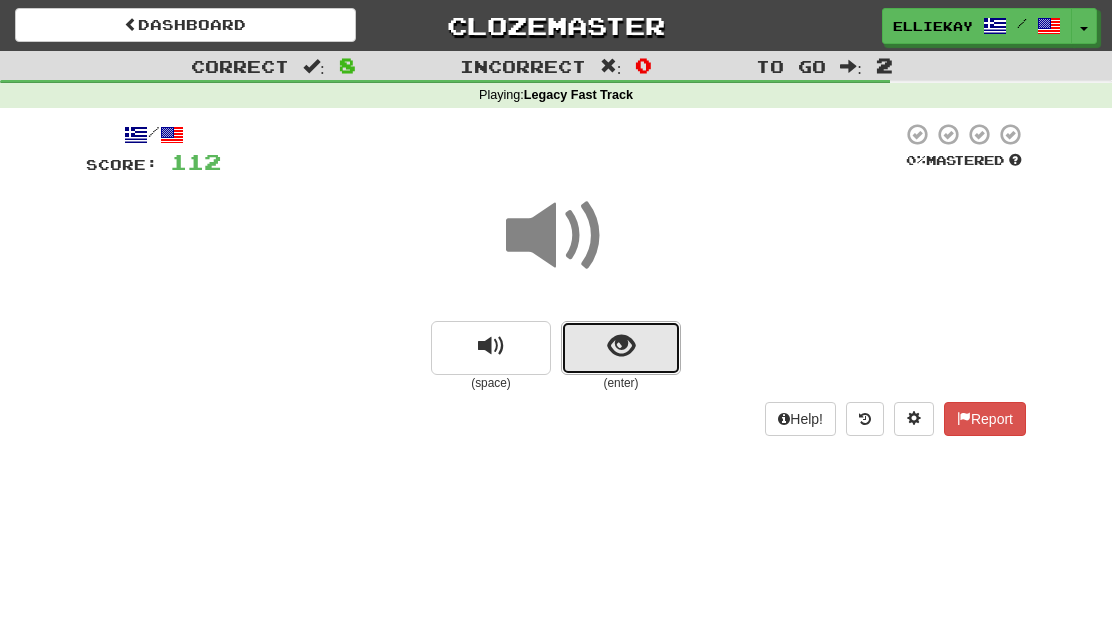 click at bounding box center (621, 348) 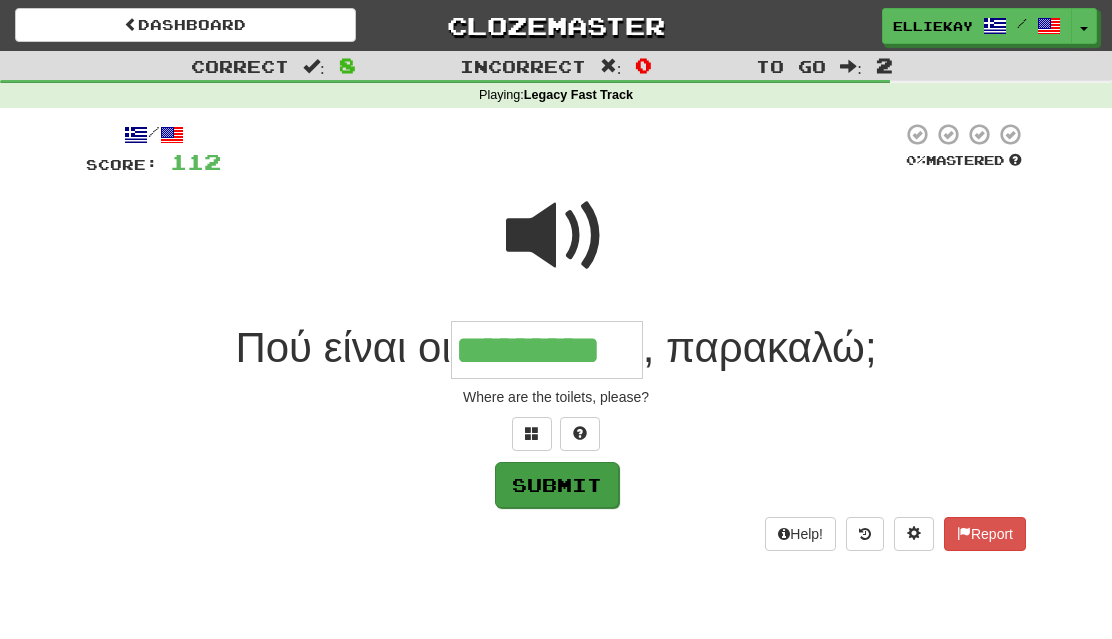 type on "*********" 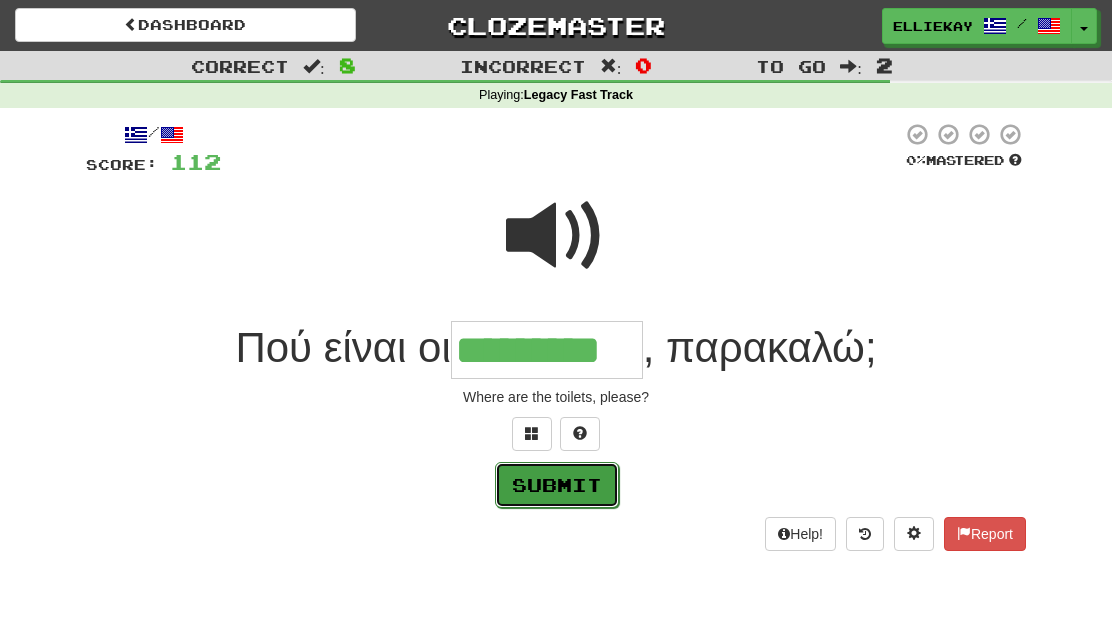 click on "Submit" at bounding box center [557, 485] 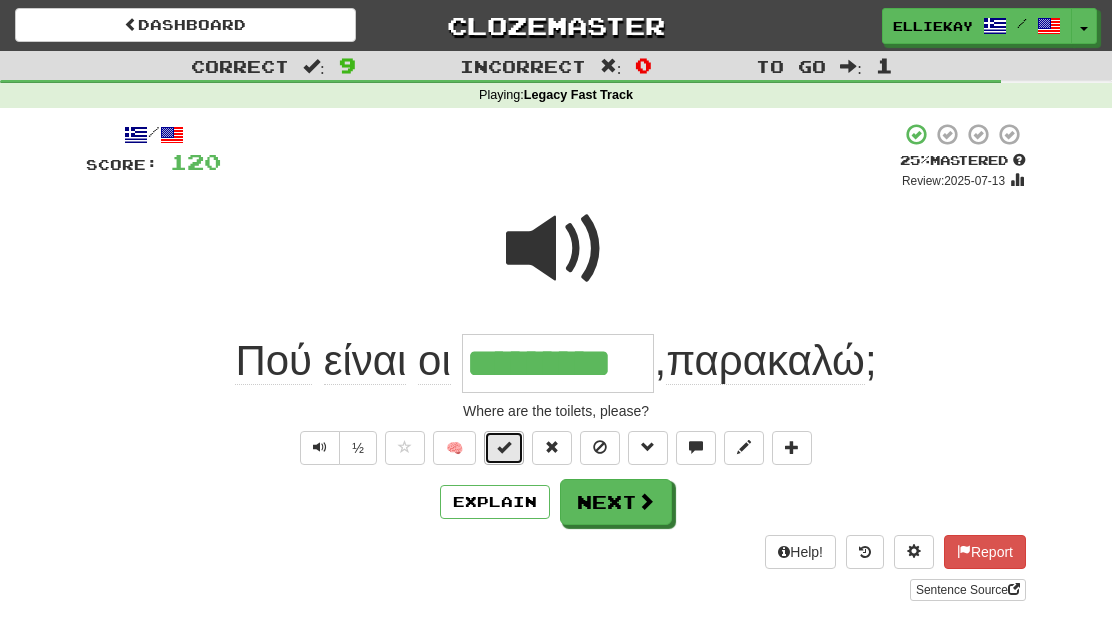 click at bounding box center (504, 447) 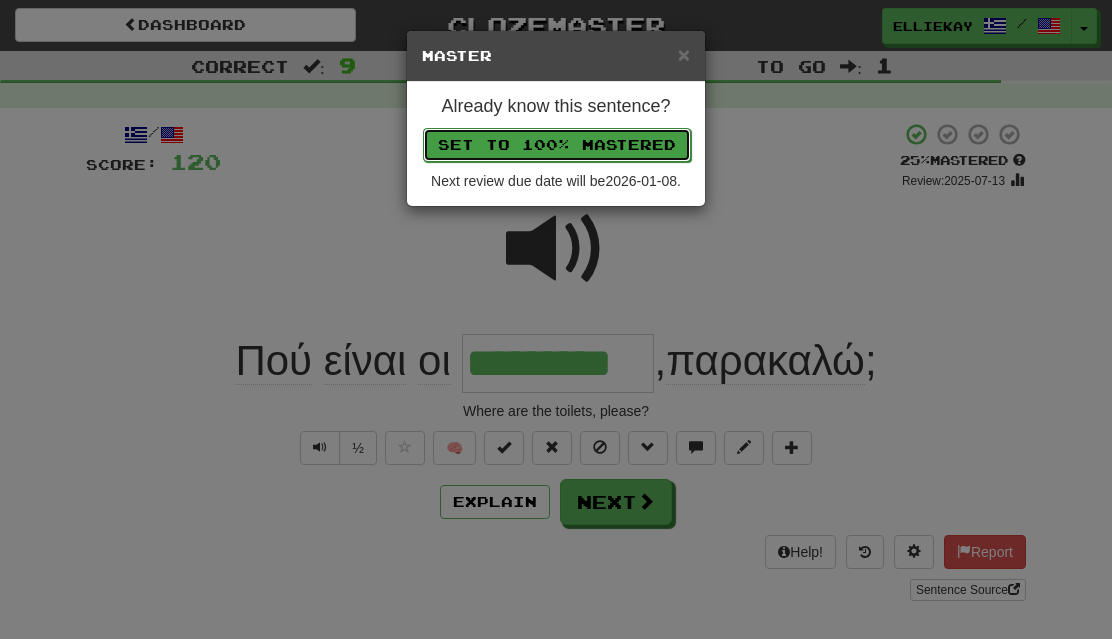 click on "Set to 100% Mastered" at bounding box center [557, 145] 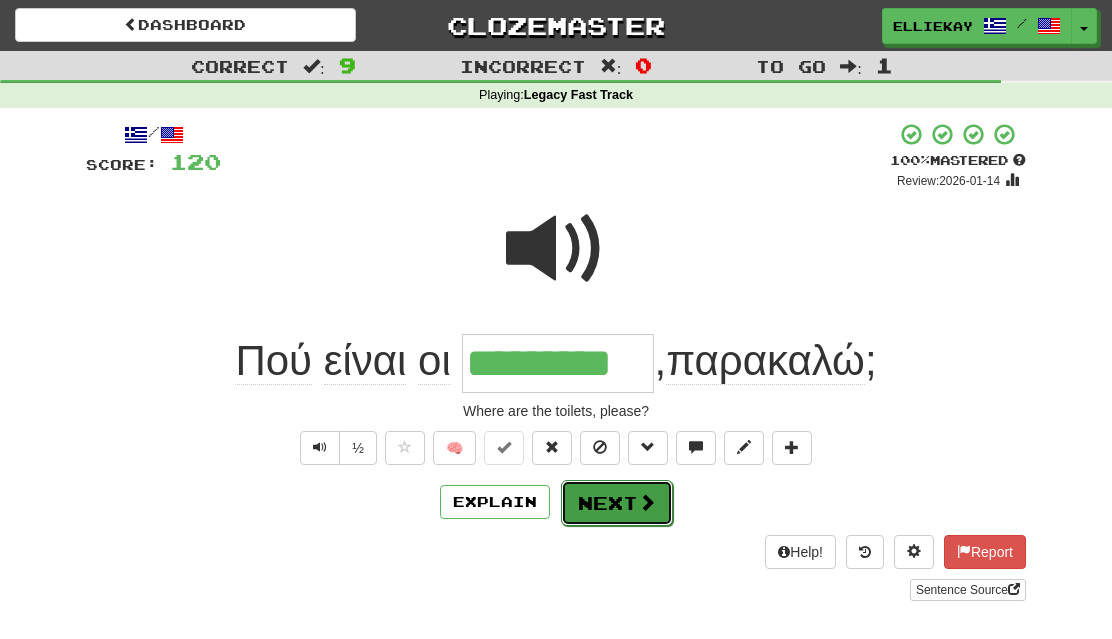 click at bounding box center (647, 502) 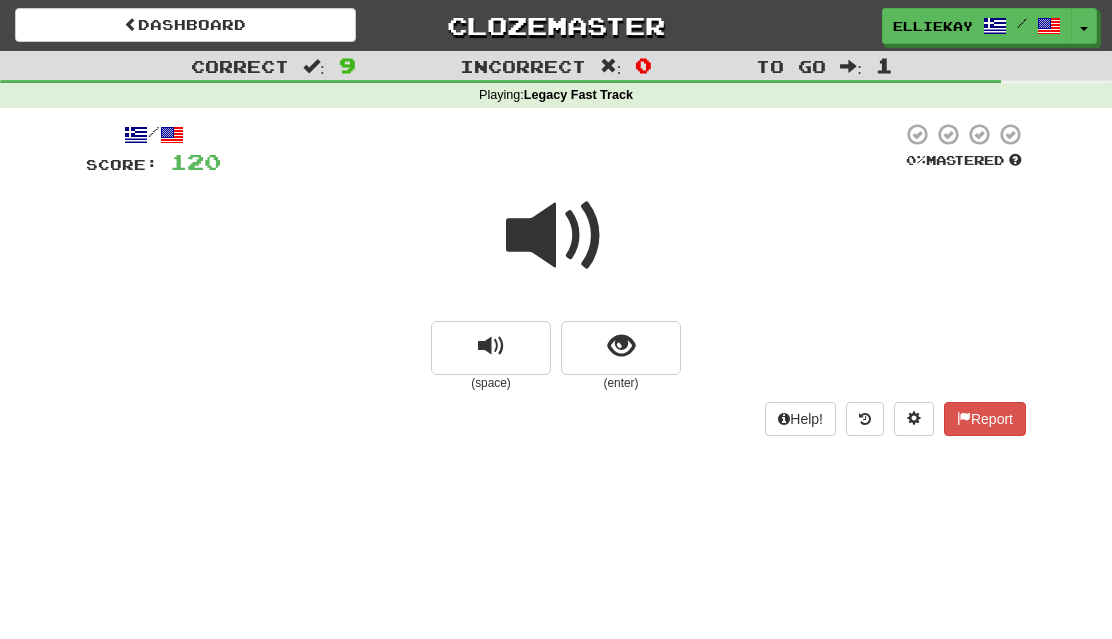 click at bounding box center [556, 236] 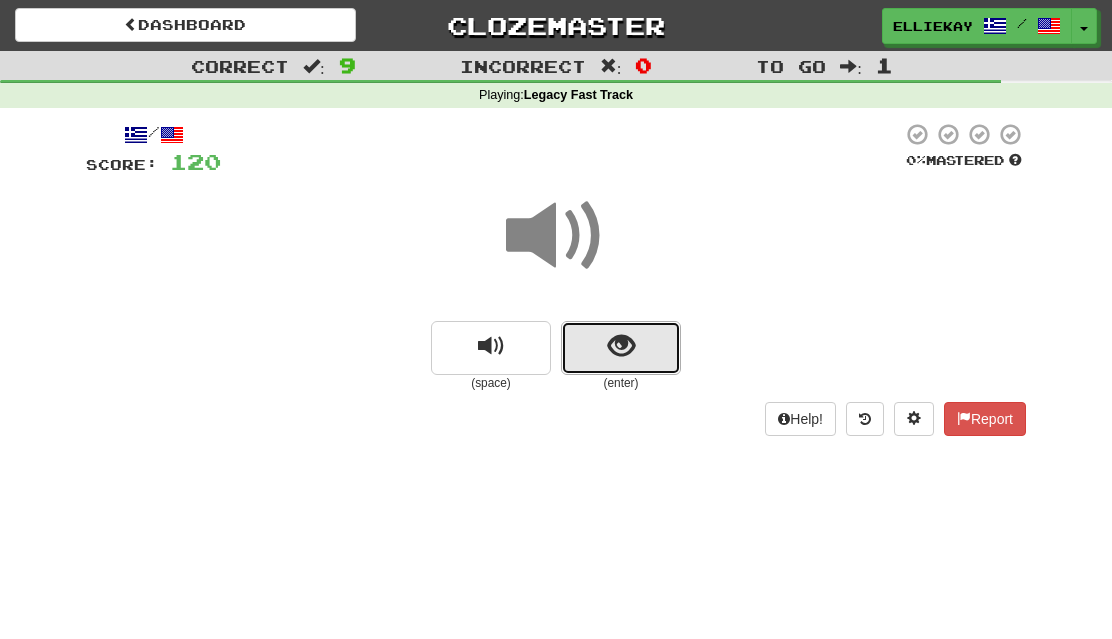 click at bounding box center [621, 348] 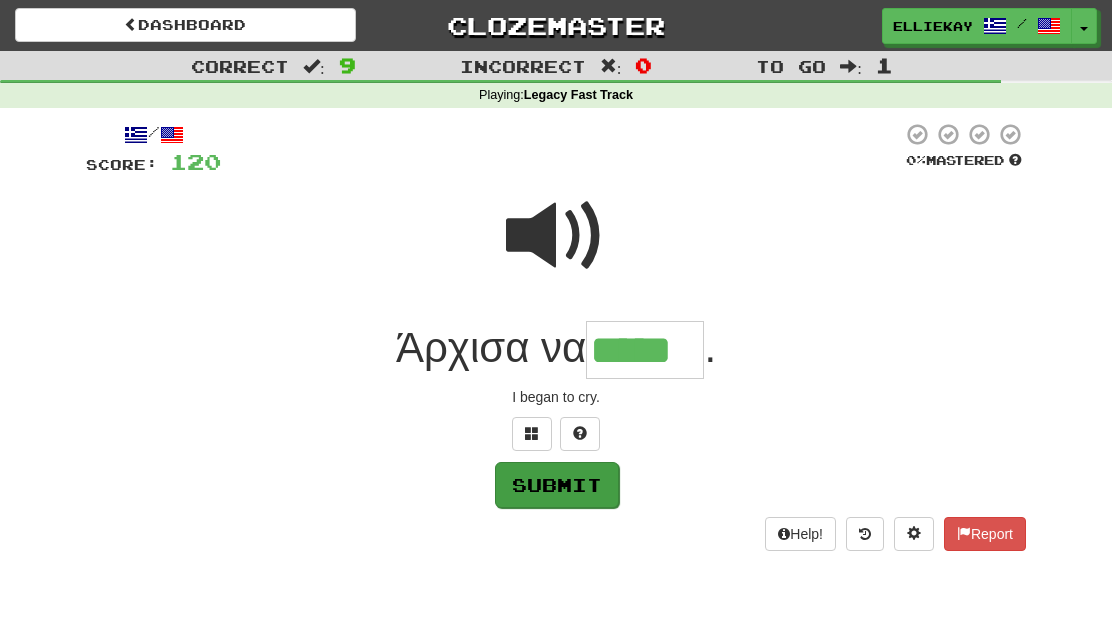 type on "*****" 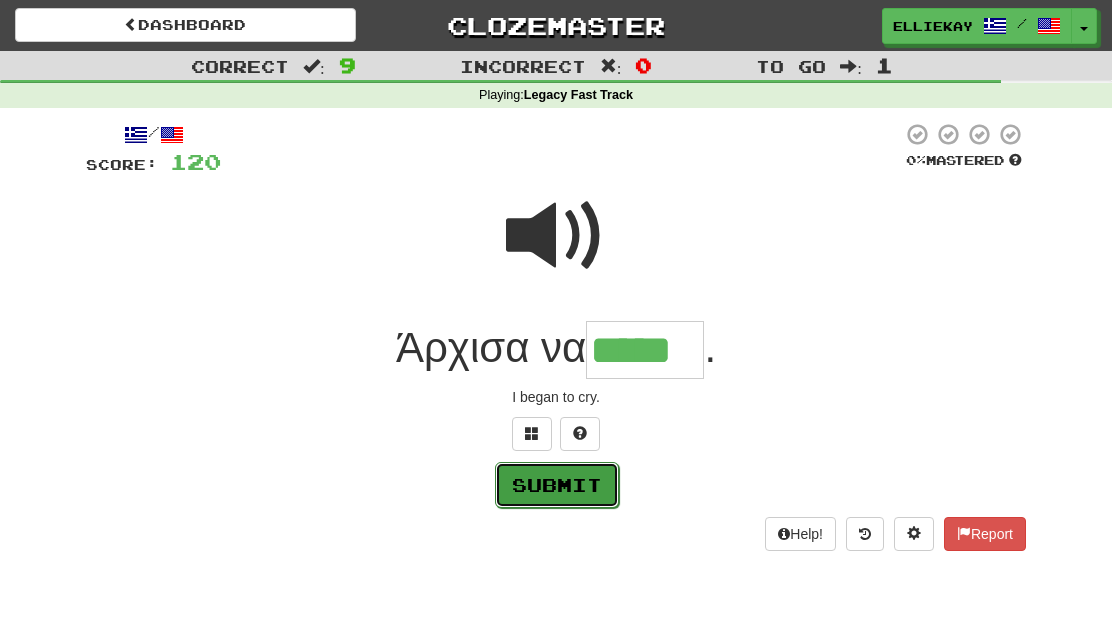 click on "Submit" at bounding box center (557, 485) 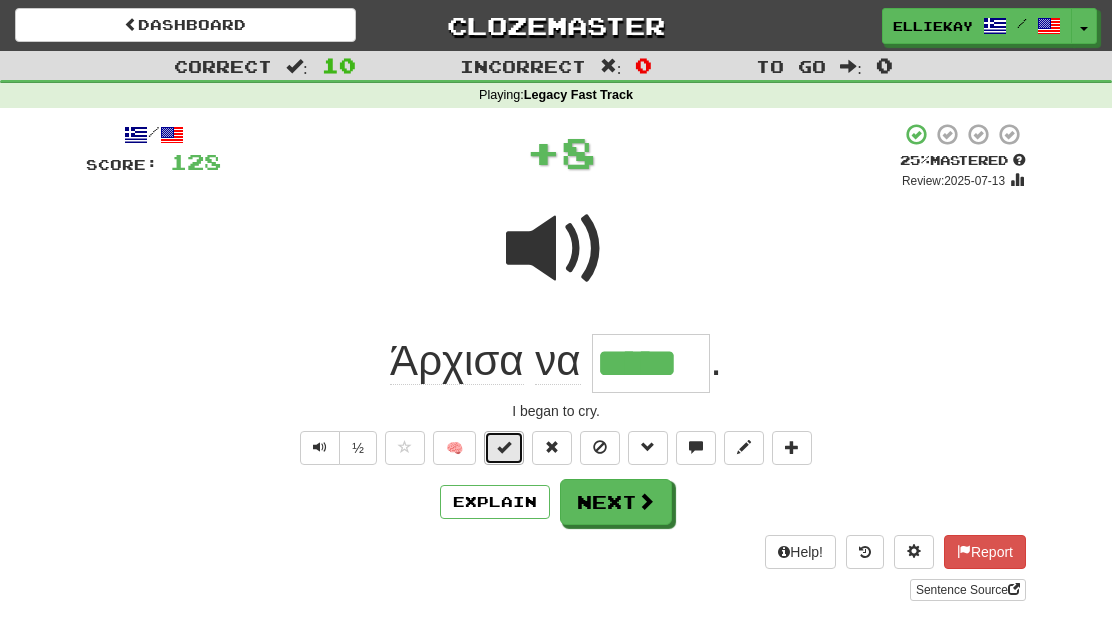 click at bounding box center (504, 447) 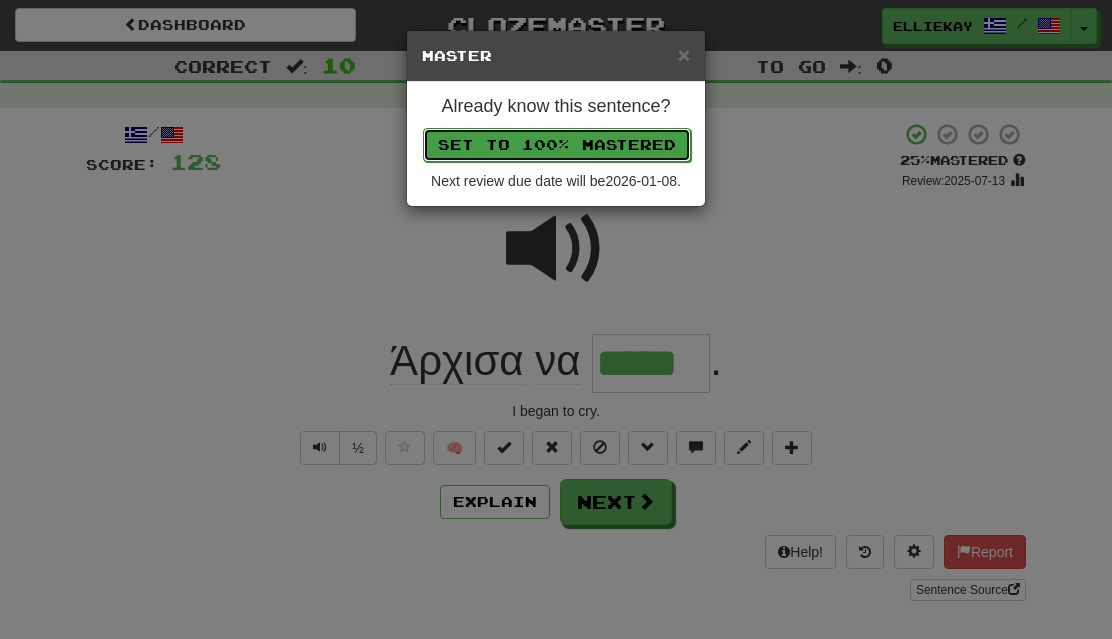 click on "Set to 100% Mastered" at bounding box center (557, 145) 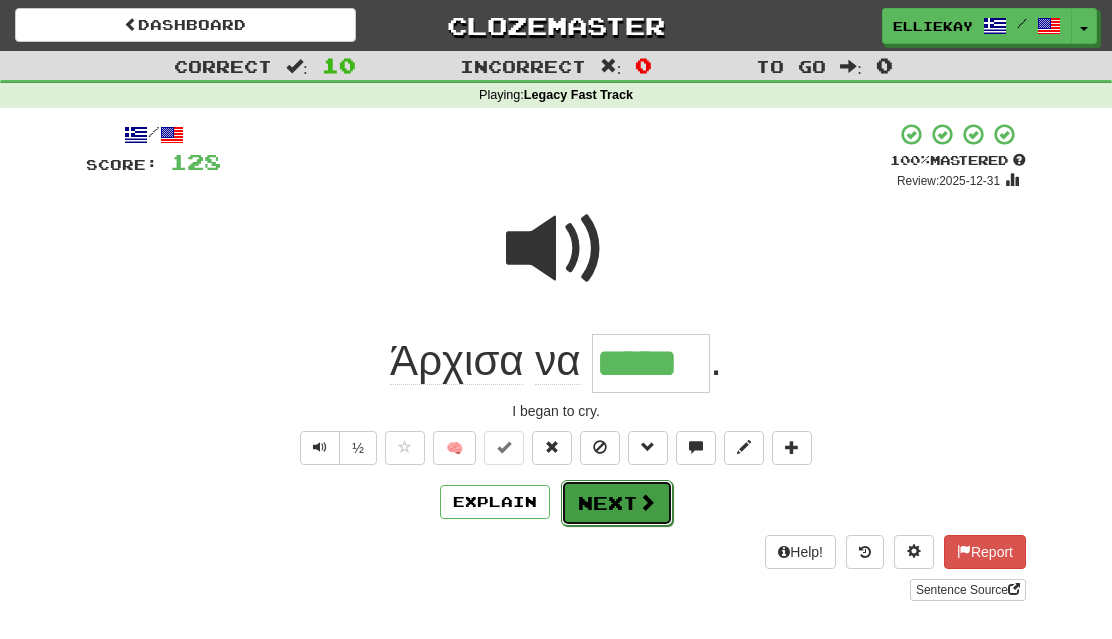 click on "Next" at bounding box center [617, 503] 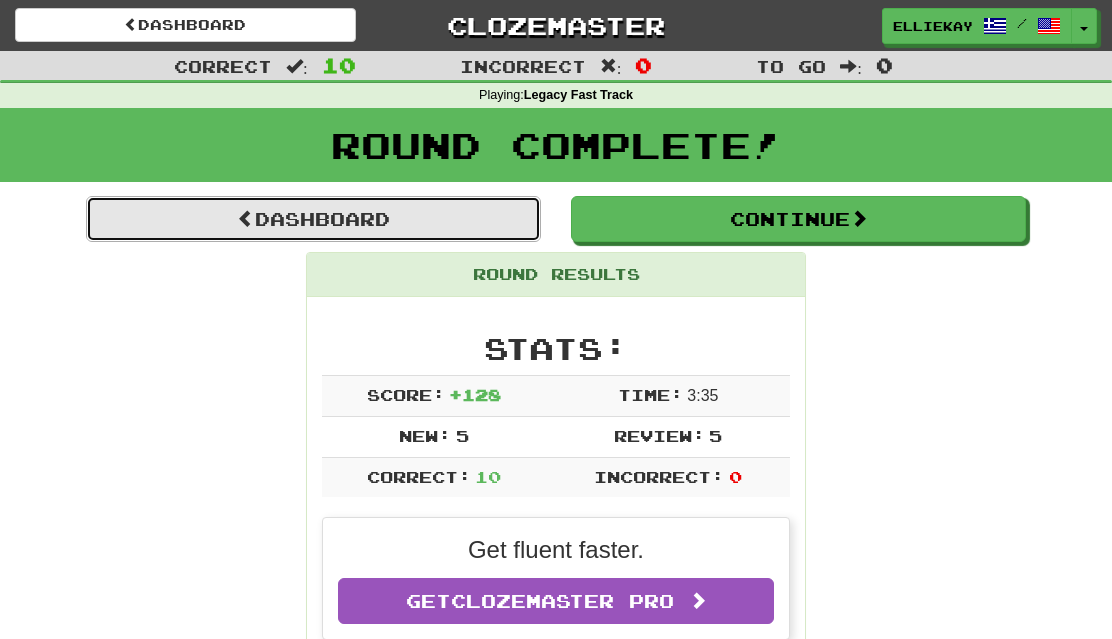 click on "Dashboard" at bounding box center (313, 219) 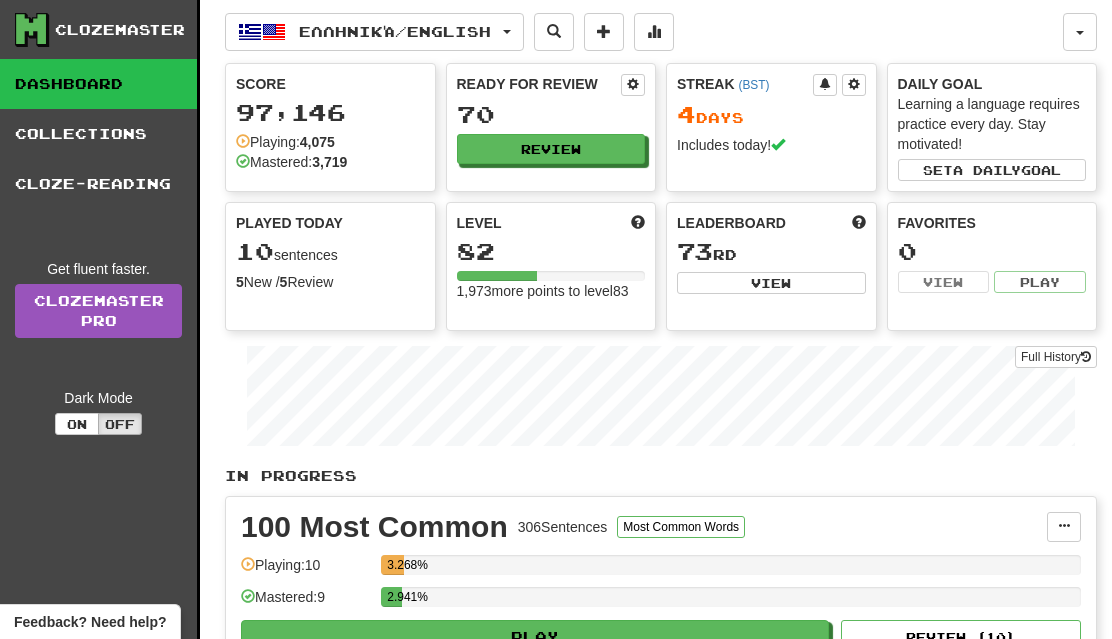 scroll, scrollTop: 0, scrollLeft: 0, axis: both 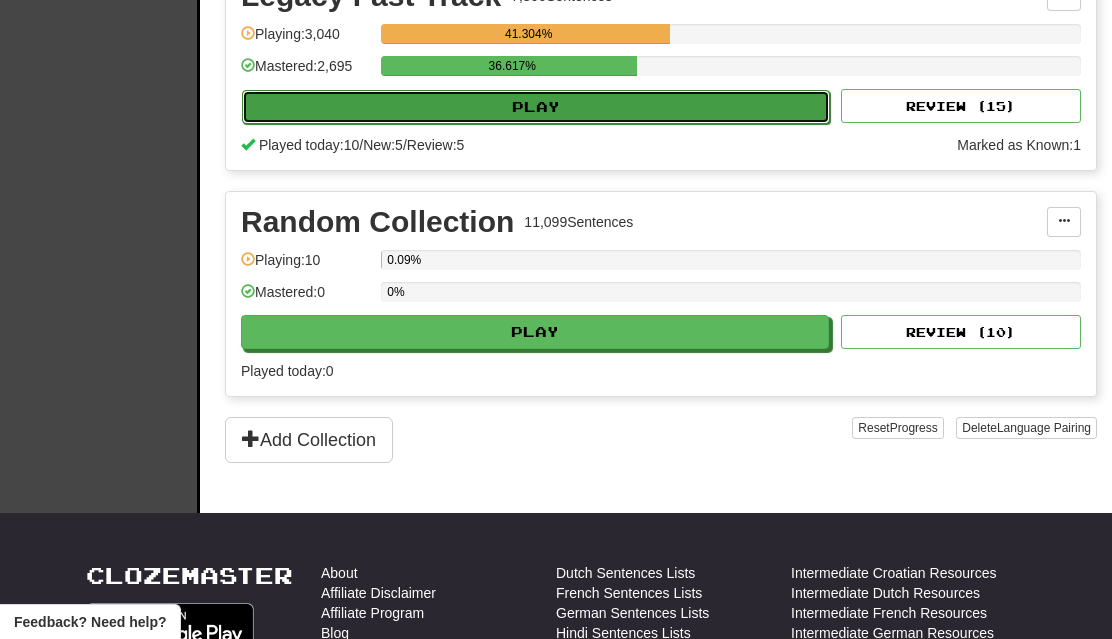 click on "Play" at bounding box center [536, 107] 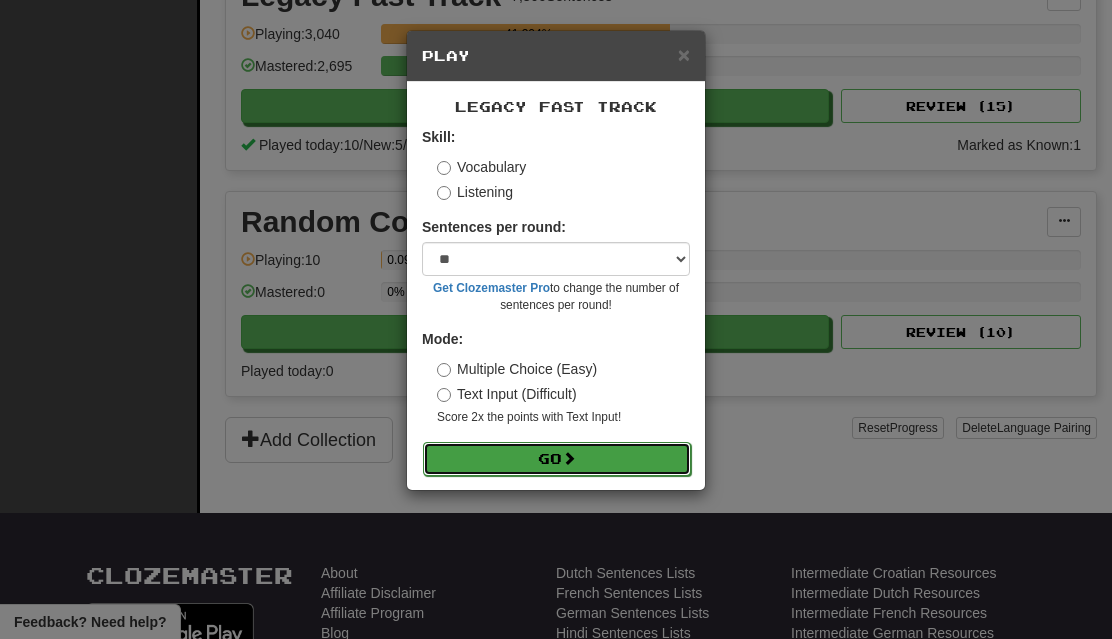 click on "Go" at bounding box center (557, 459) 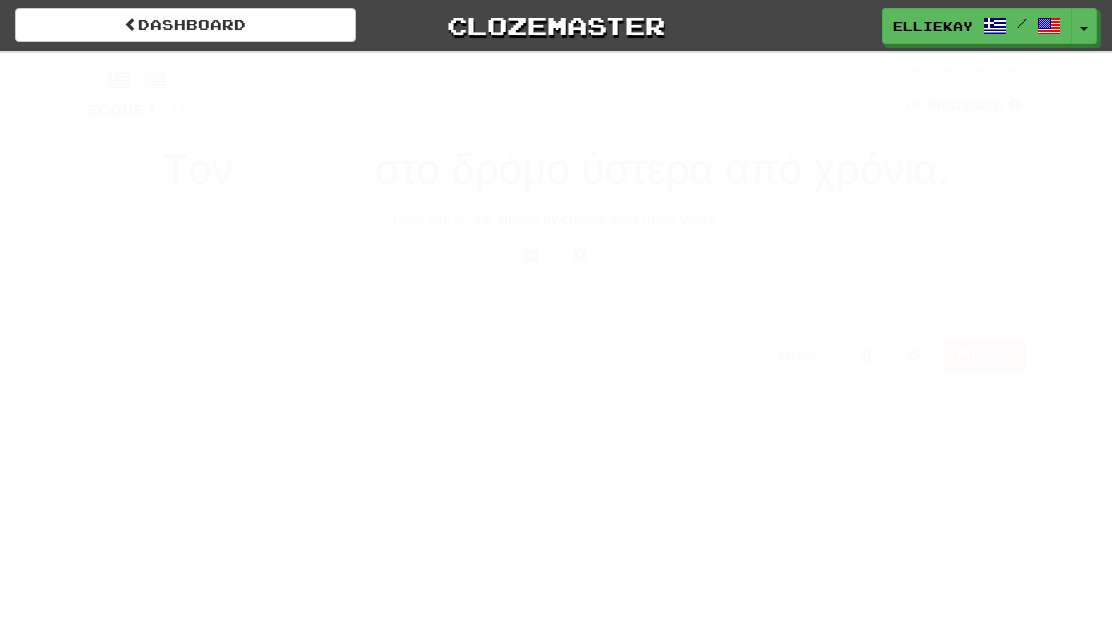 scroll, scrollTop: 0, scrollLeft: 0, axis: both 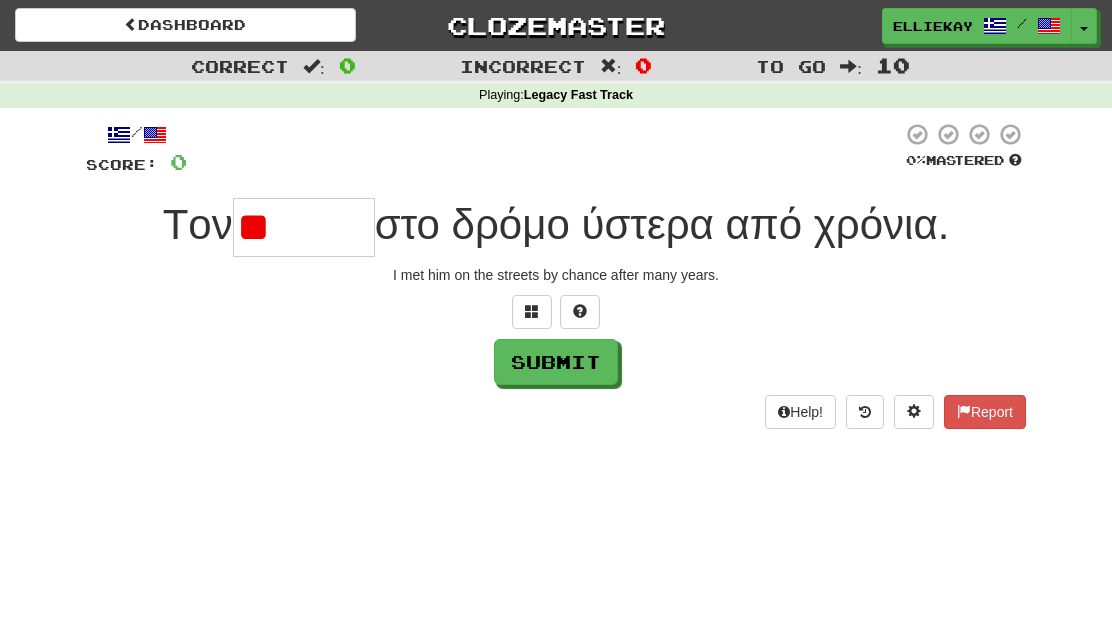 type on "*" 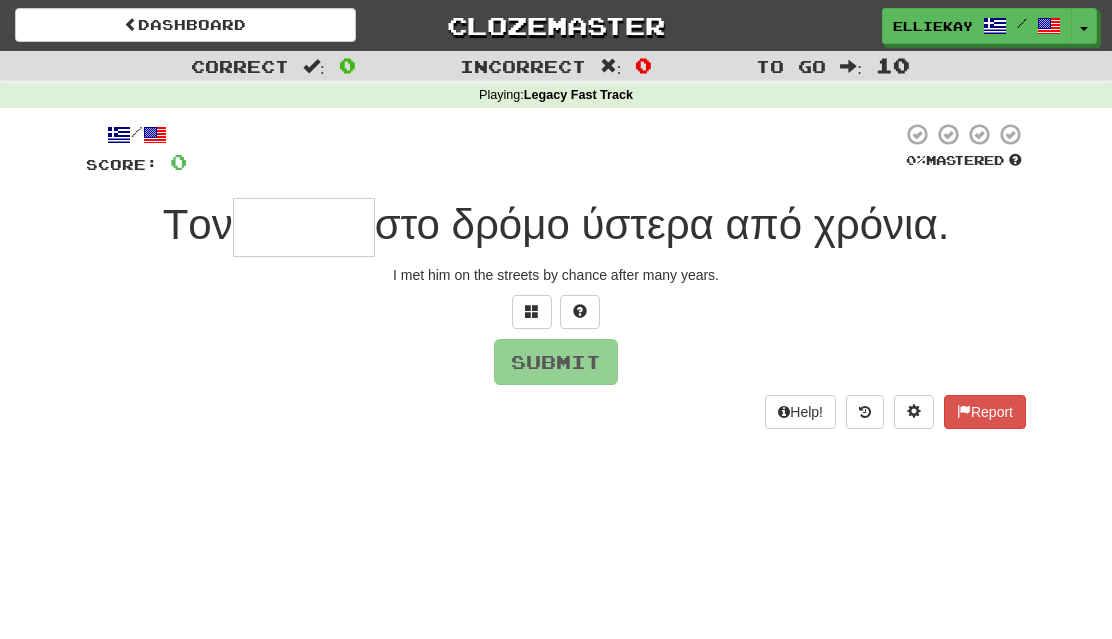 type on "*" 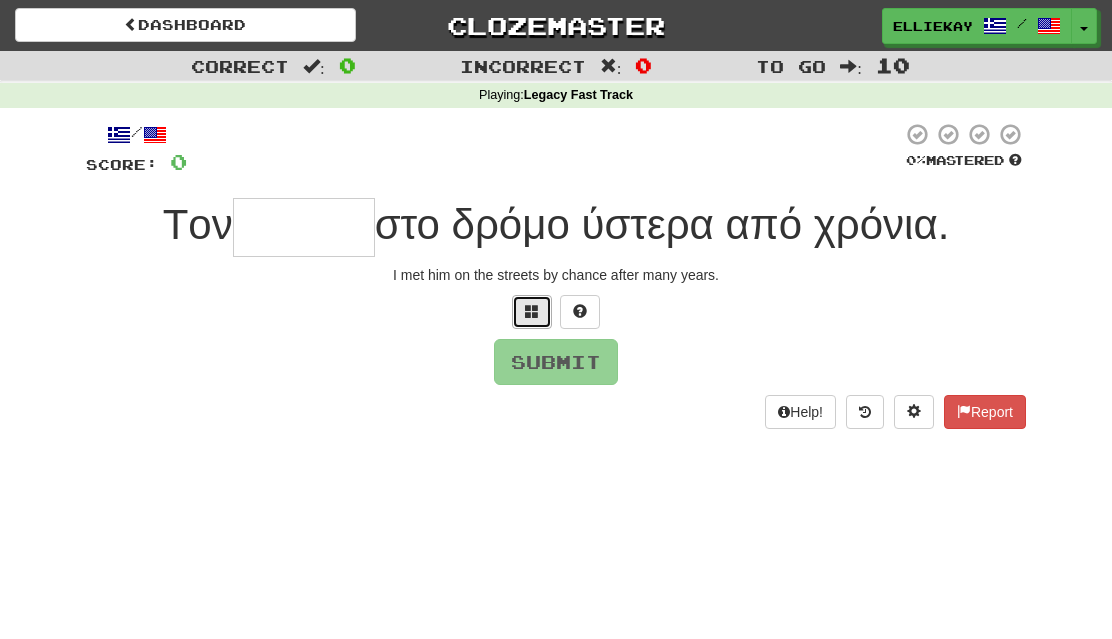 click at bounding box center [532, 312] 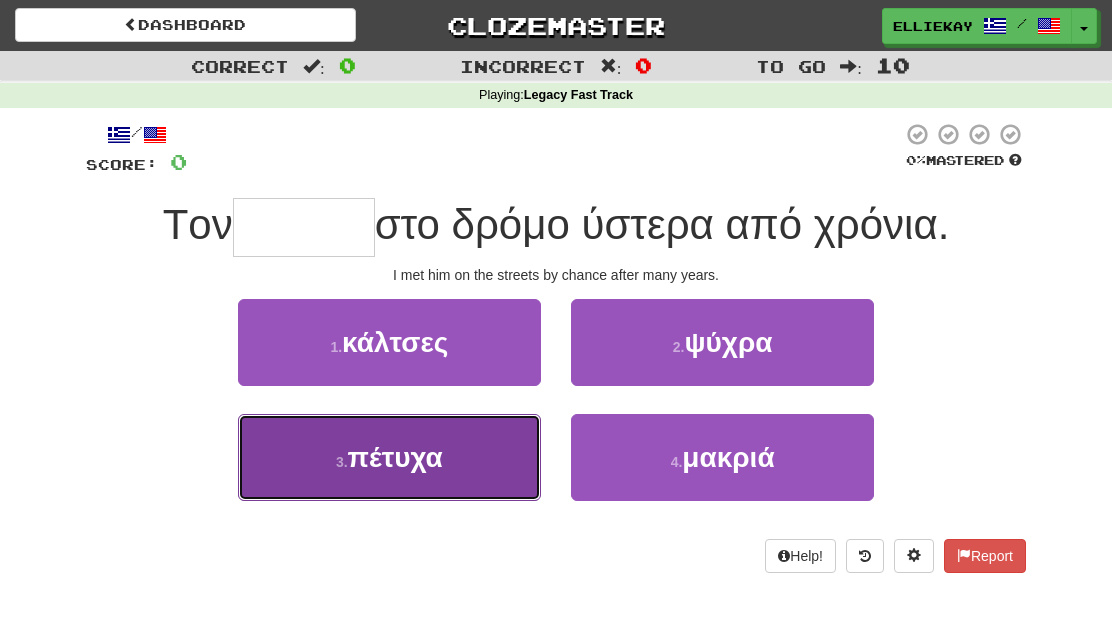 click on "3 .  πέτυχα" at bounding box center [389, 457] 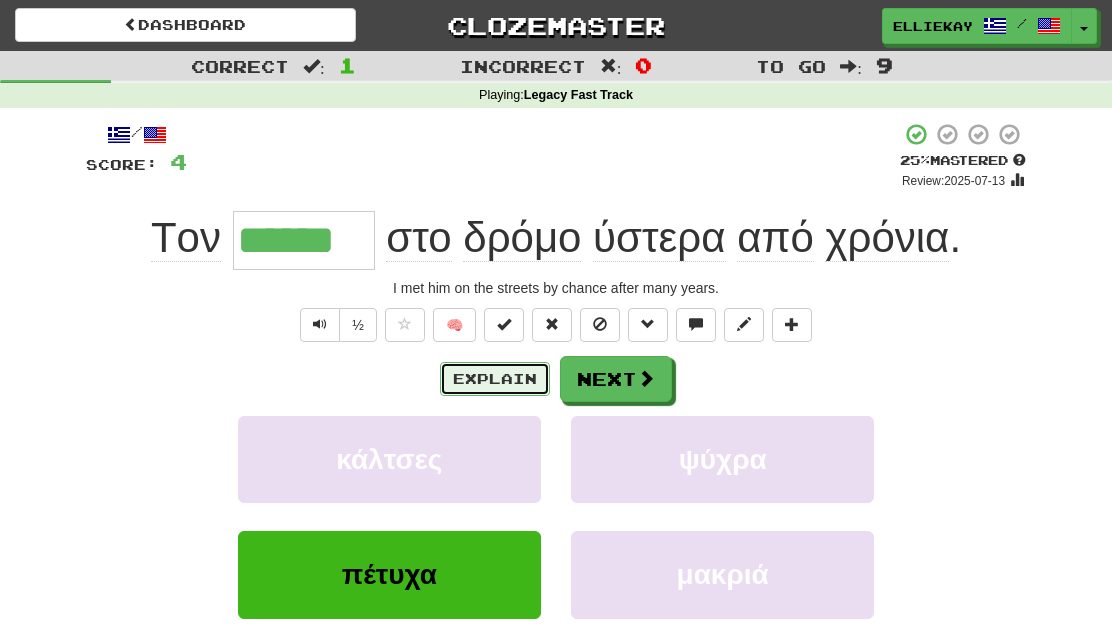 click on "Explain" at bounding box center (495, 379) 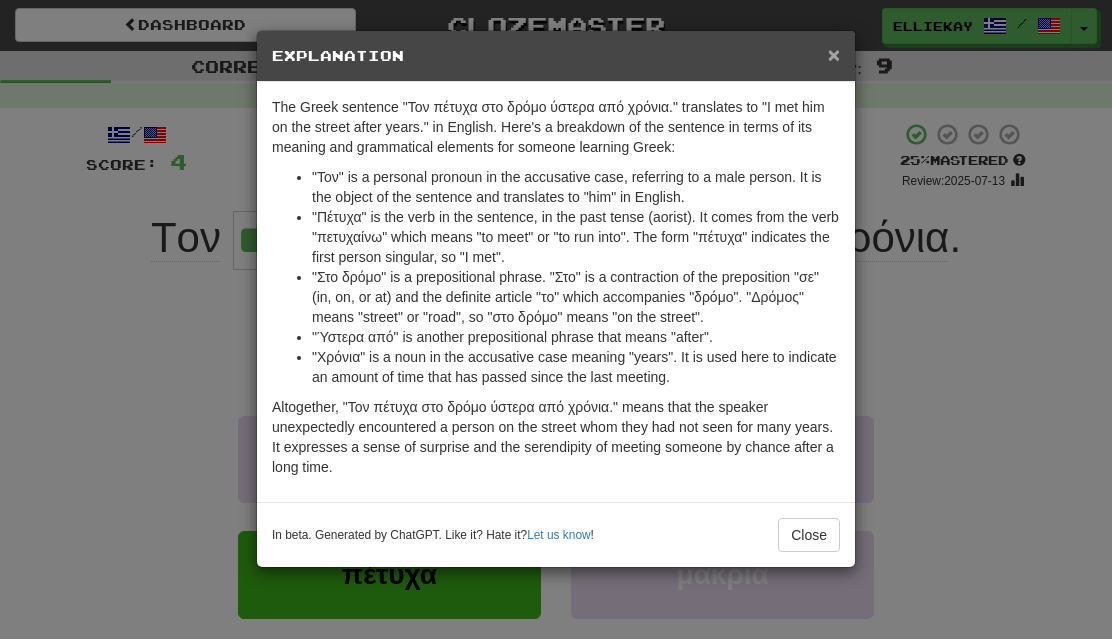 click on "×" at bounding box center [834, 54] 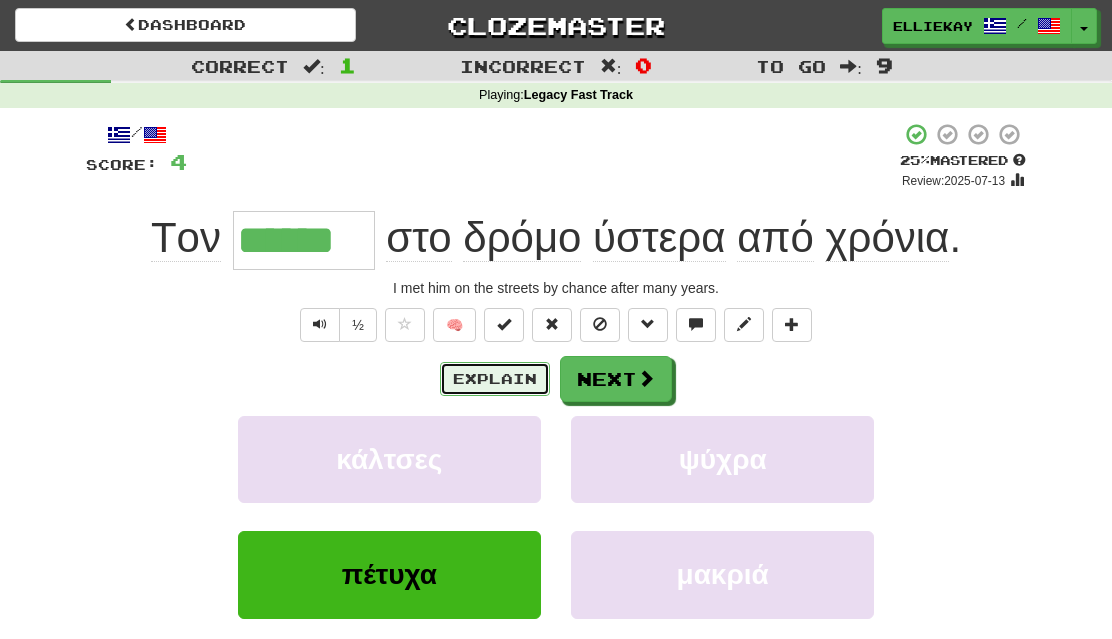 click on "Explain" at bounding box center (495, 379) 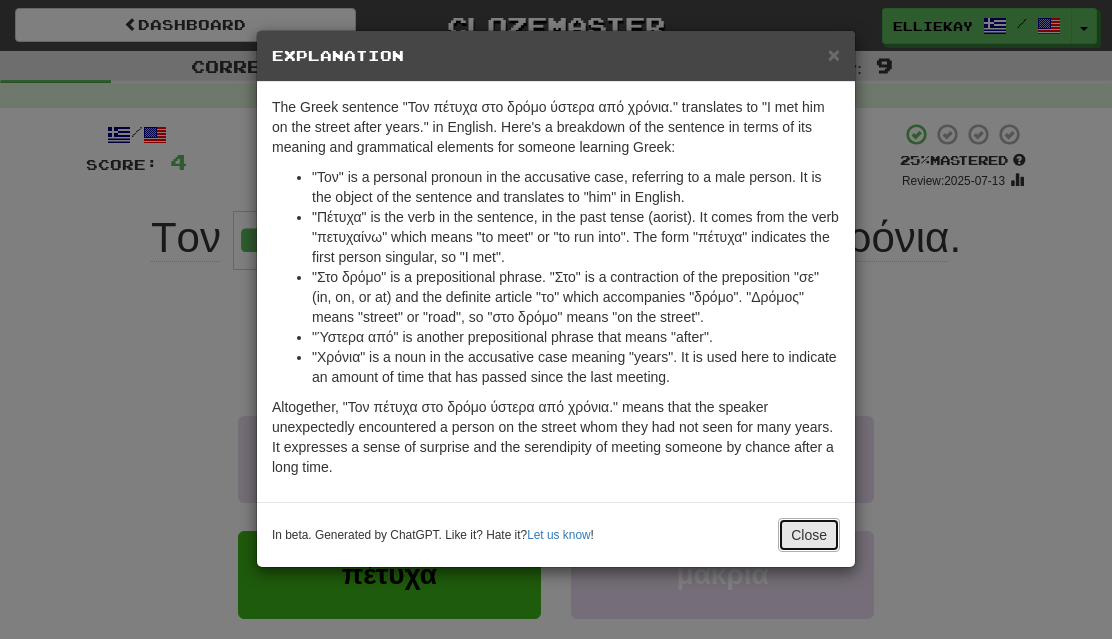 click on "Close" at bounding box center [809, 535] 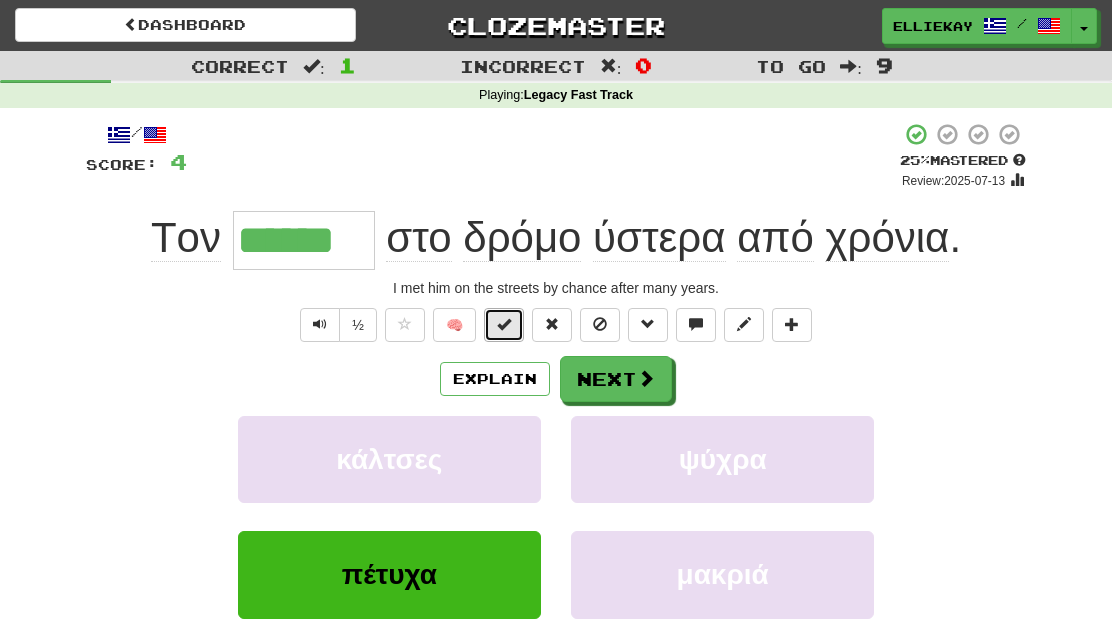 click at bounding box center [504, 324] 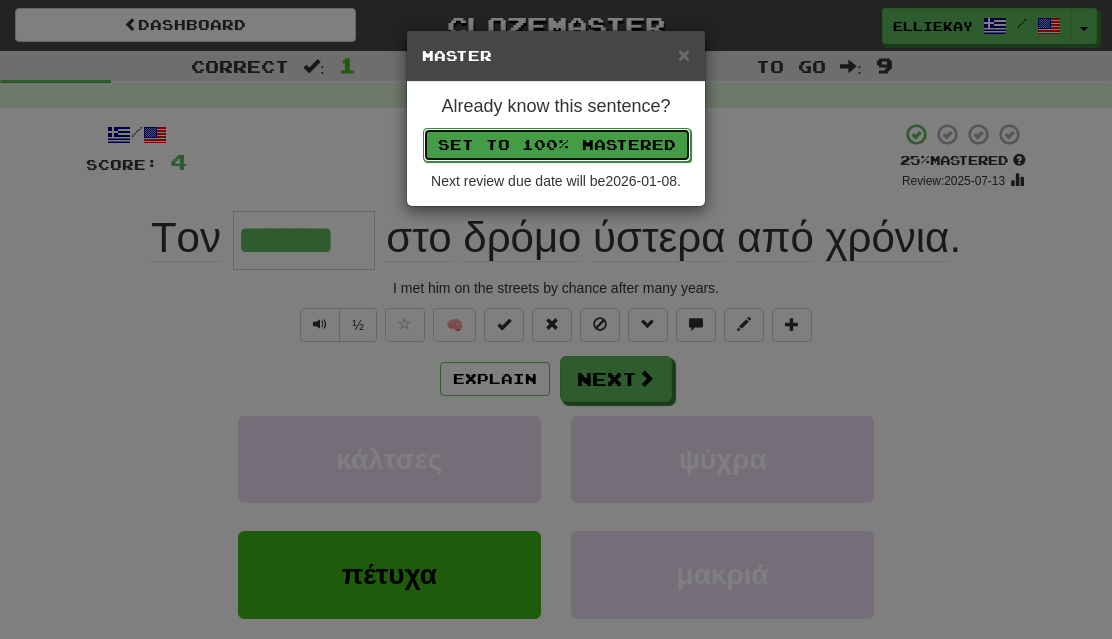 click on "Set to 100% Mastered" at bounding box center (557, 145) 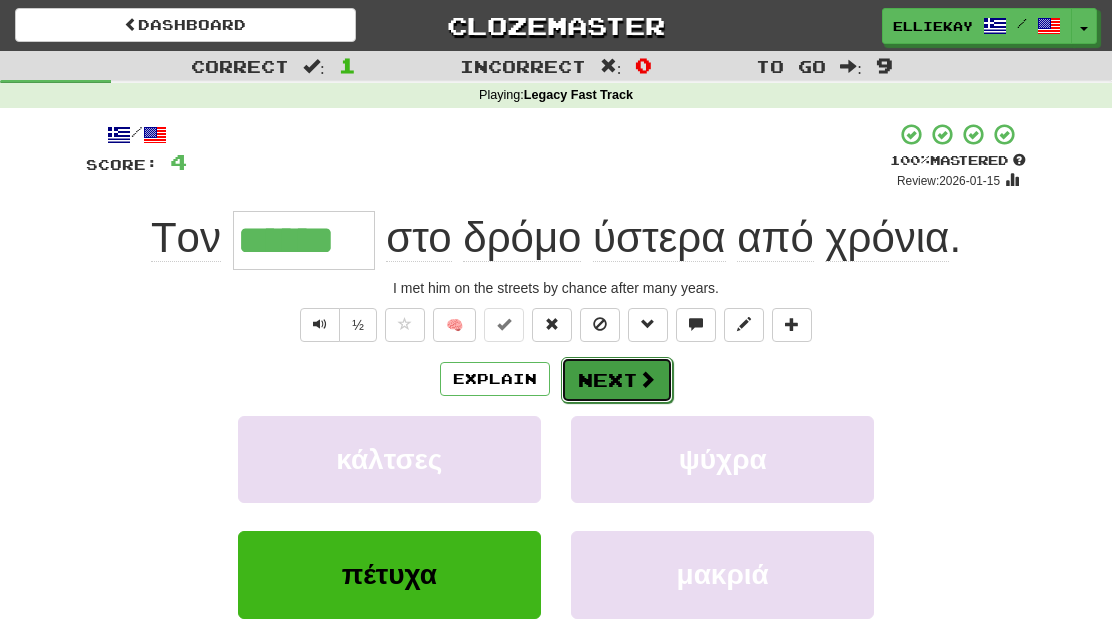 click at bounding box center (647, 379) 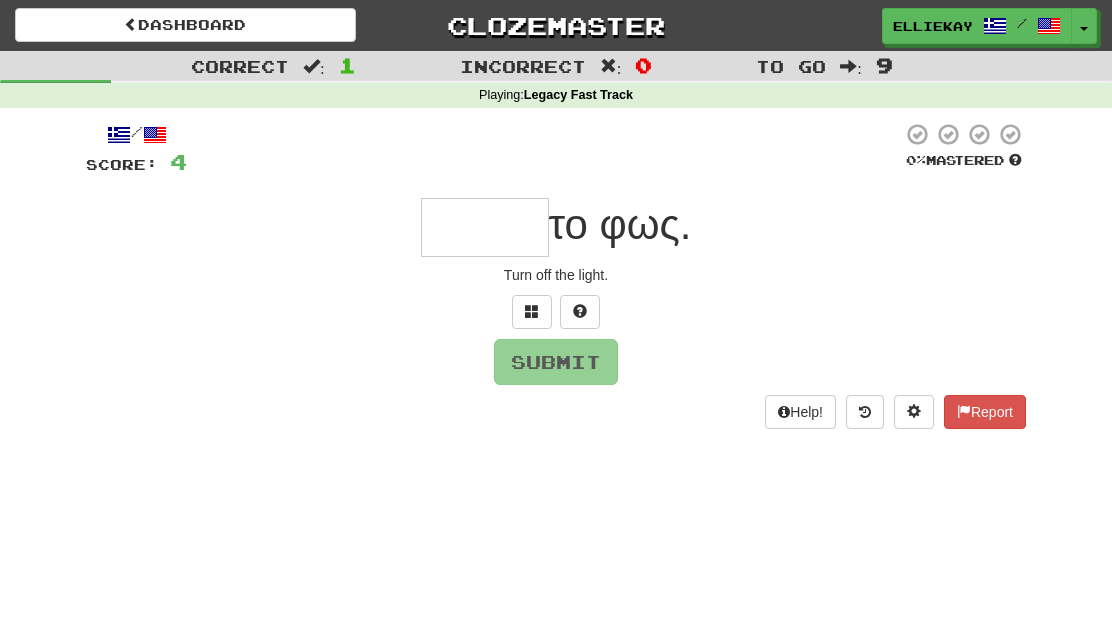 type on "*" 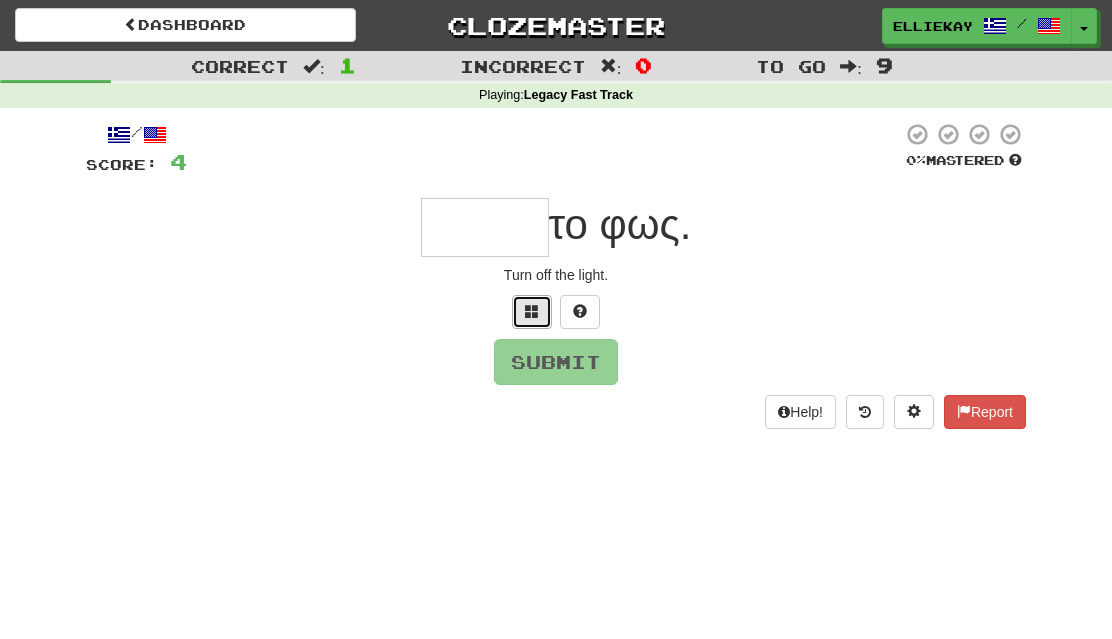 click at bounding box center (532, 311) 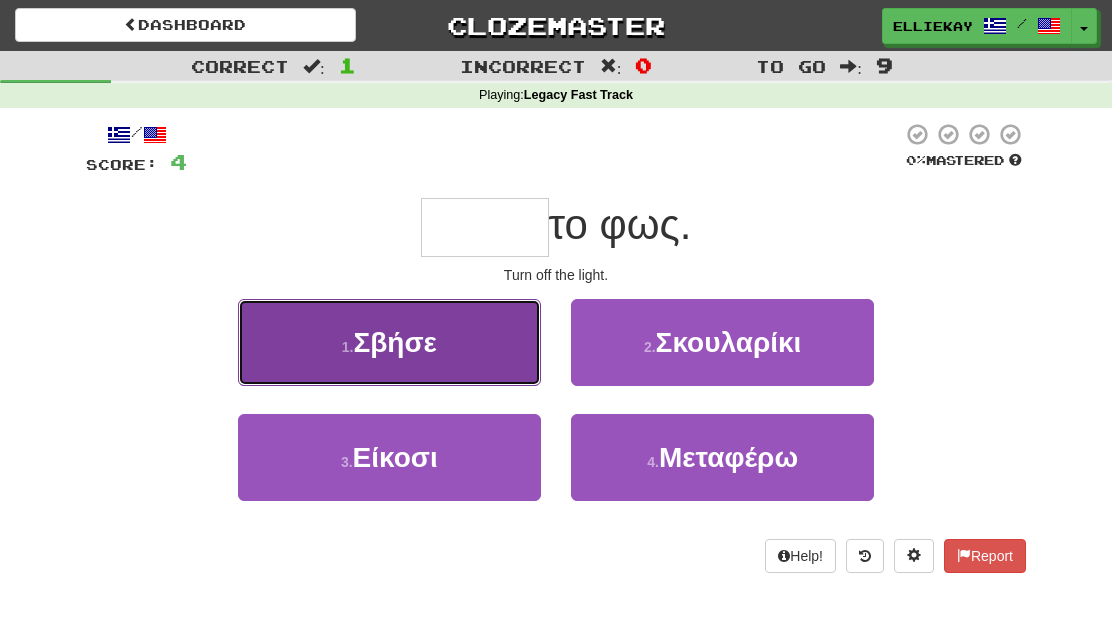 click on "1 .  Σβήσε" at bounding box center (389, 342) 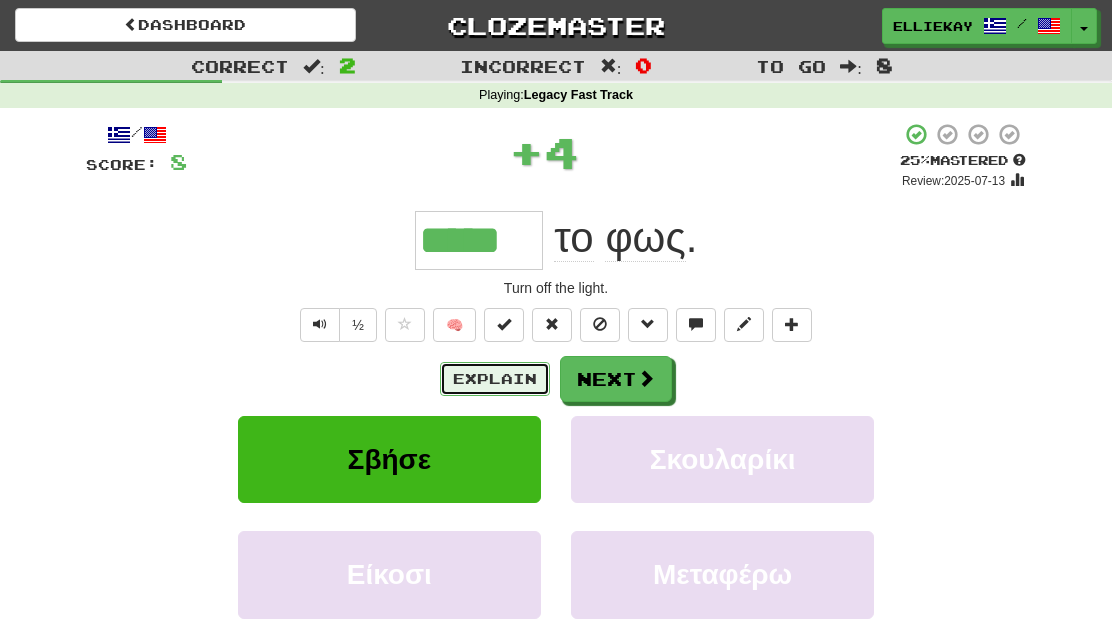 click on "Explain" at bounding box center (495, 379) 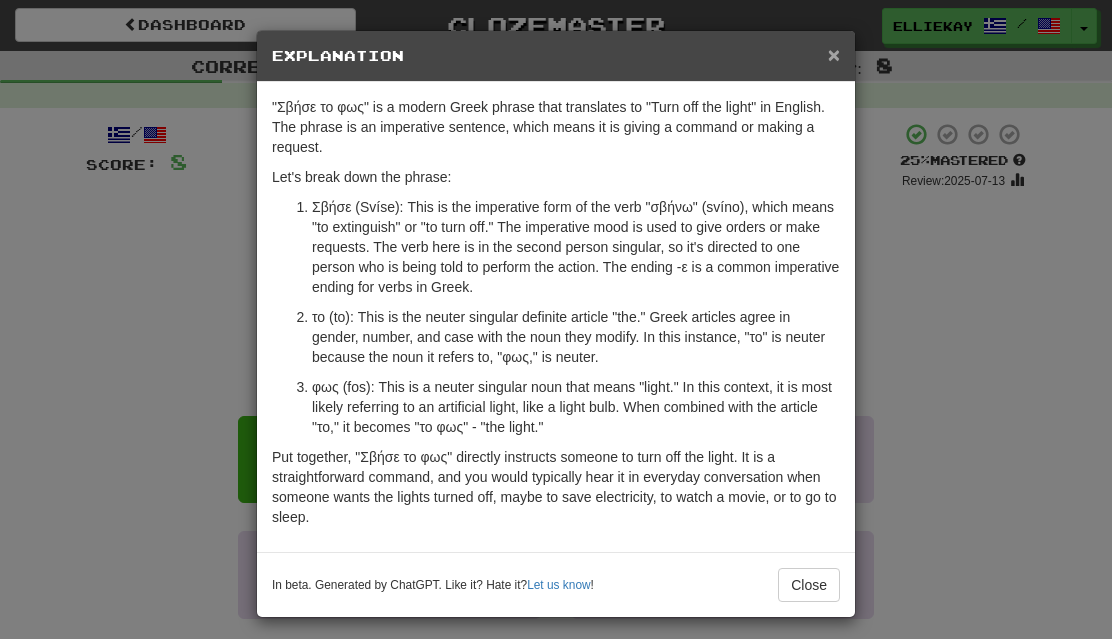click on "×" at bounding box center [834, 54] 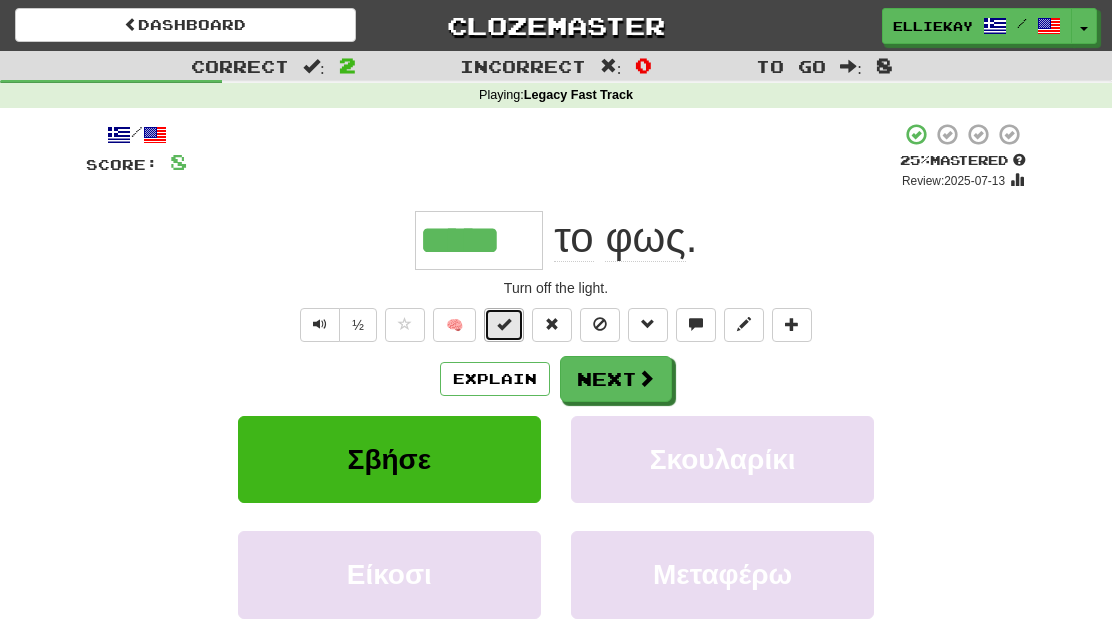 click at bounding box center (504, 324) 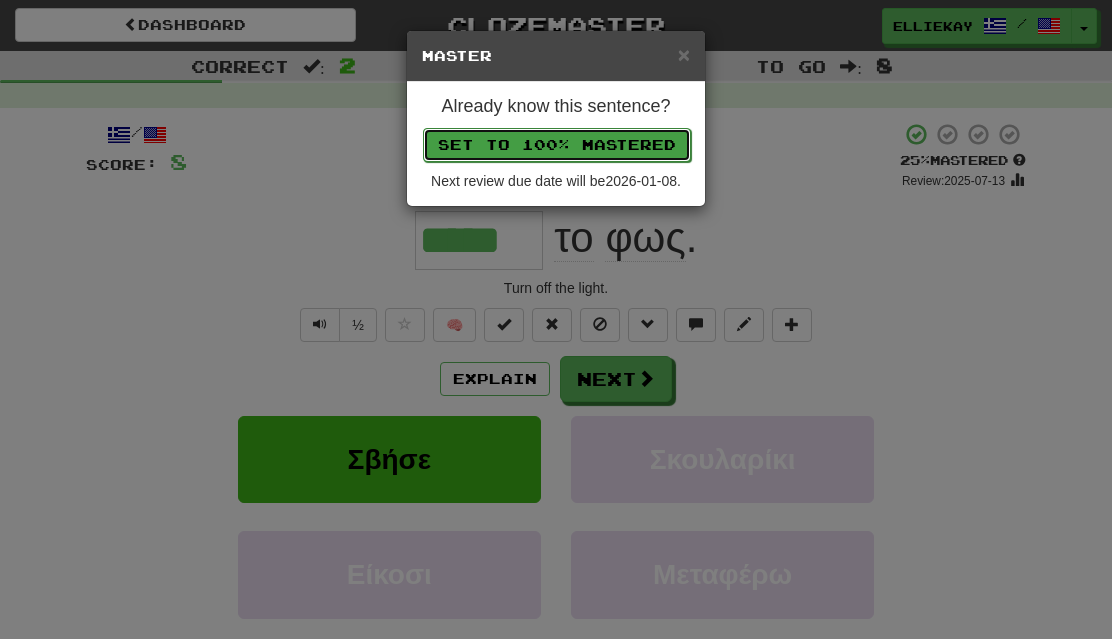 click on "Set to 100% Mastered" at bounding box center (557, 145) 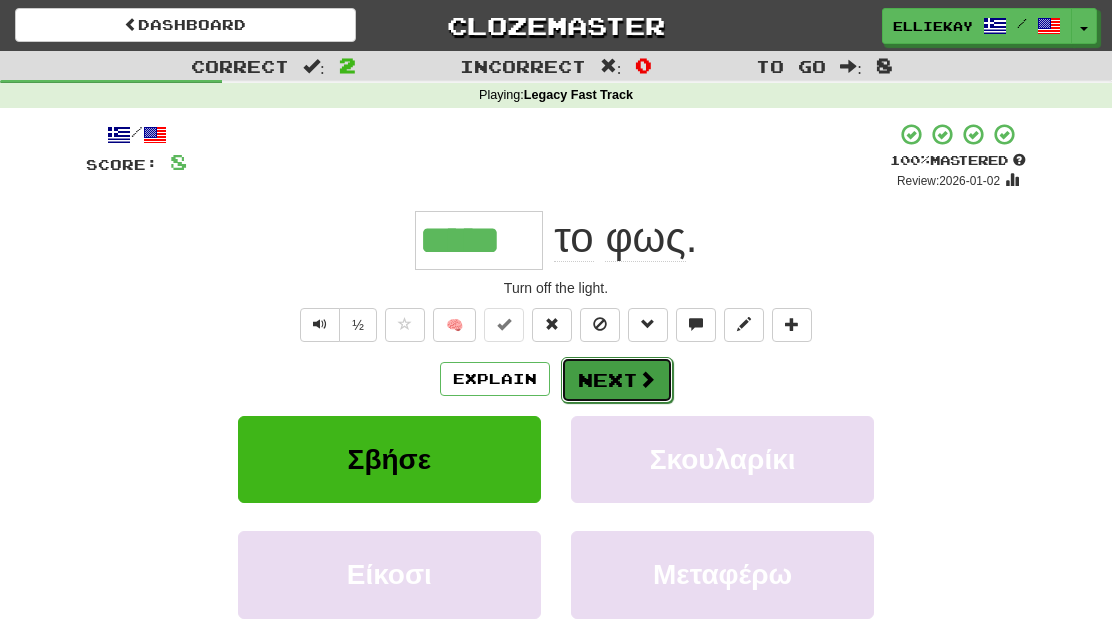 click on "Next" at bounding box center (617, 380) 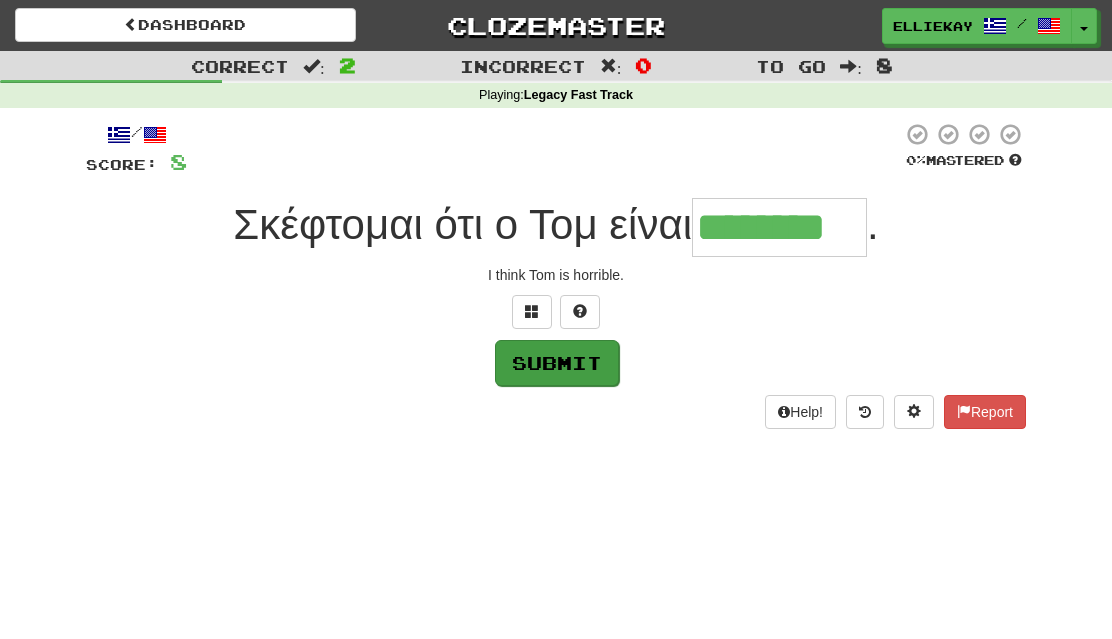 type on "********" 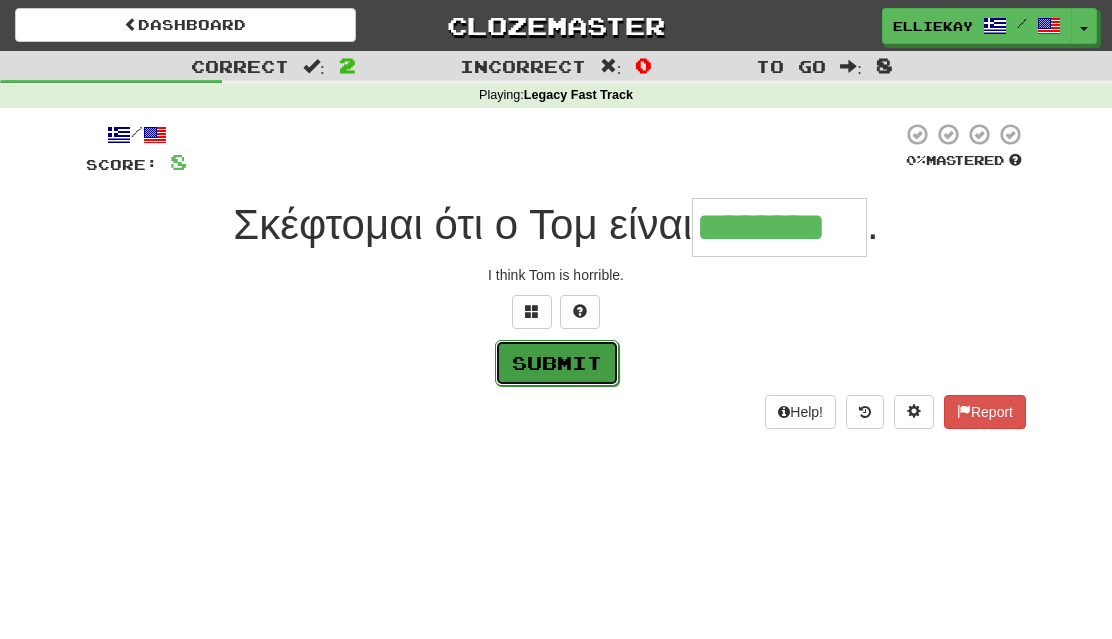 click on "Submit" at bounding box center [557, 363] 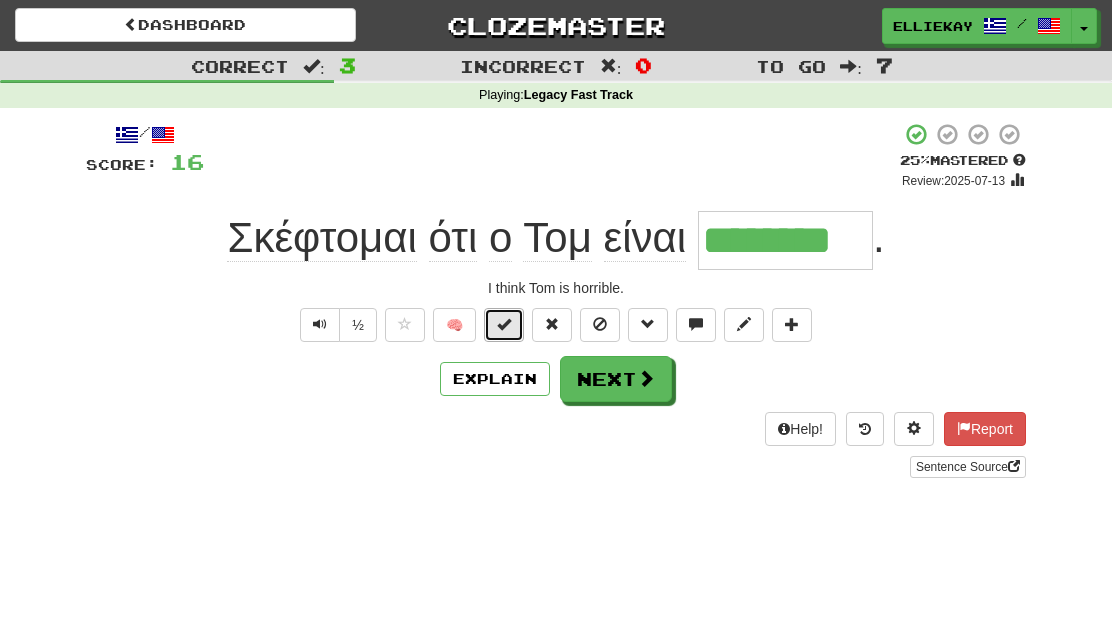 click at bounding box center [504, 325] 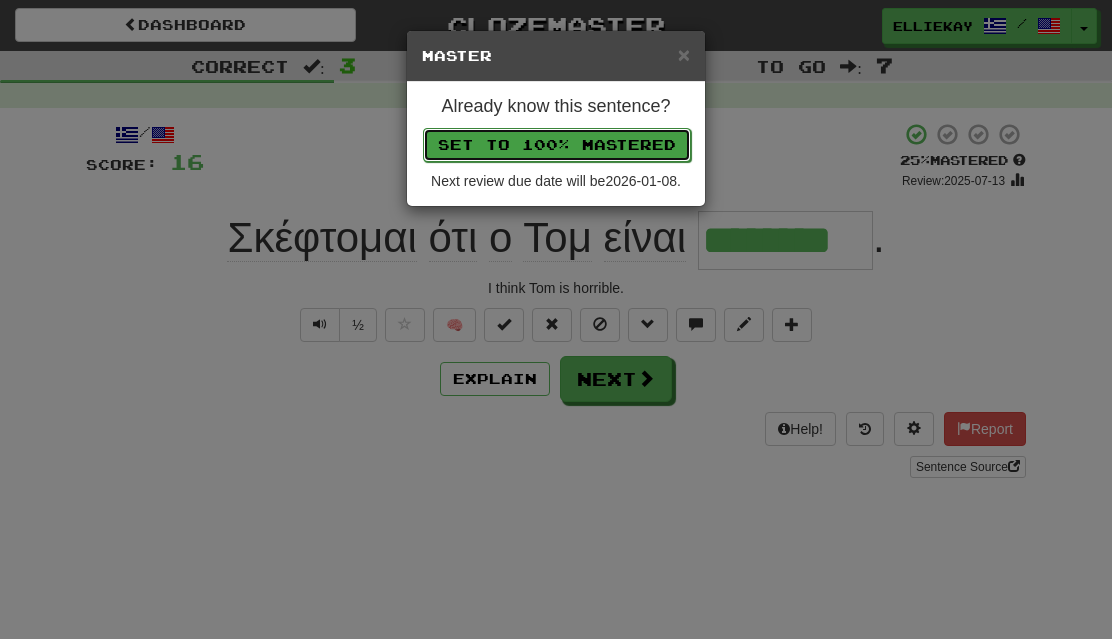 click on "Set to 100% Mastered" at bounding box center (557, 145) 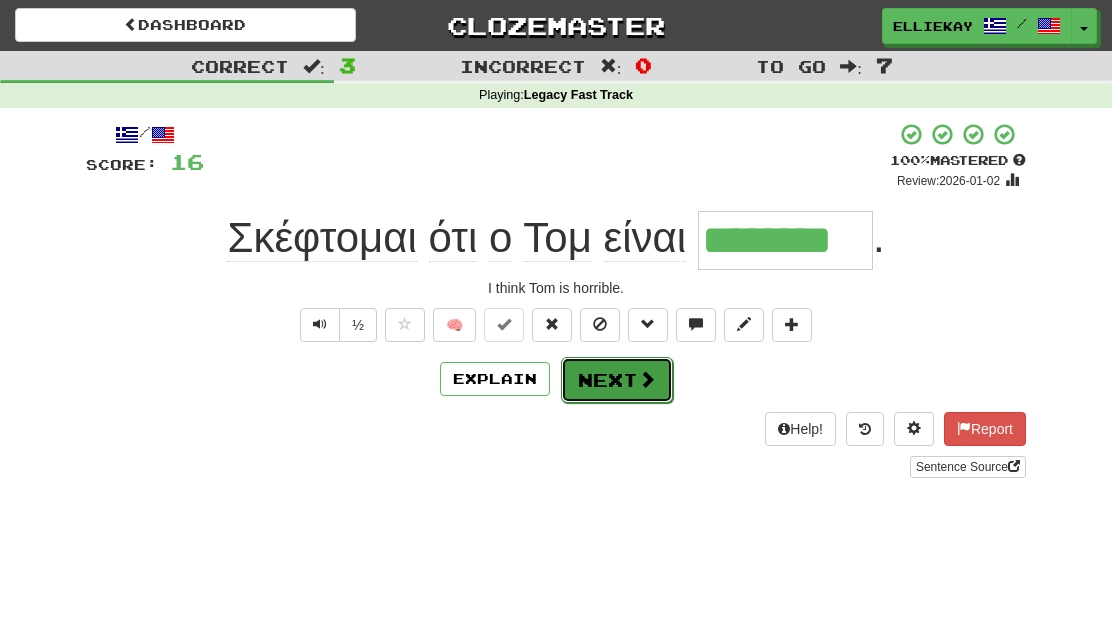 click at bounding box center [647, 379] 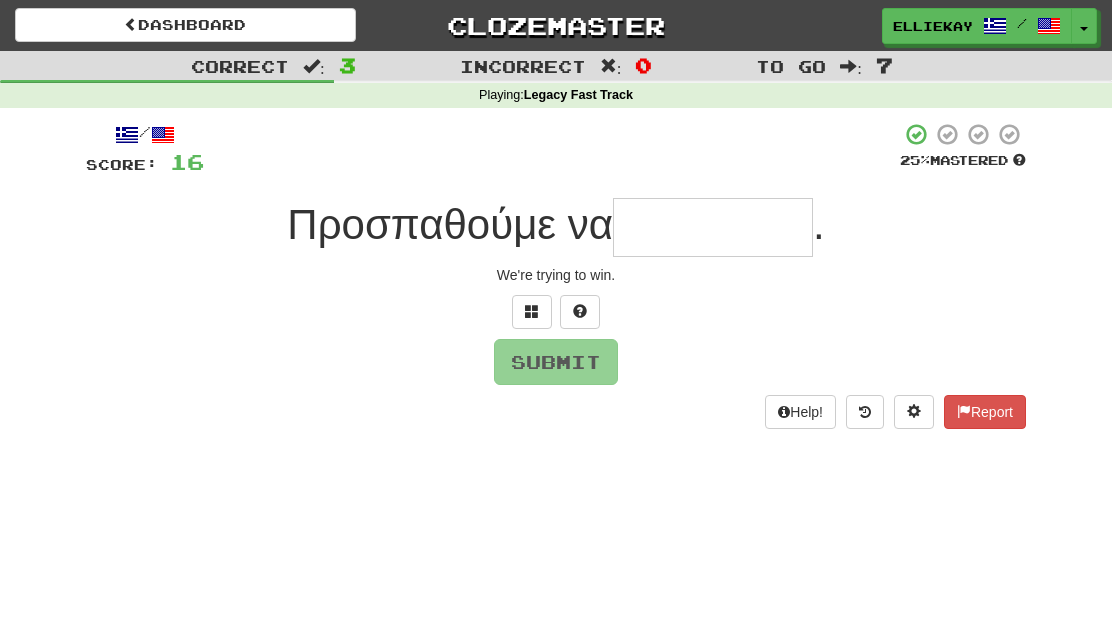click on "Submit" at bounding box center [556, 362] 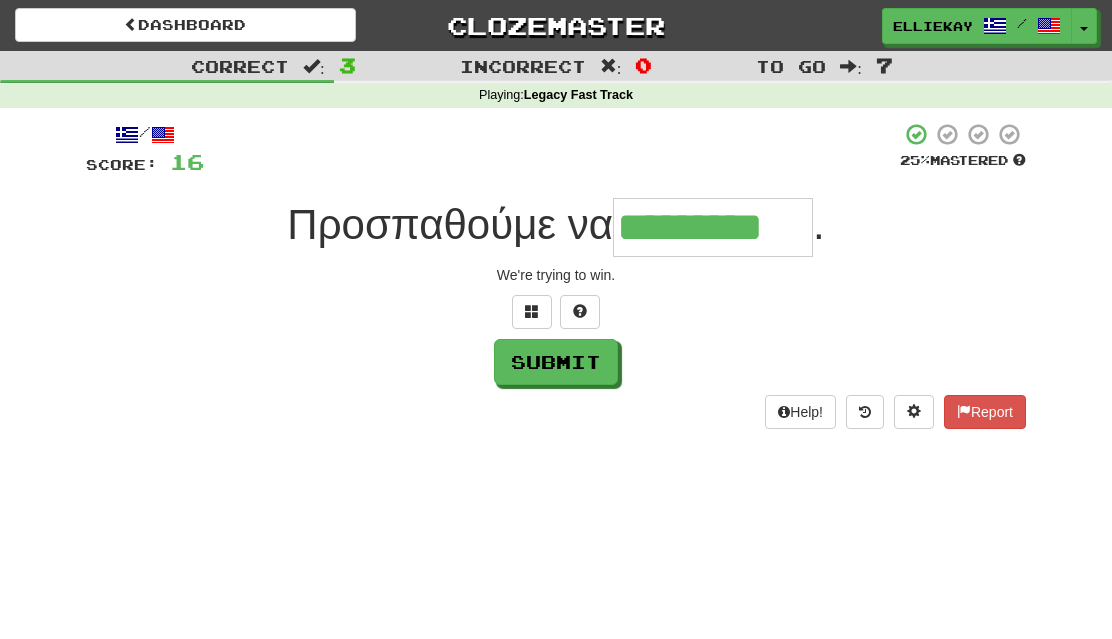 type on "*********" 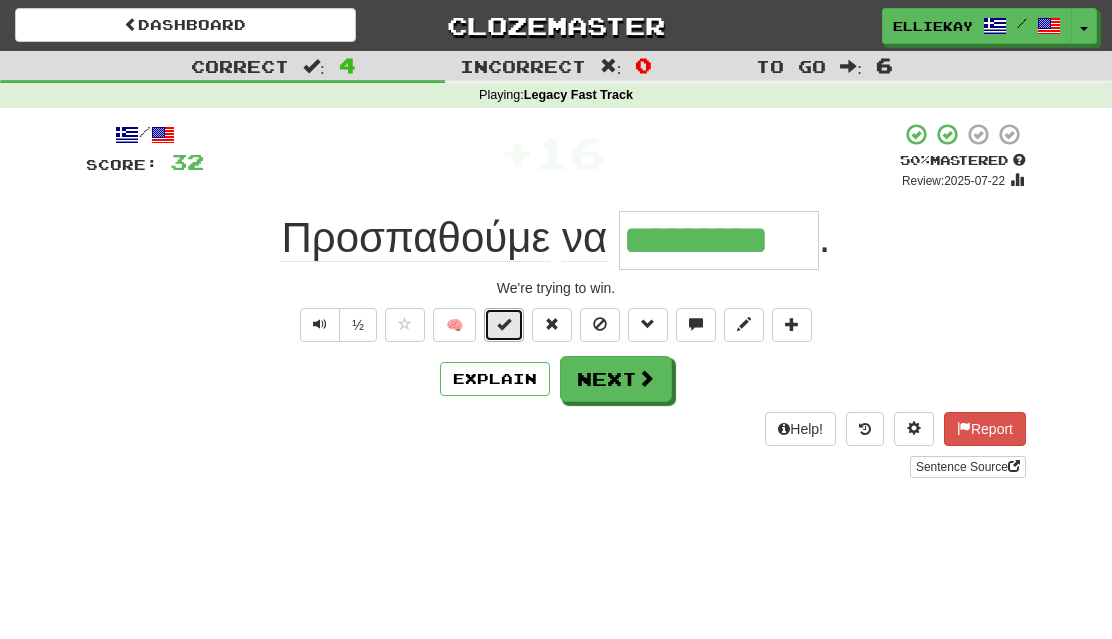 click at bounding box center (504, 324) 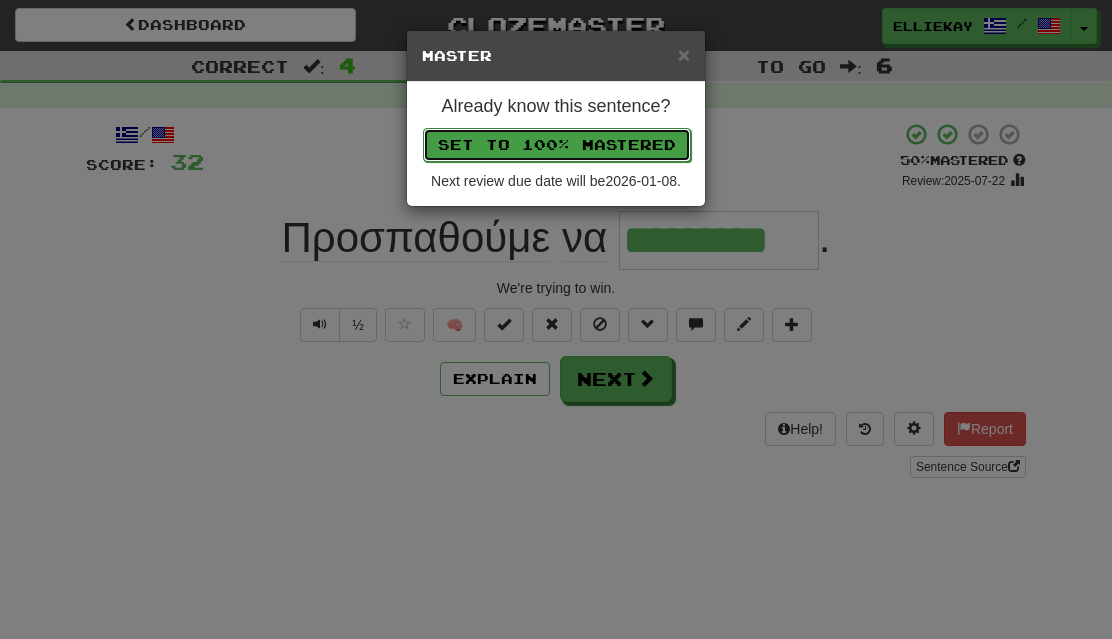 click on "Set to 100% Mastered" at bounding box center [557, 145] 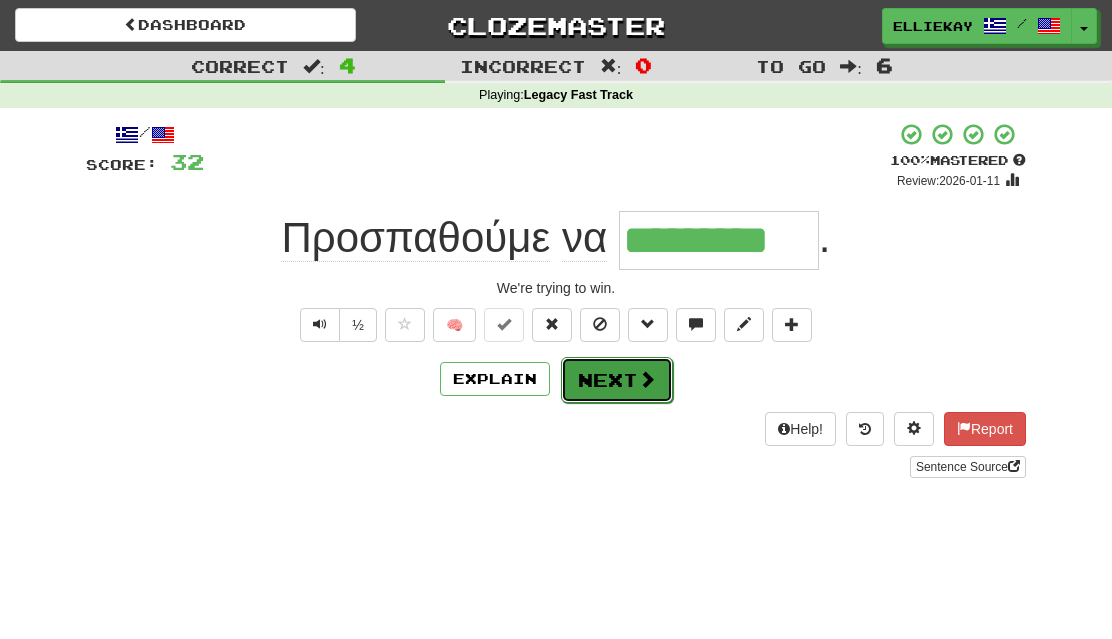 click on "Next" at bounding box center [617, 380] 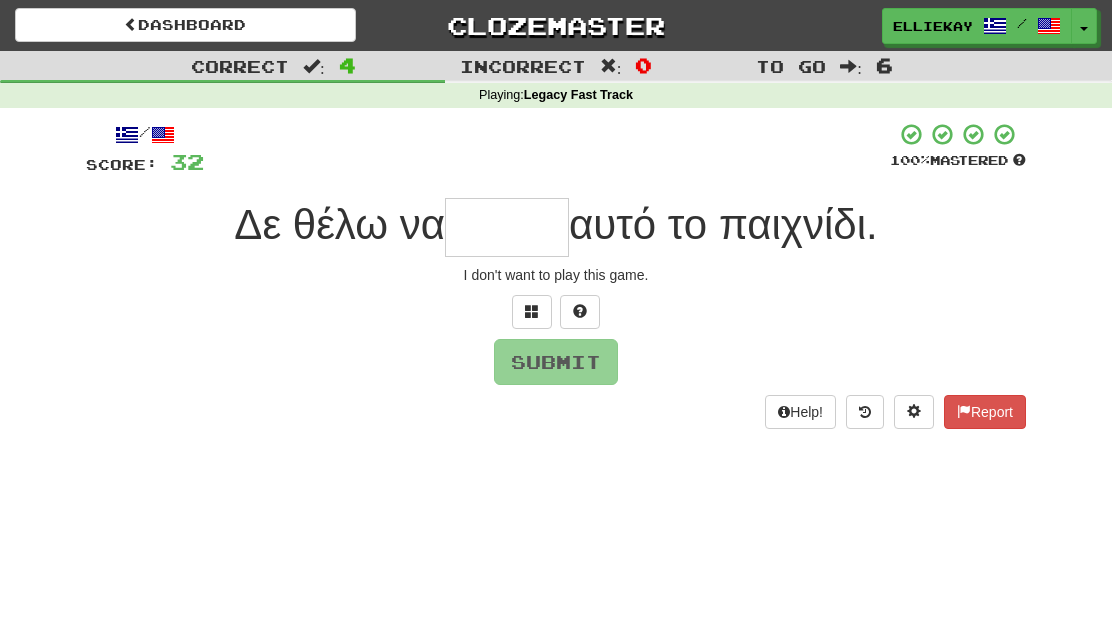 click on "αυτό το παιχνίδι." at bounding box center (723, 224) 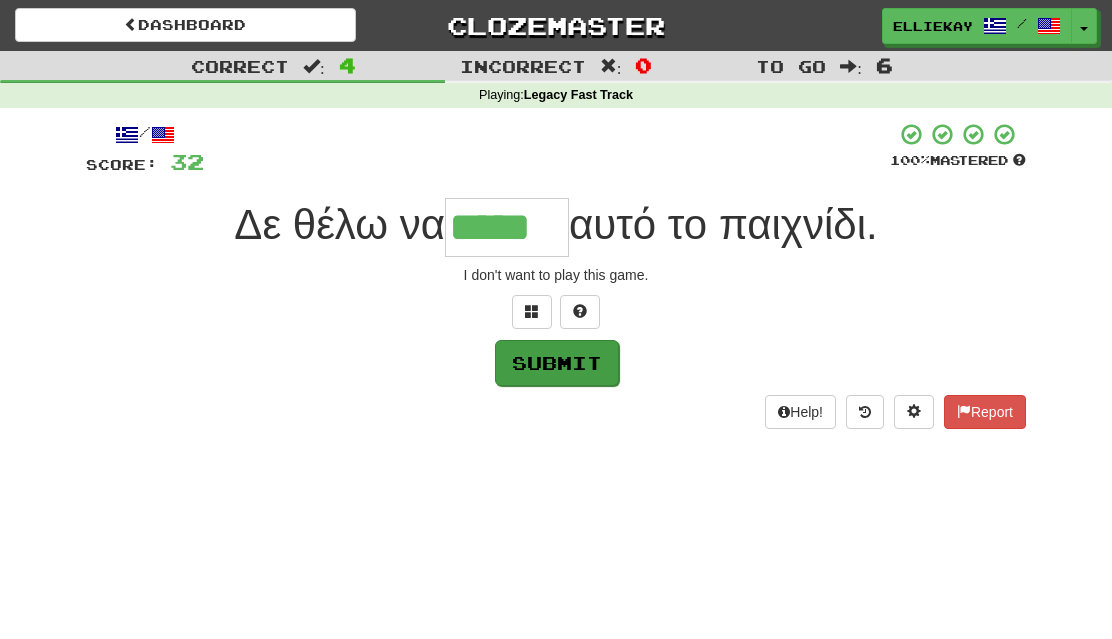 type on "*****" 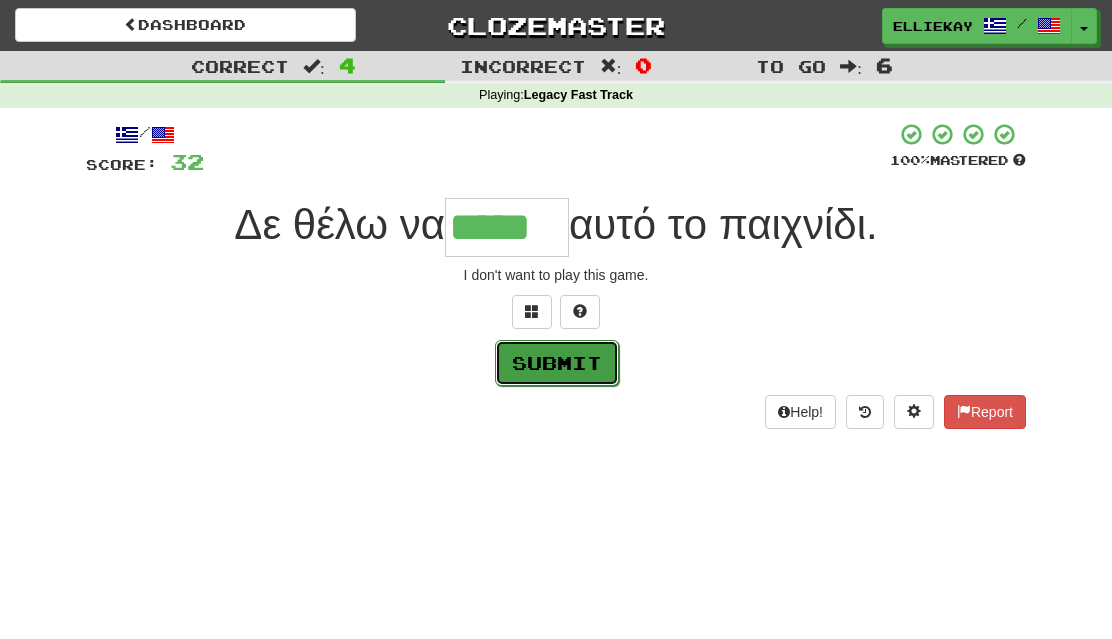 click on "Submit" at bounding box center (557, 363) 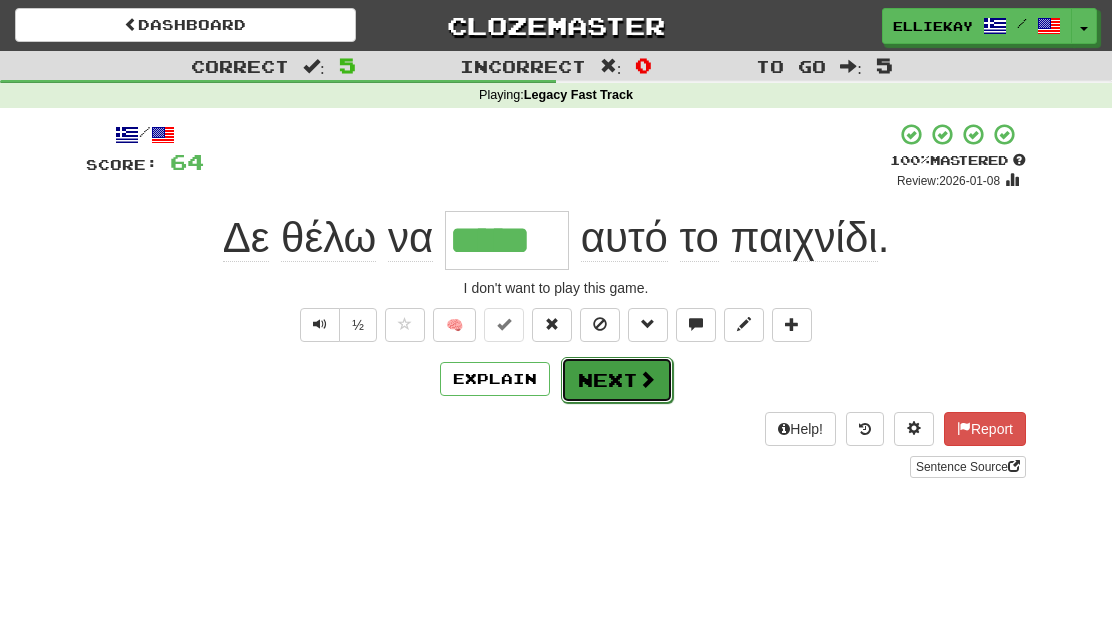 click on "Next" at bounding box center [617, 380] 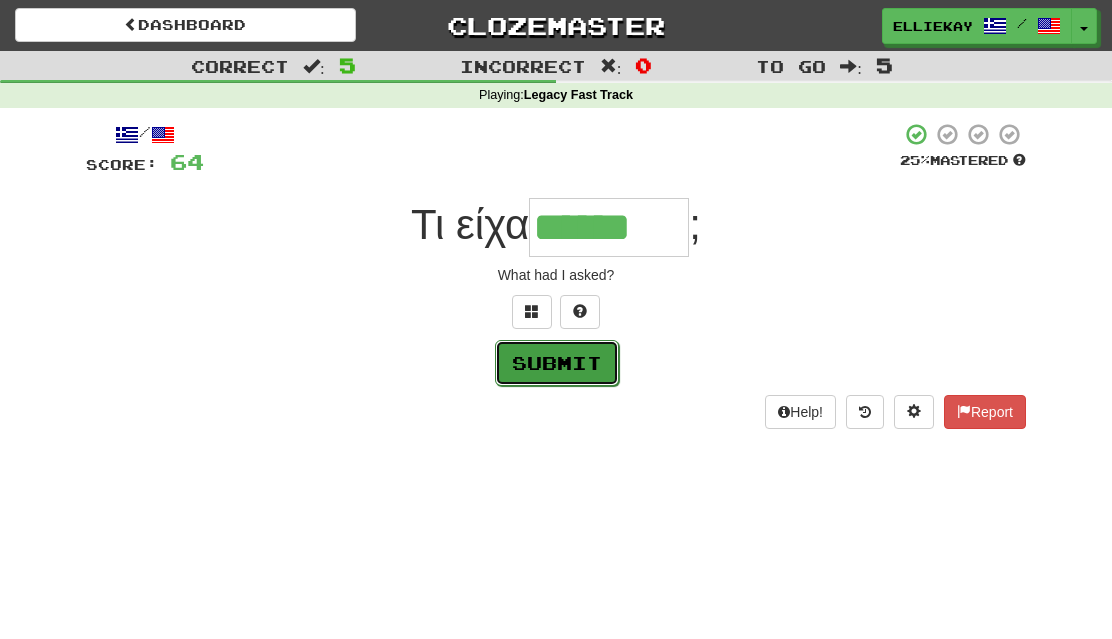 click on "Submit" at bounding box center [557, 363] 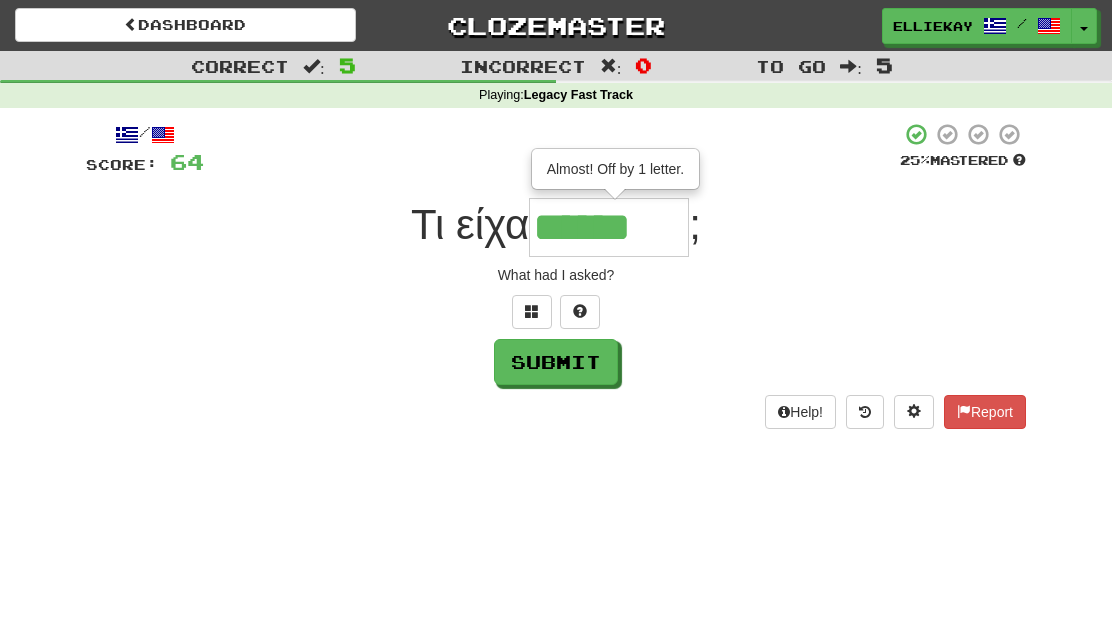 click on "******" at bounding box center (609, 227) 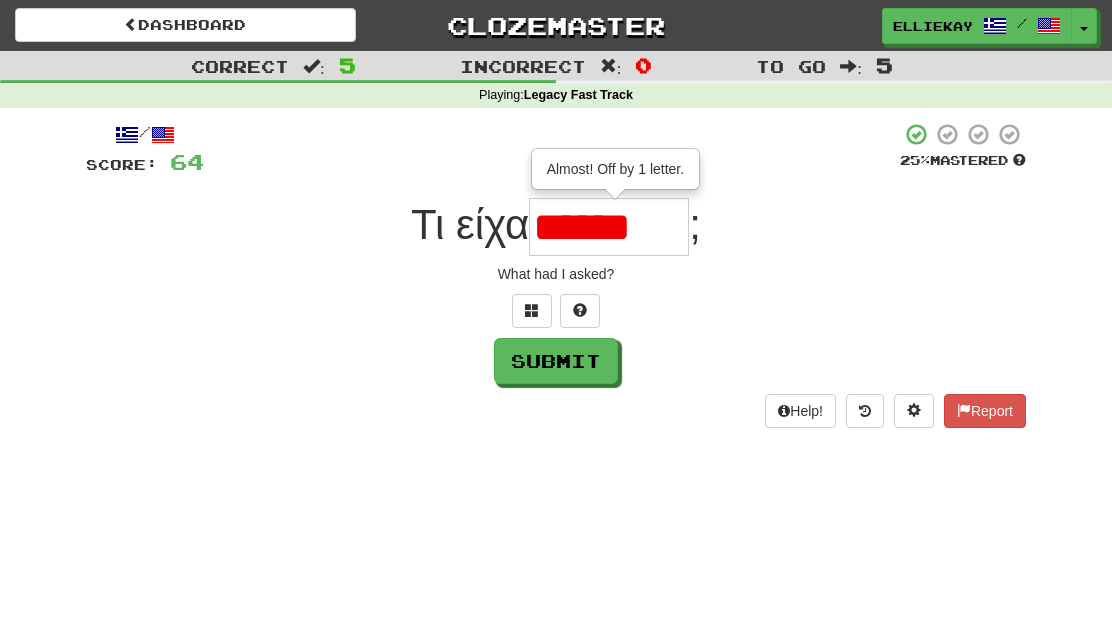 scroll, scrollTop: 0, scrollLeft: 0, axis: both 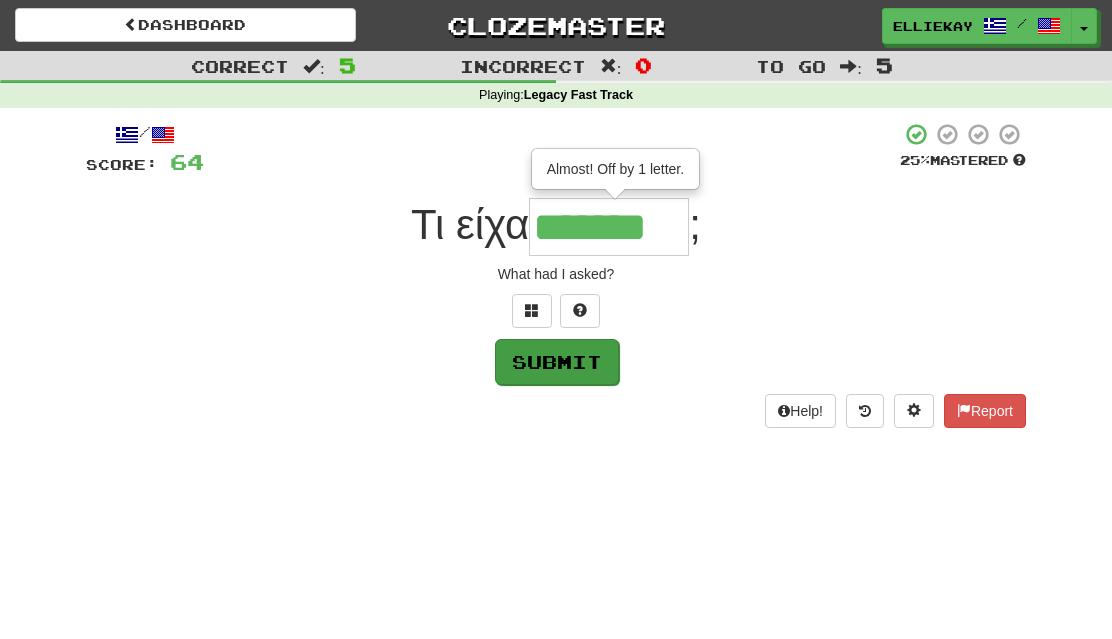 type on "*******" 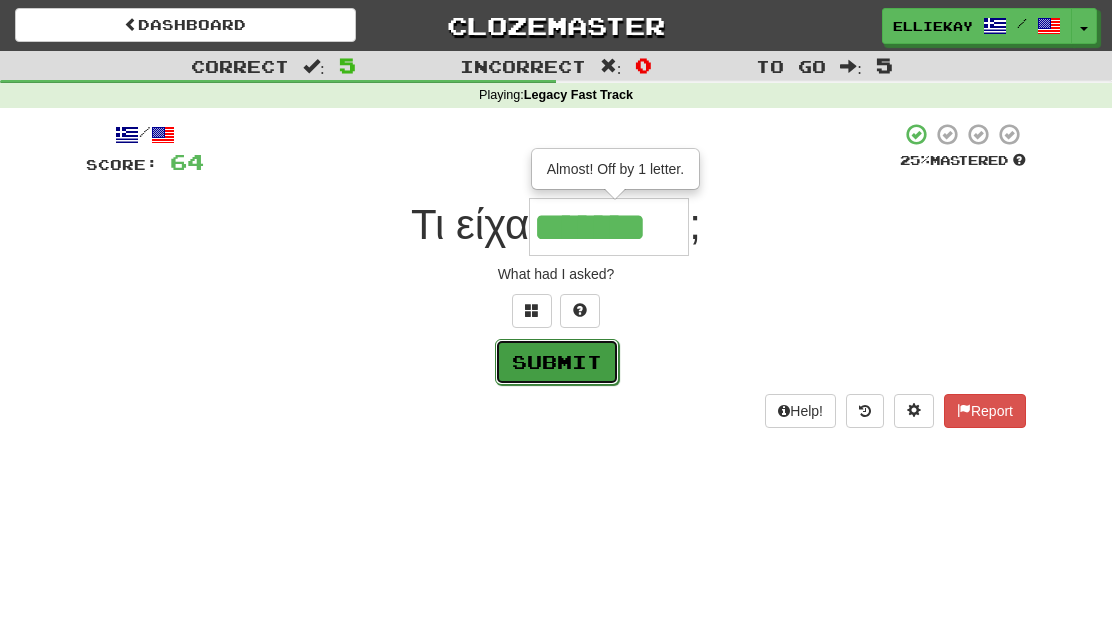 click on "Submit" at bounding box center [557, 362] 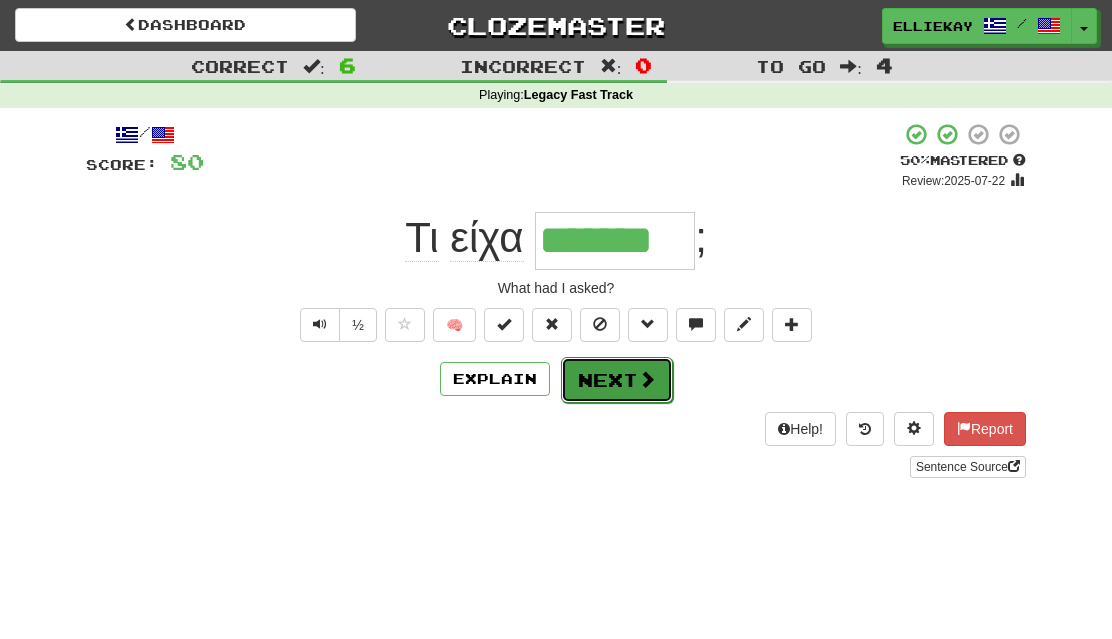 click at bounding box center [647, 379] 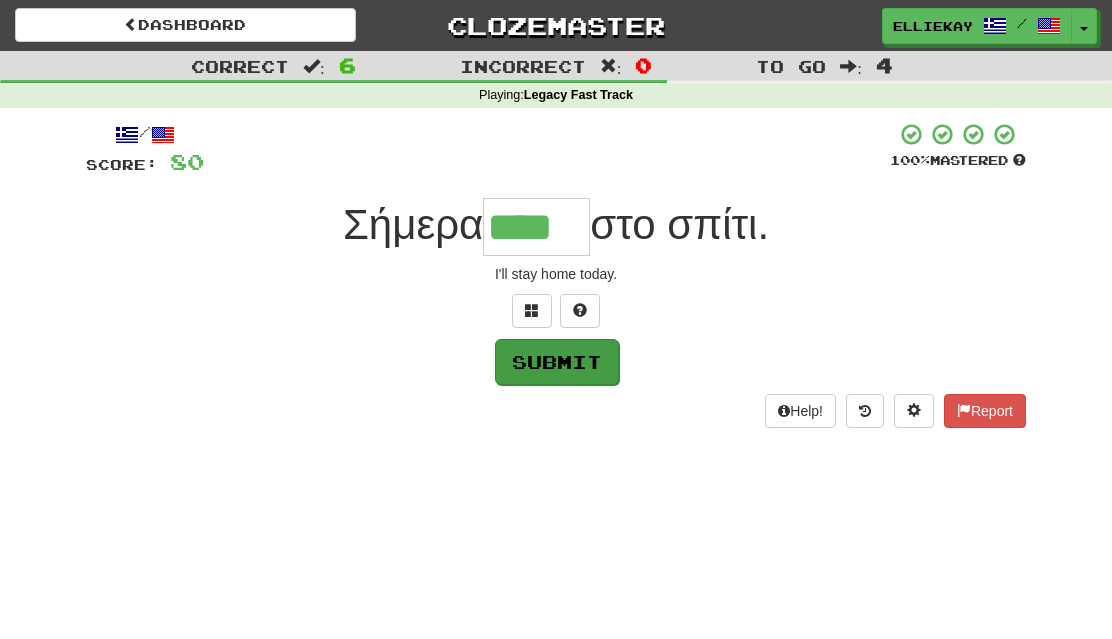 type on "****" 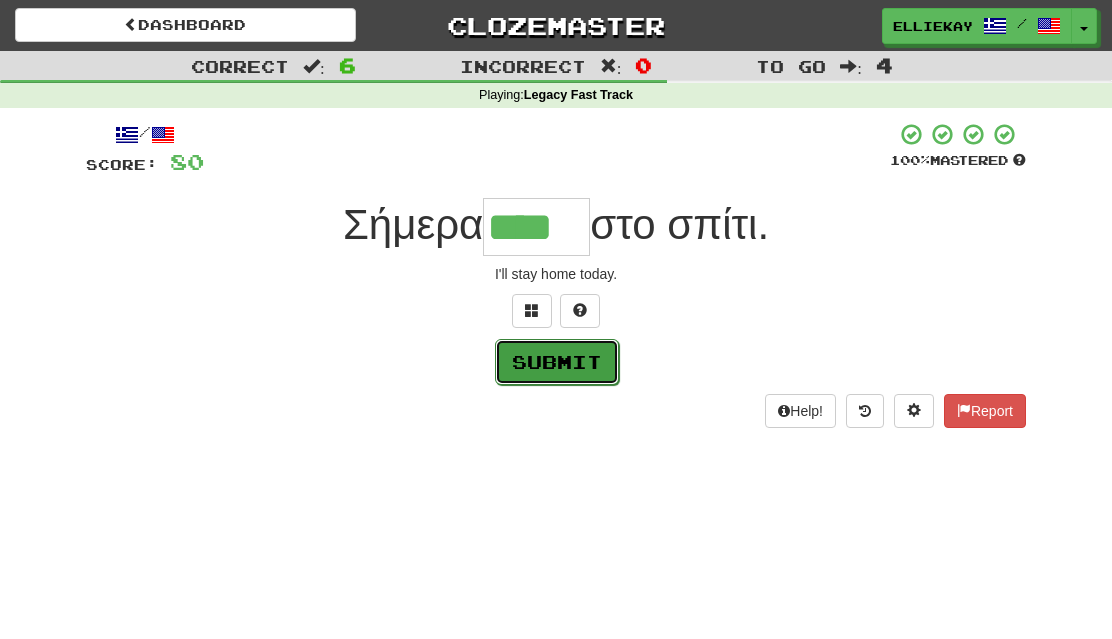 click on "Submit" at bounding box center [557, 362] 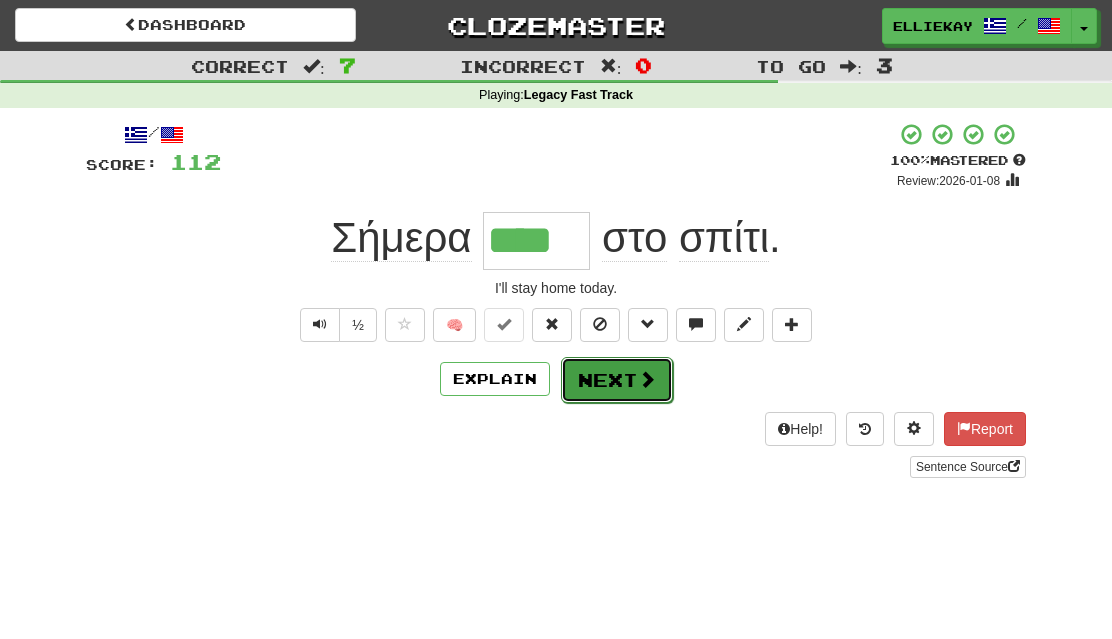 click on "Next" at bounding box center [617, 380] 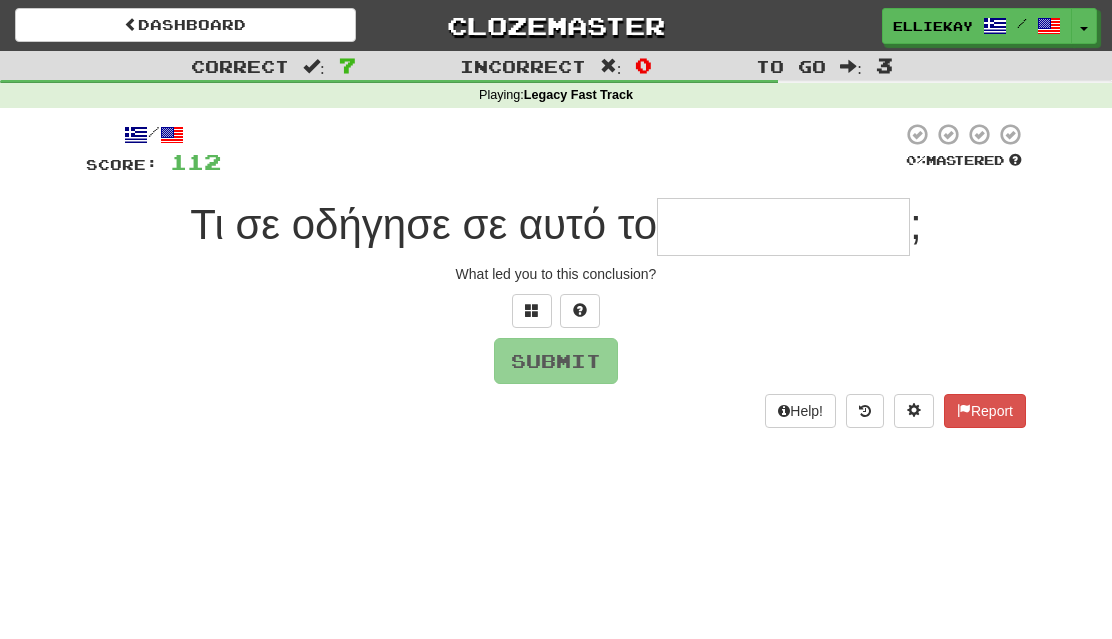 click at bounding box center [783, 227] 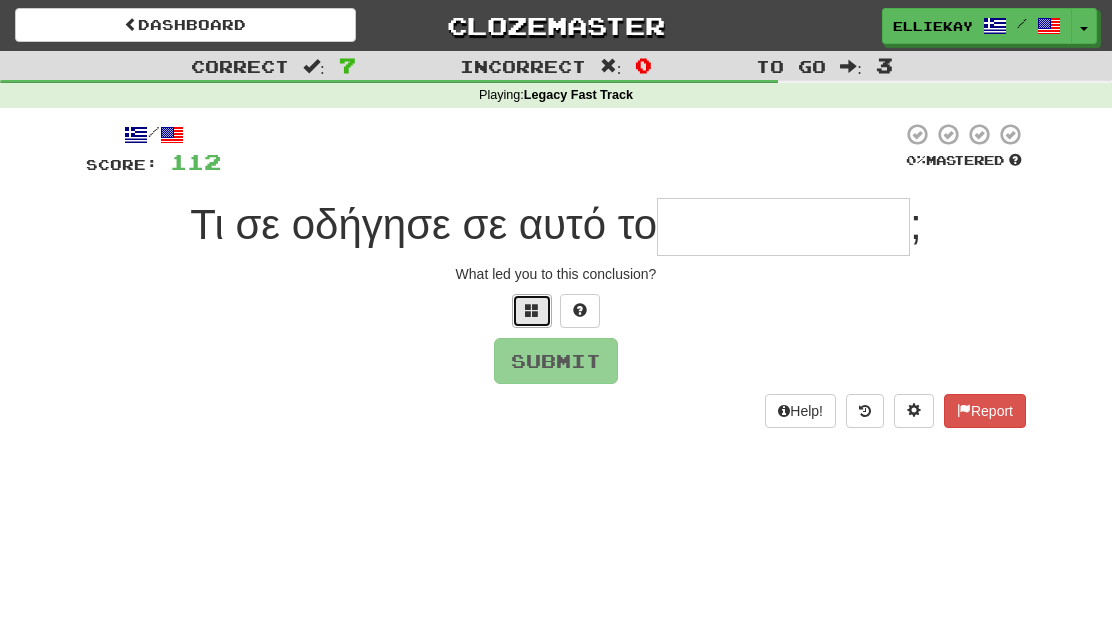 click at bounding box center [532, 310] 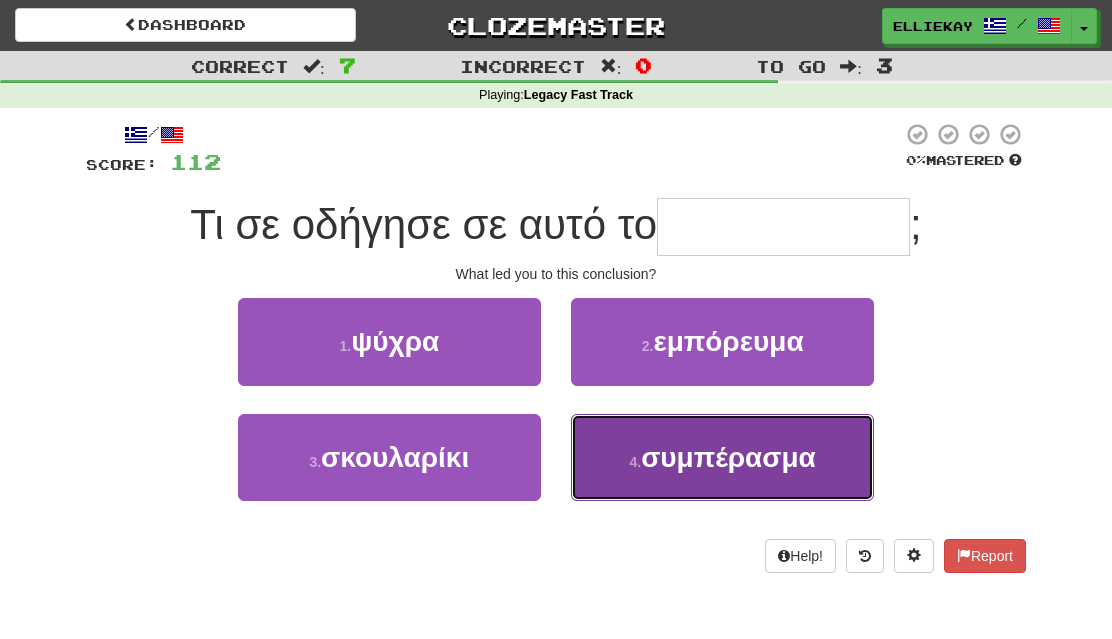 click on "συμπέρασμα" at bounding box center [728, 457] 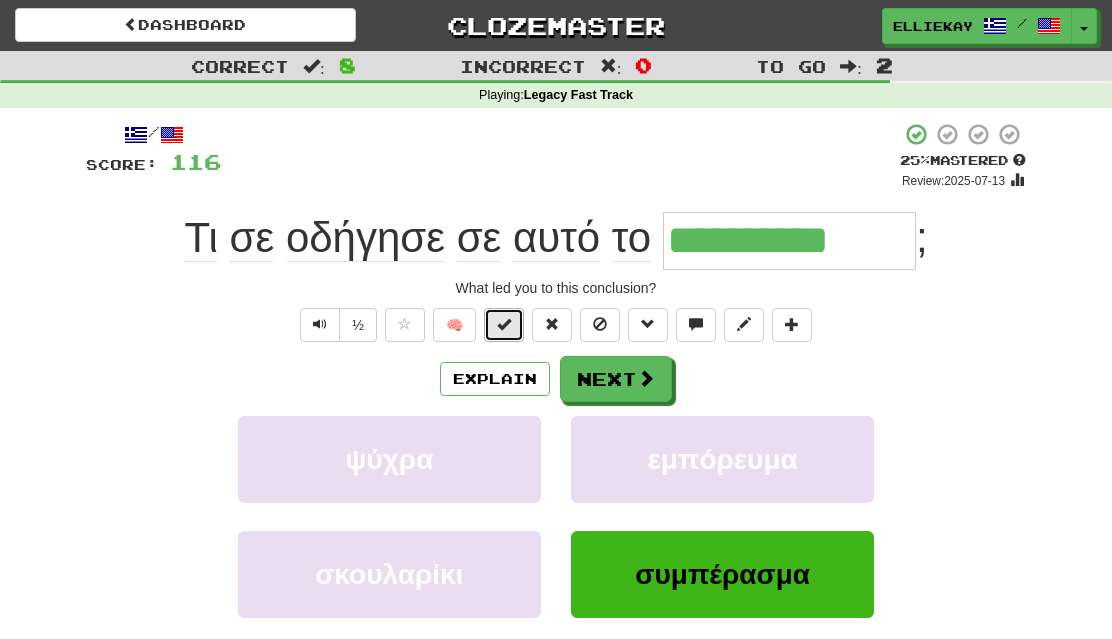 click at bounding box center (504, 324) 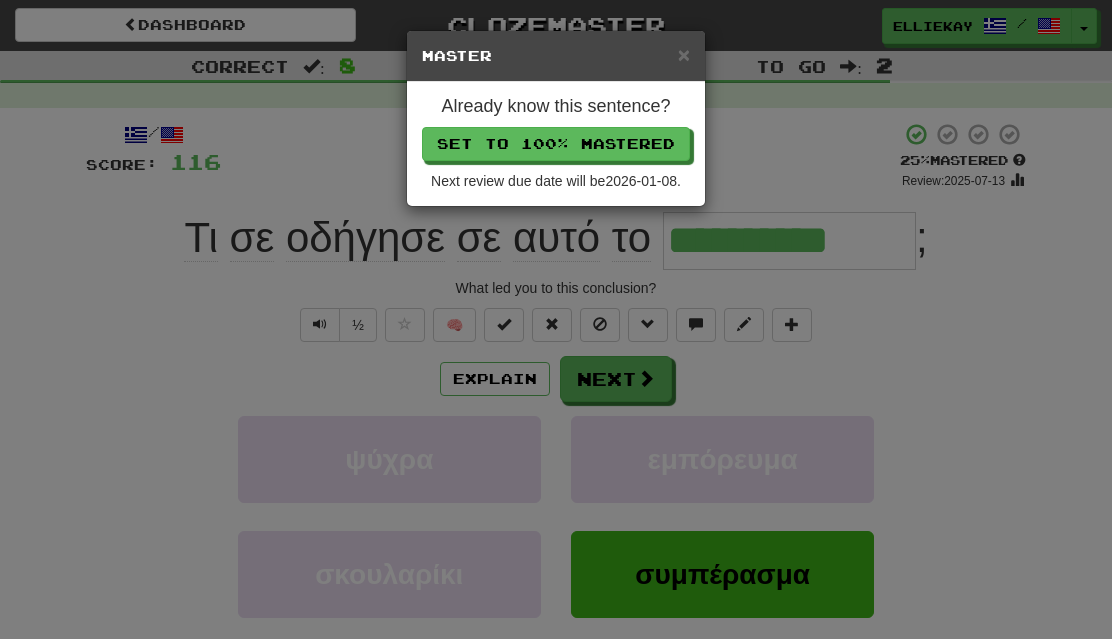 click on "Master" at bounding box center [556, 56] 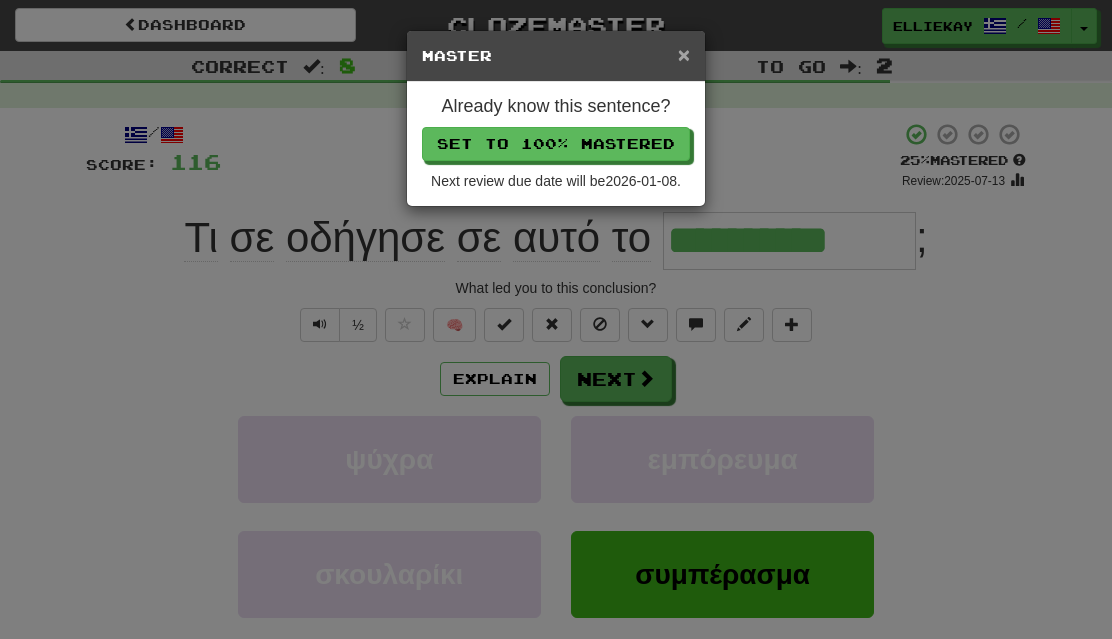 click on "×" at bounding box center (684, 54) 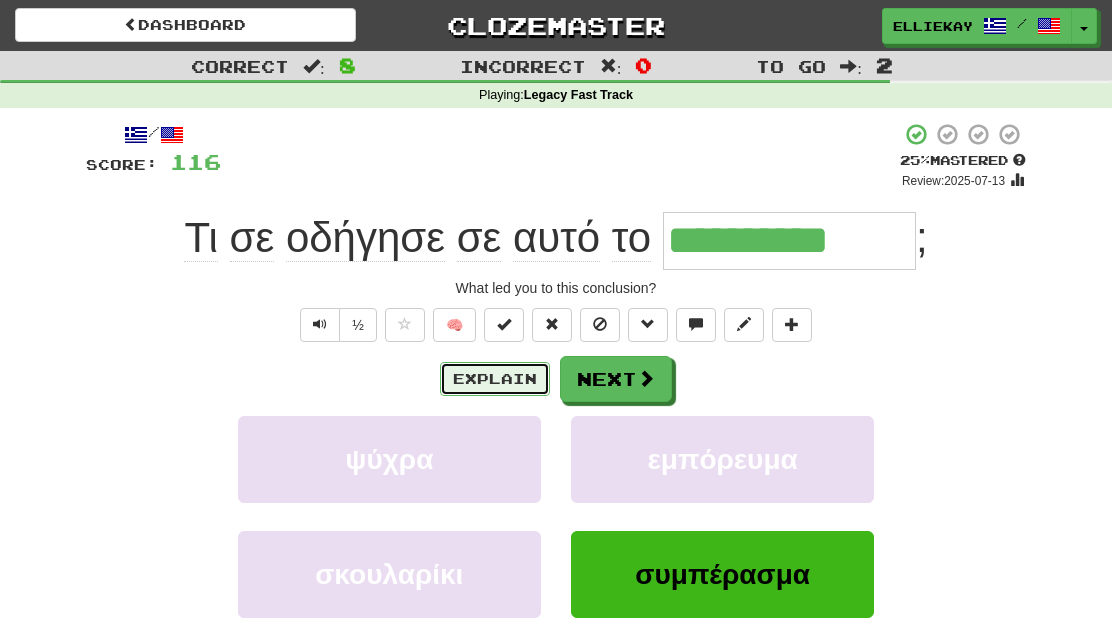 click on "Explain" at bounding box center (495, 379) 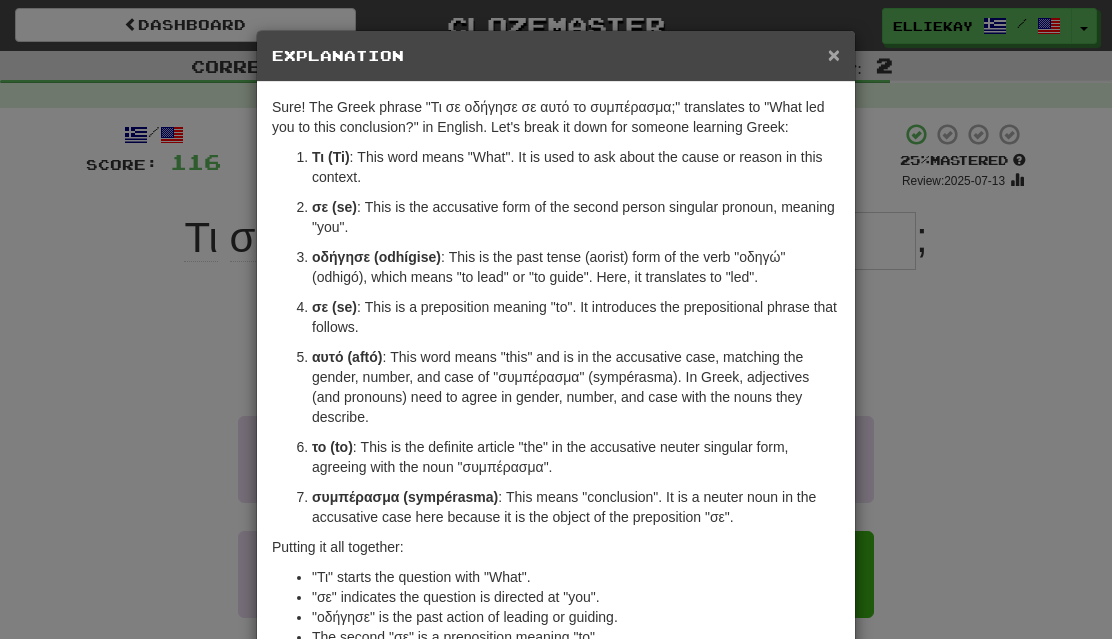 click on "×" at bounding box center [834, 54] 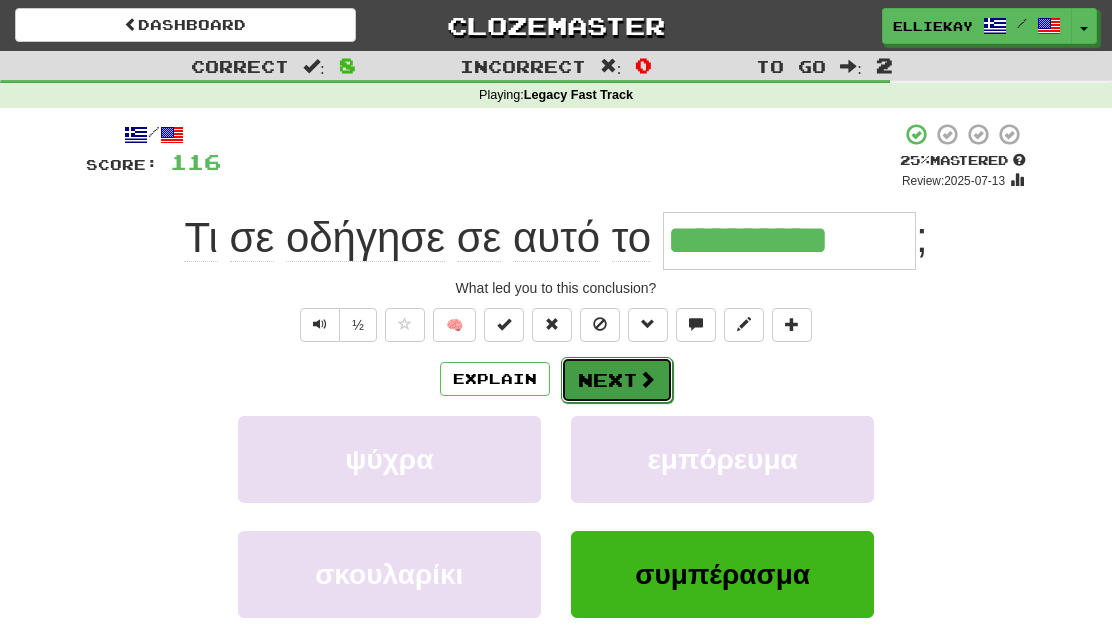 click at bounding box center [647, 379] 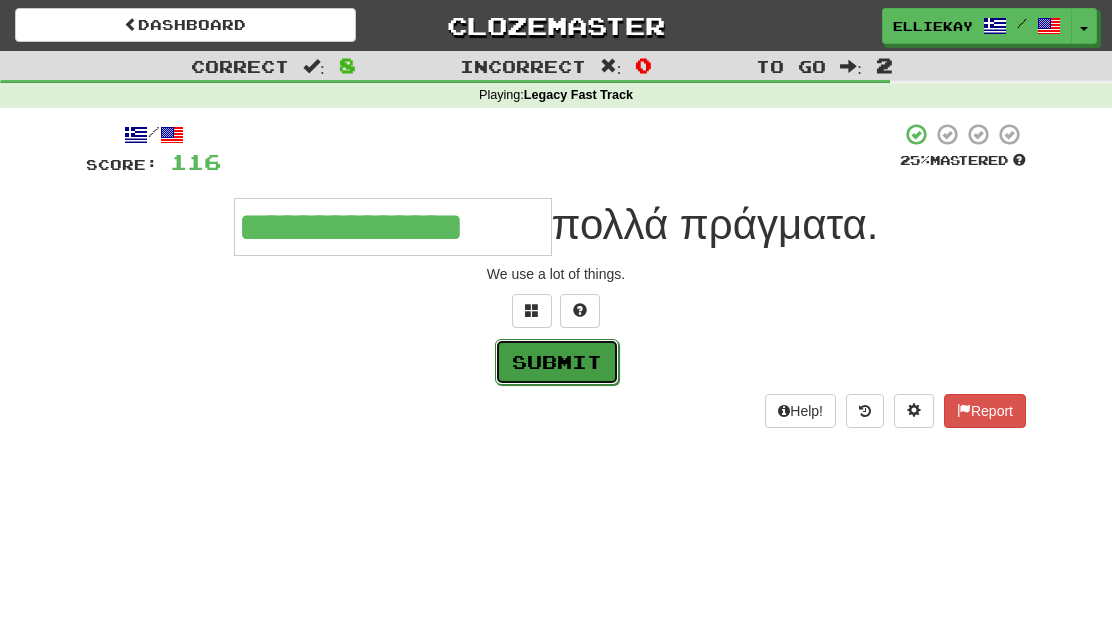 click on "Submit" at bounding box center (557, 362) 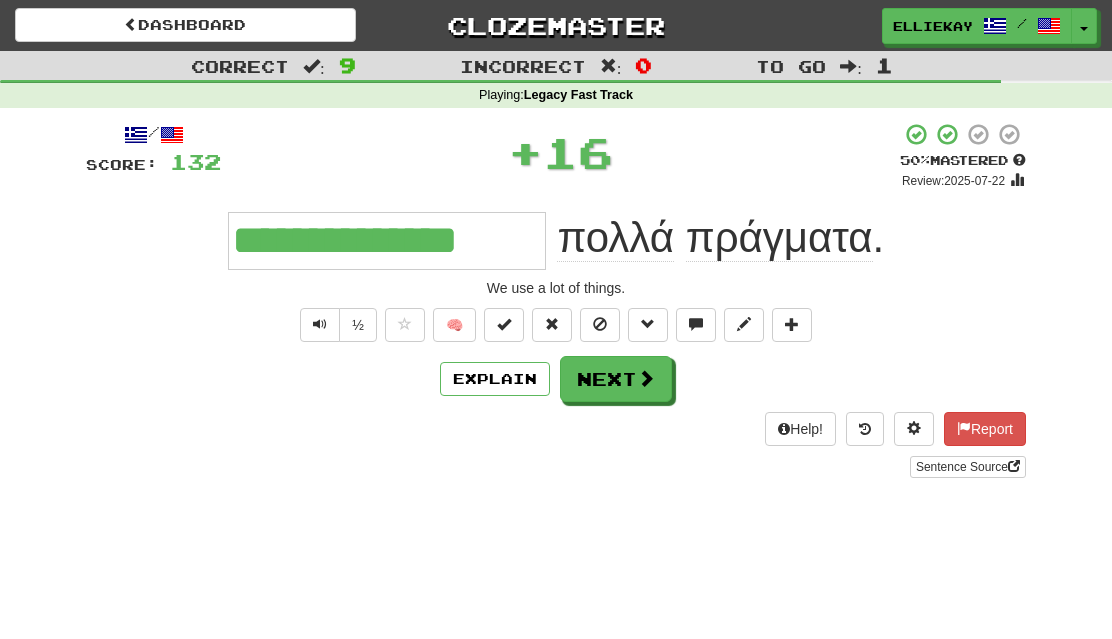 type on "**********" 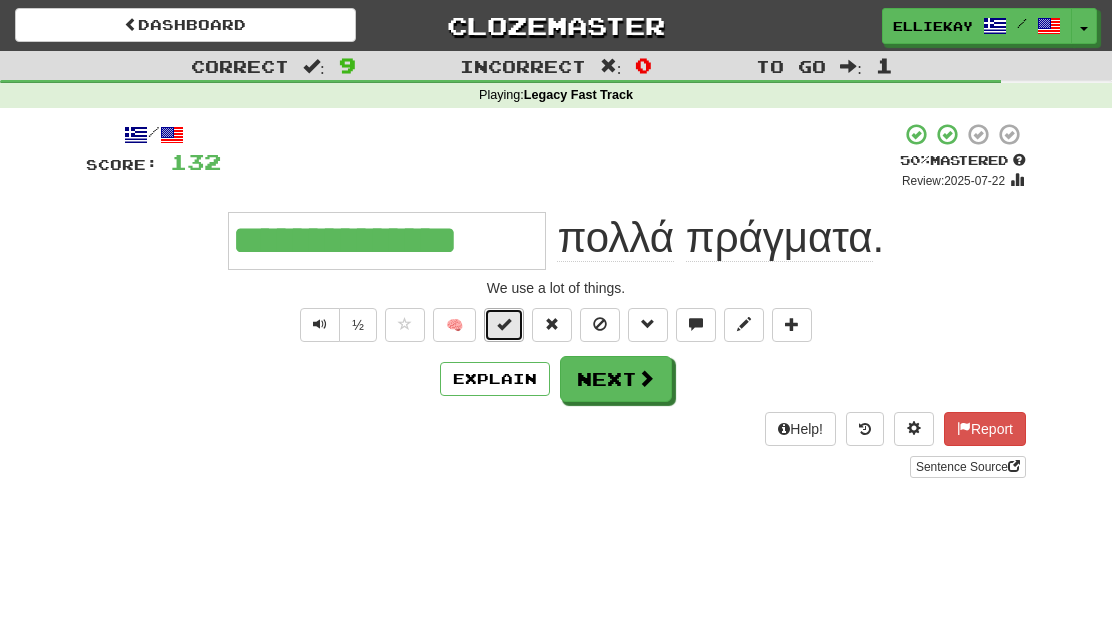 click at bounding box center [504, 324] 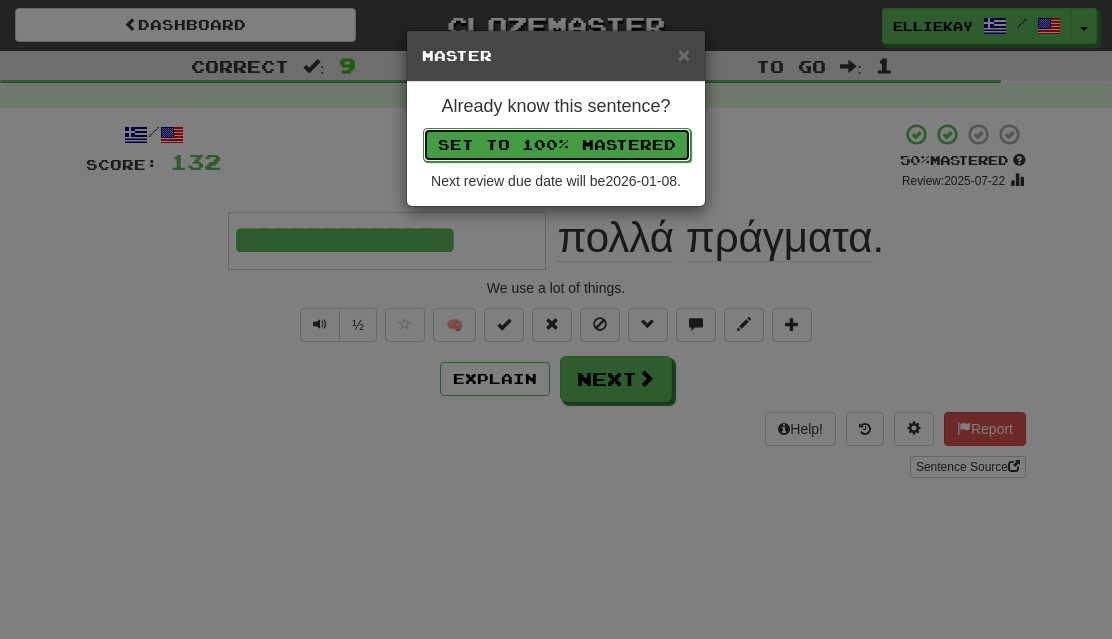 click on "Set to 100% Mastered" at bounding box center [557, 145] 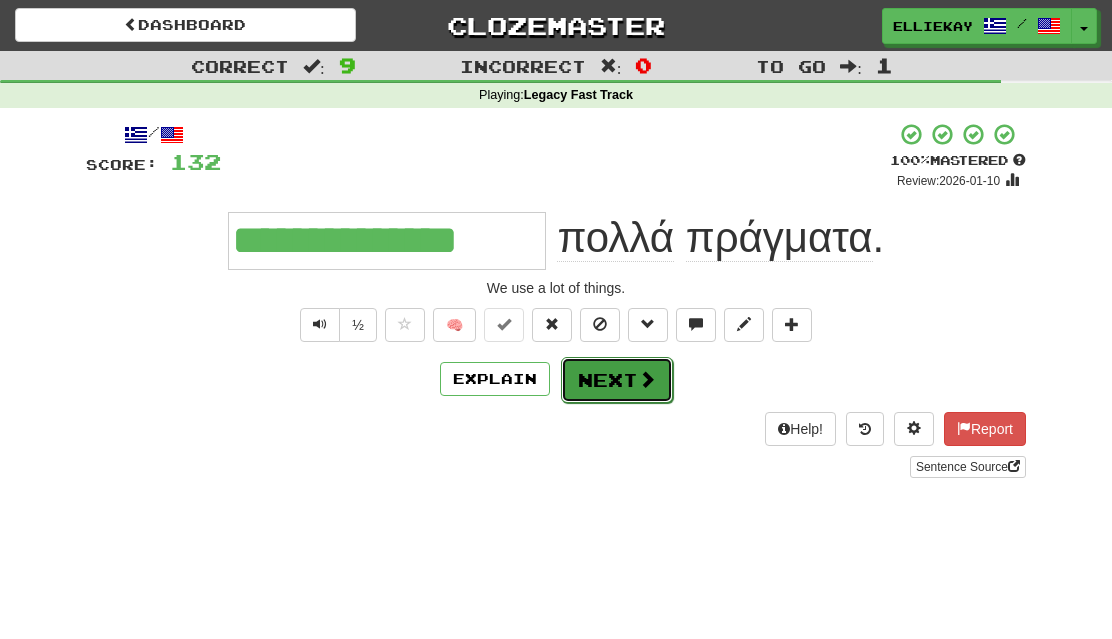 click on "Next" at bounding box center (617, 380) 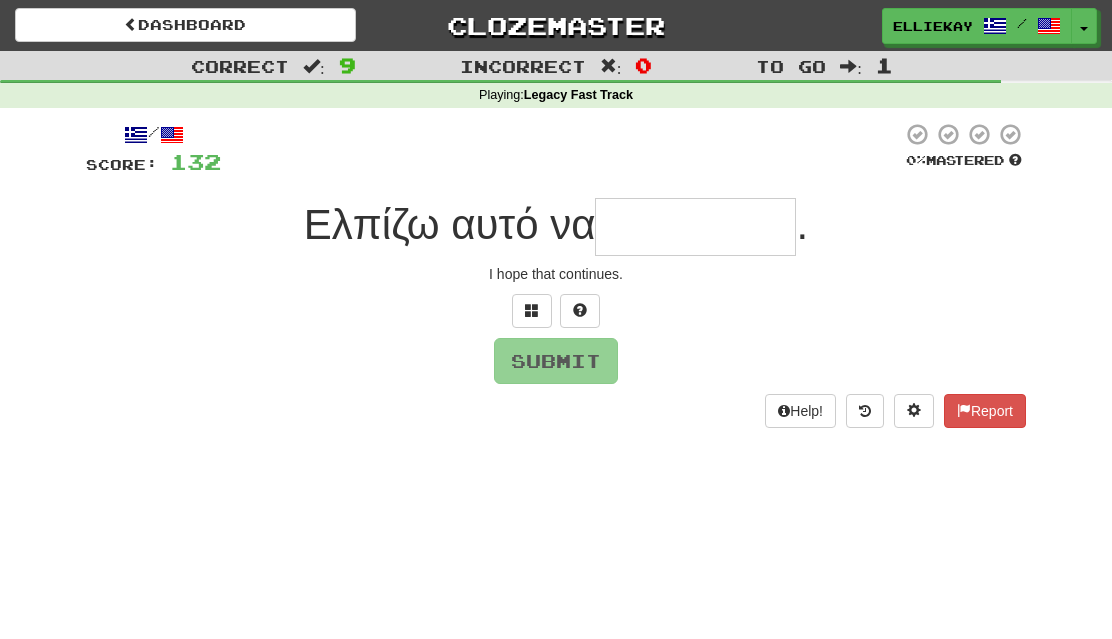 click at bounding box center (695, 227) 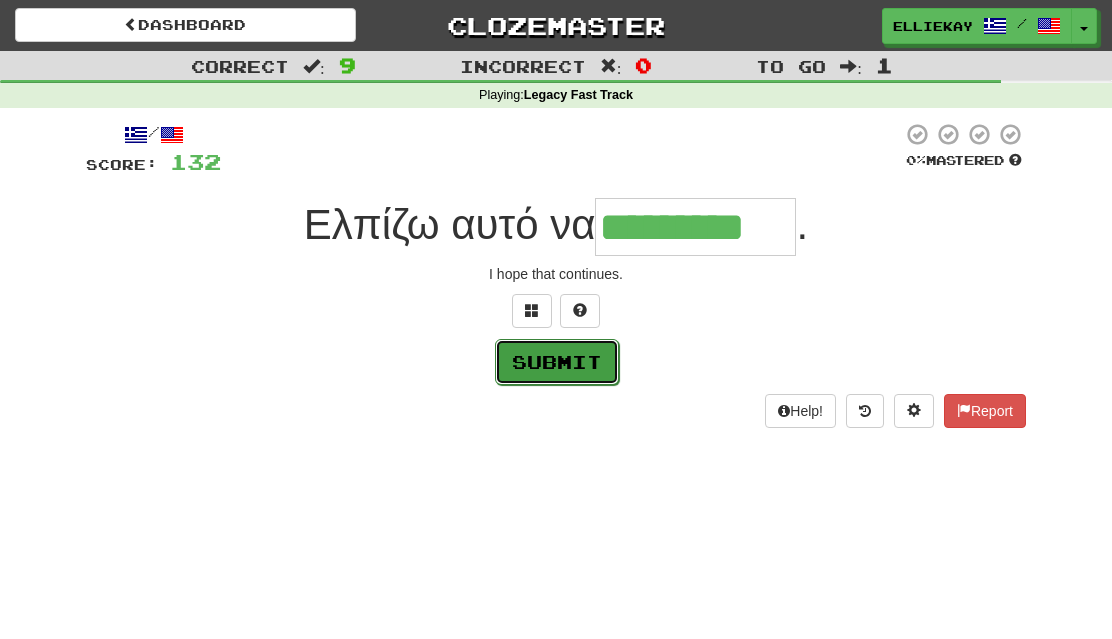 click on "Submit" at bounding box center [557, 362] 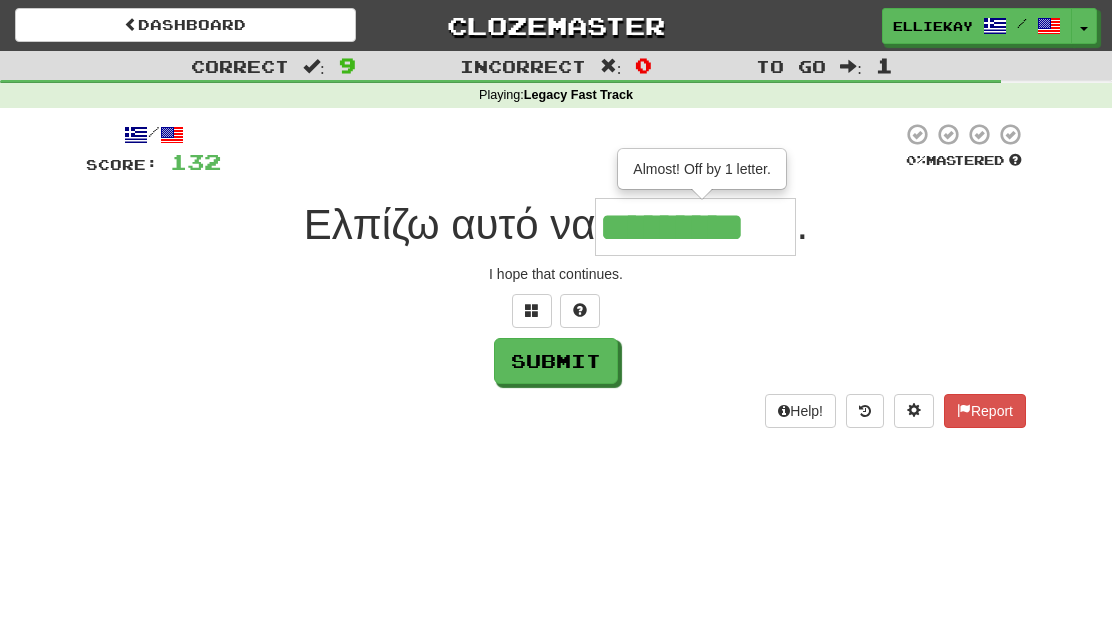 click on "*********" at bounding box center (695, 227) 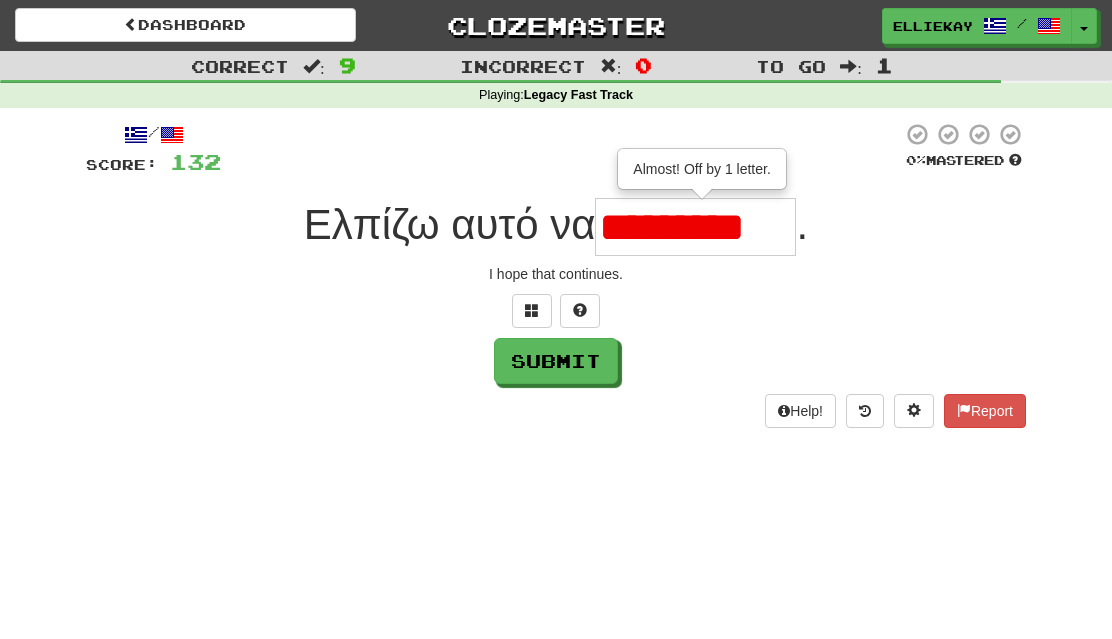 scroll, scrollTop: 0, scrollLeft: 0, axis: both 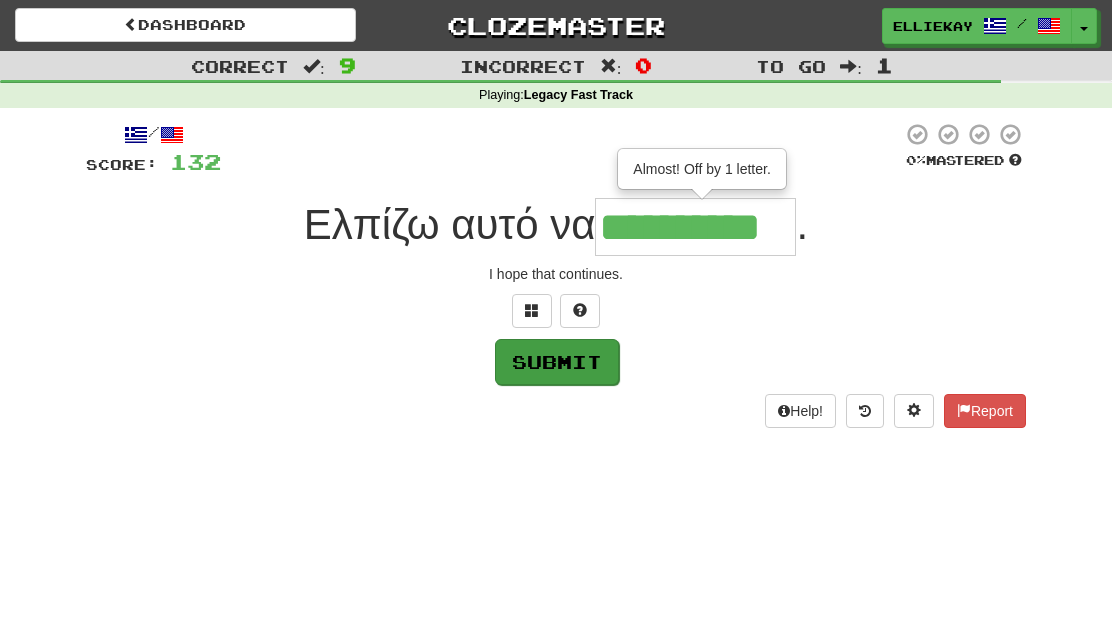 type on "**********" 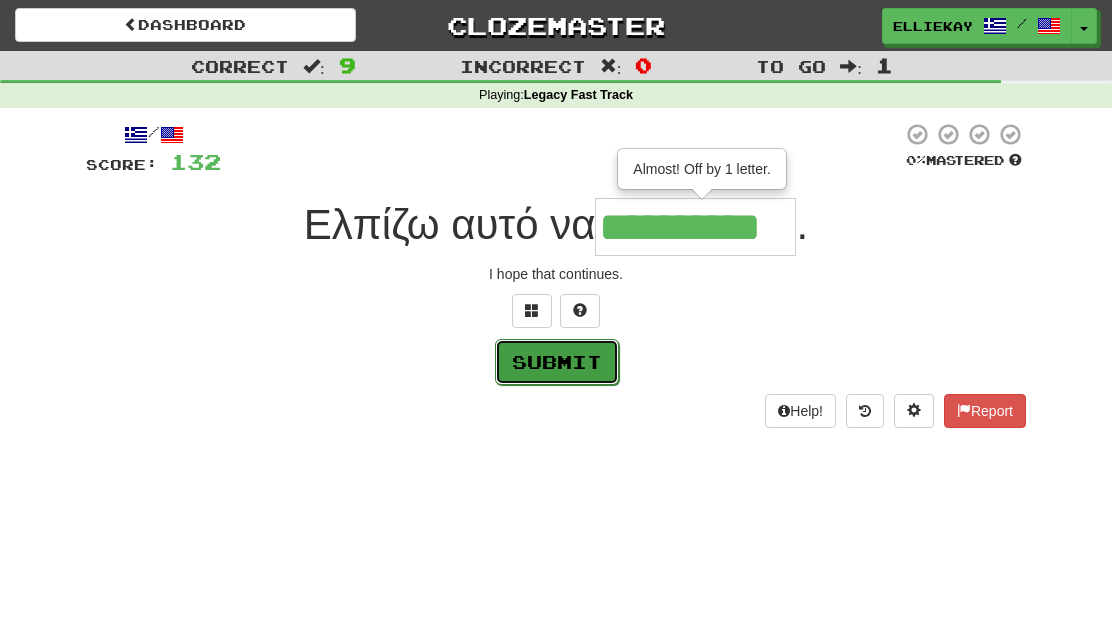 click on "Submit" at bounding box center [557, 362] 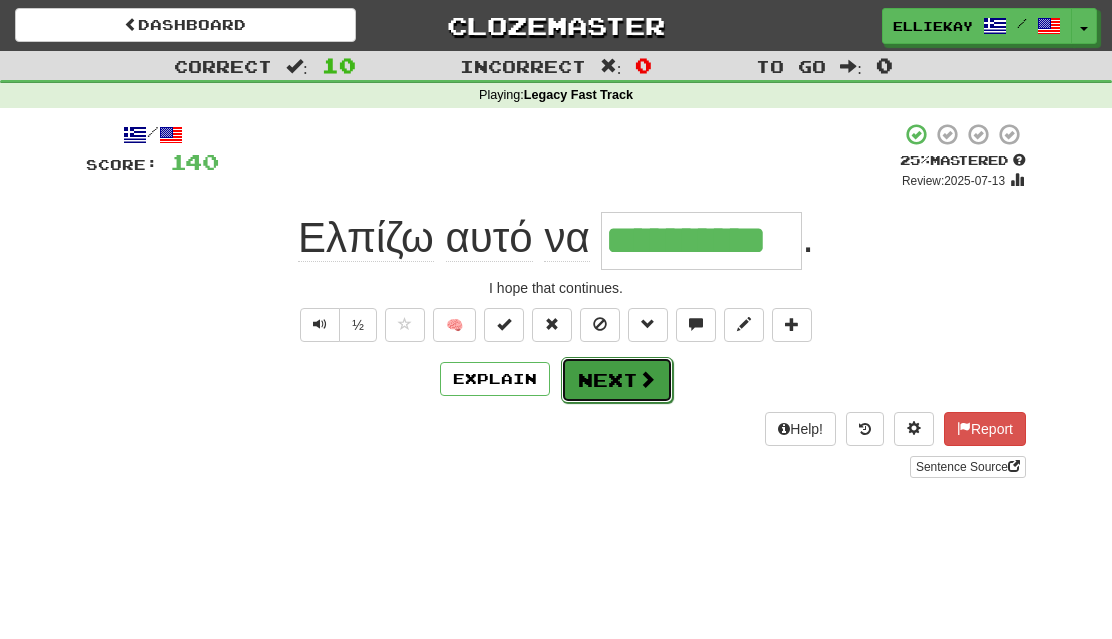 click on "Next" at bounding box center (617, 380) 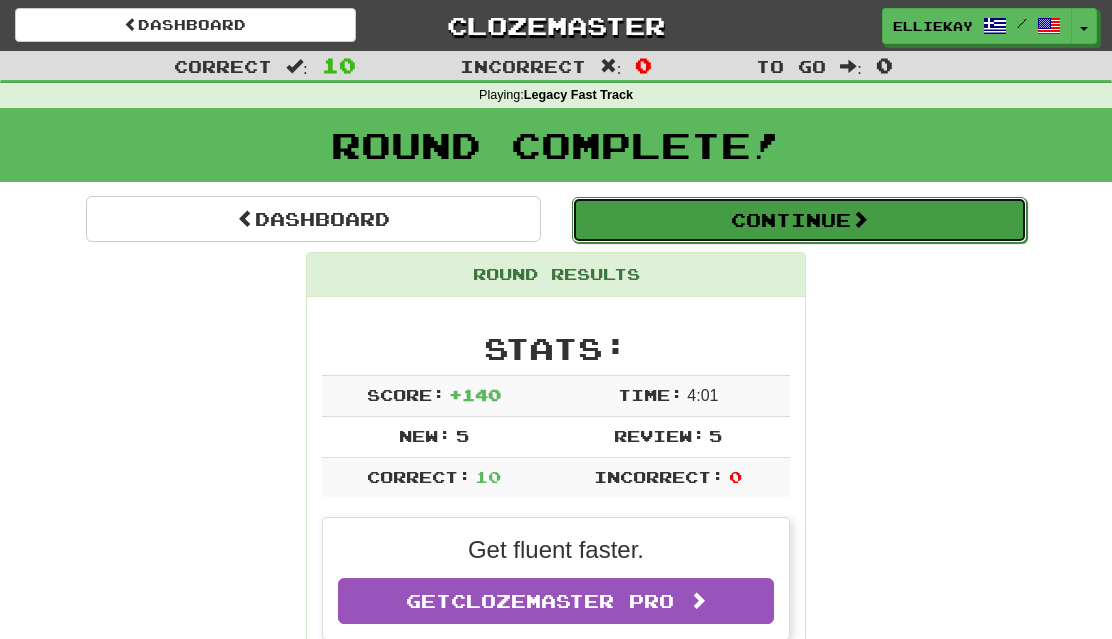 click on "Continue" at bounding box center (799, 220) 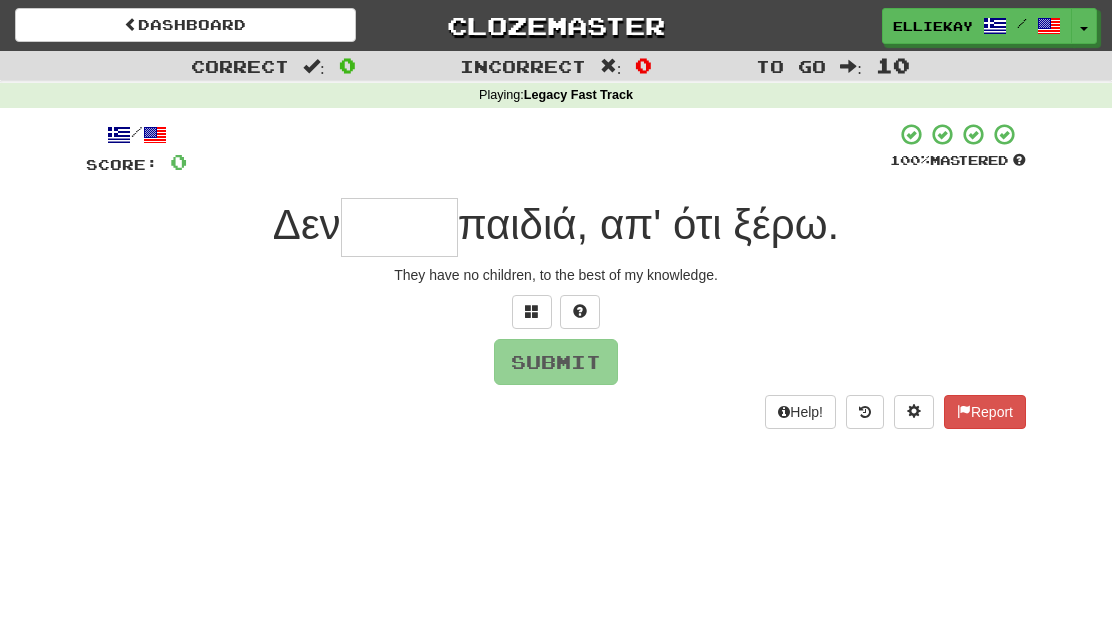 click on "παιδιά, απ' ότι ξέρω." at bounding box center [649, 224] 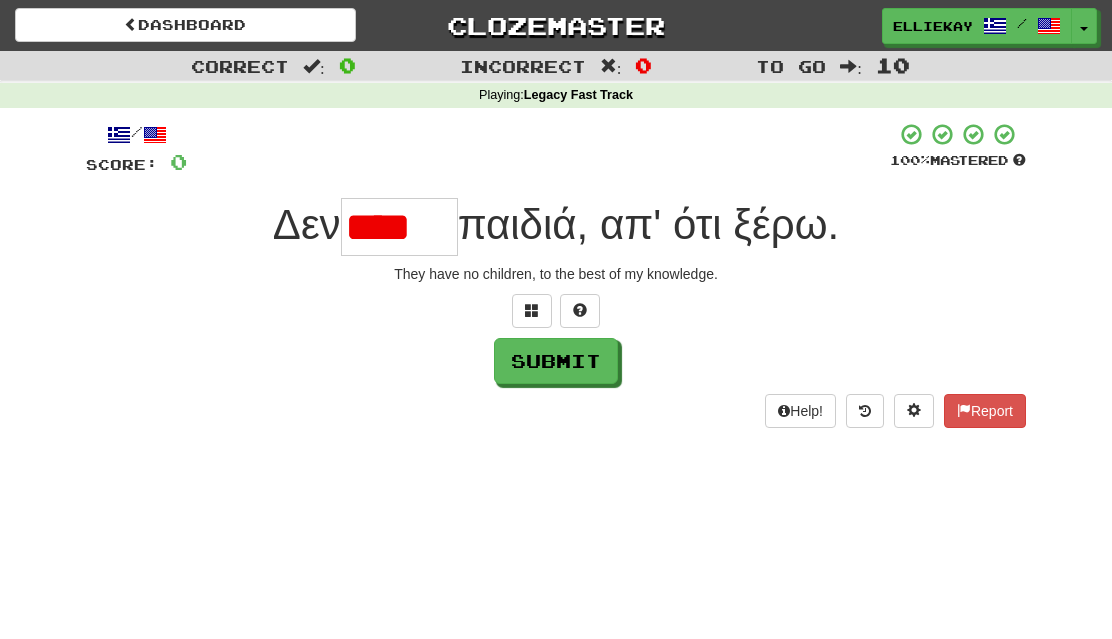 scroll, scrollTop: 0, scrollLeft: 0, axis: both 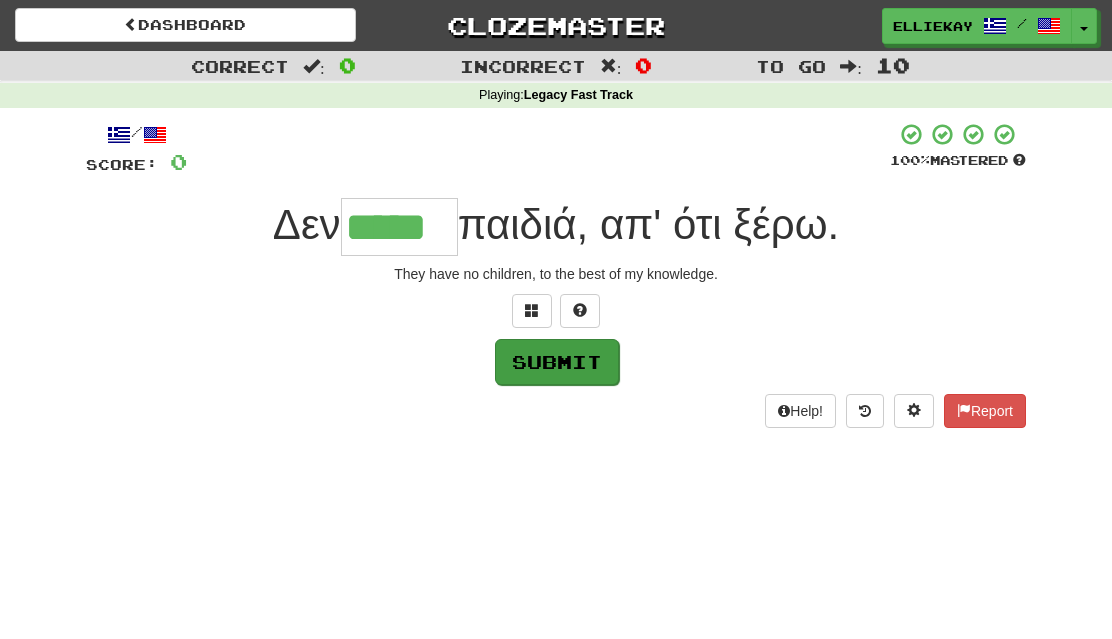 type on "*****" 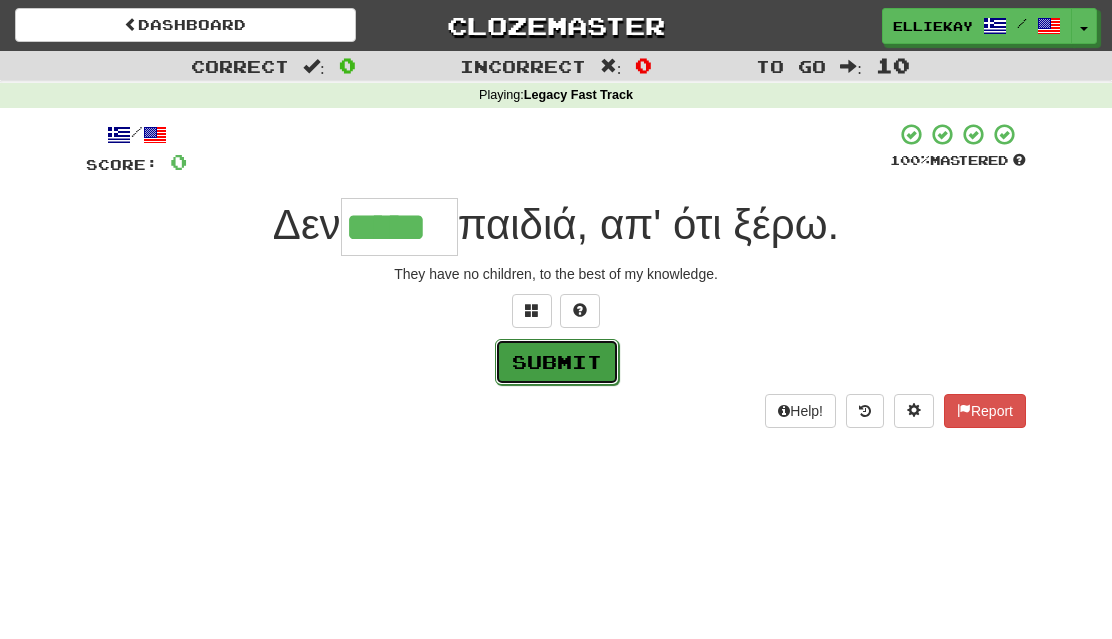 click on "Submit" at bounding box center [557, 362] 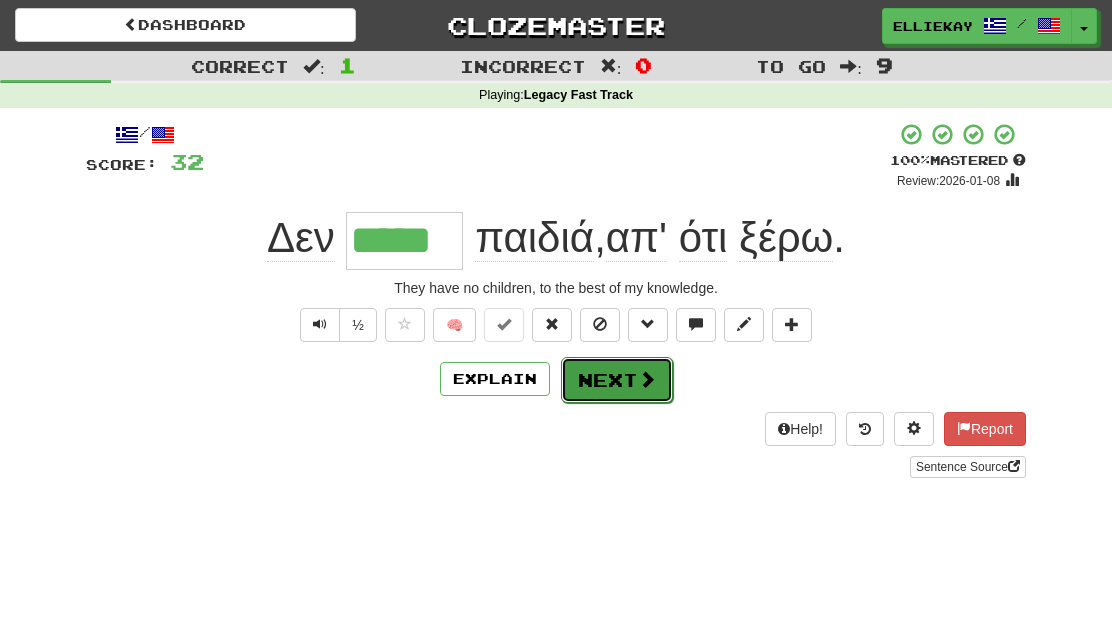 click on "Next" at bounding box center (617, 380) 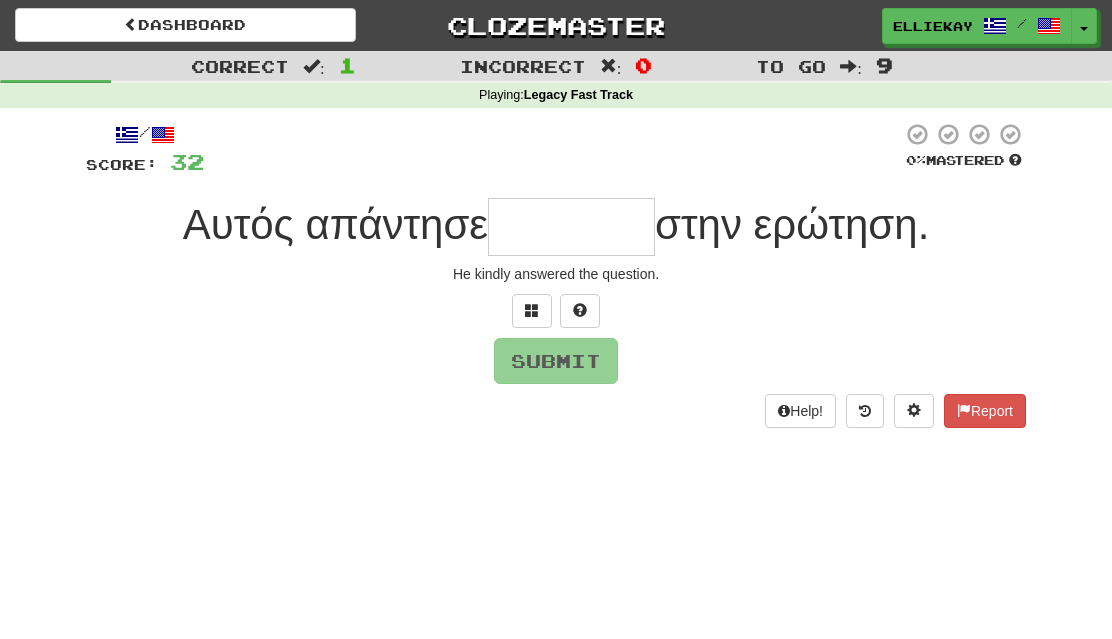 click at bounding box center [571, 227] 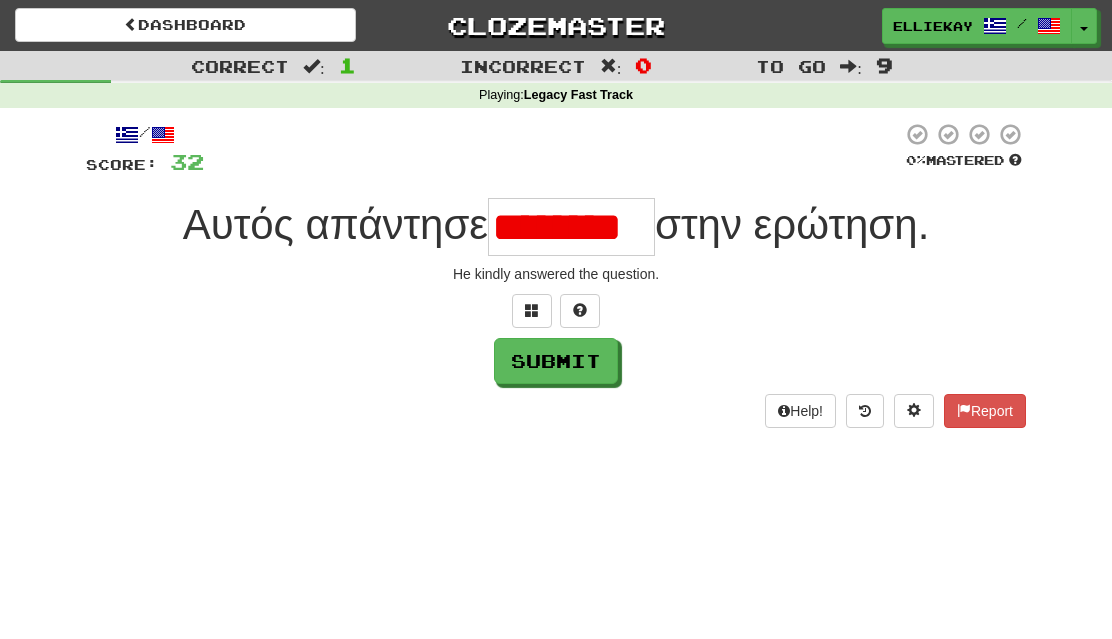 scroll, scrollTop: 0, scrollLeft: 0, axis: both 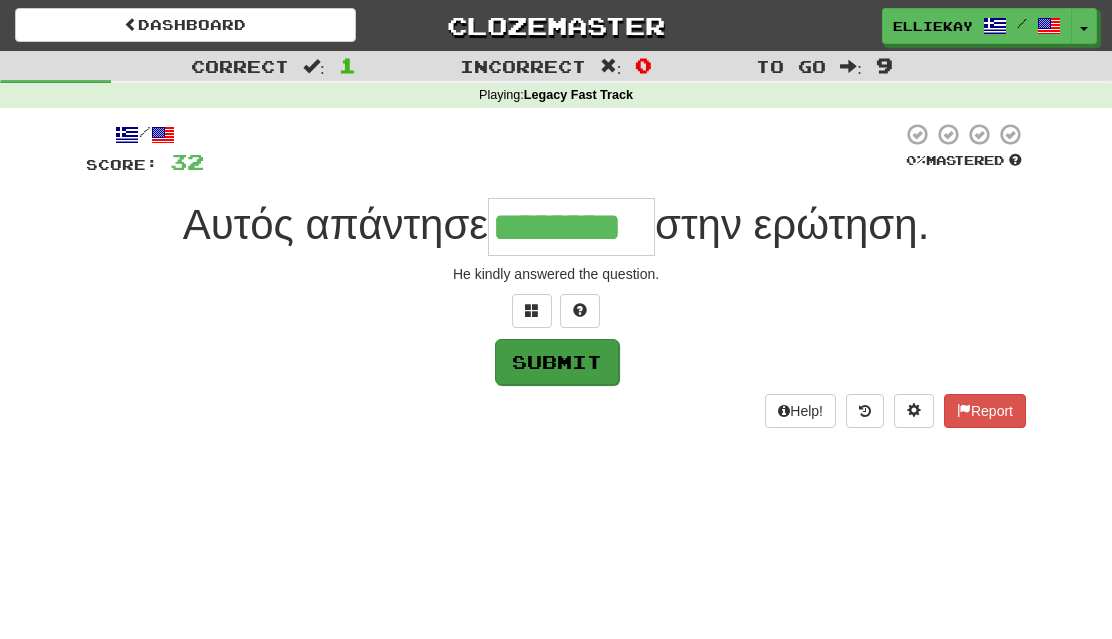 type on "********" 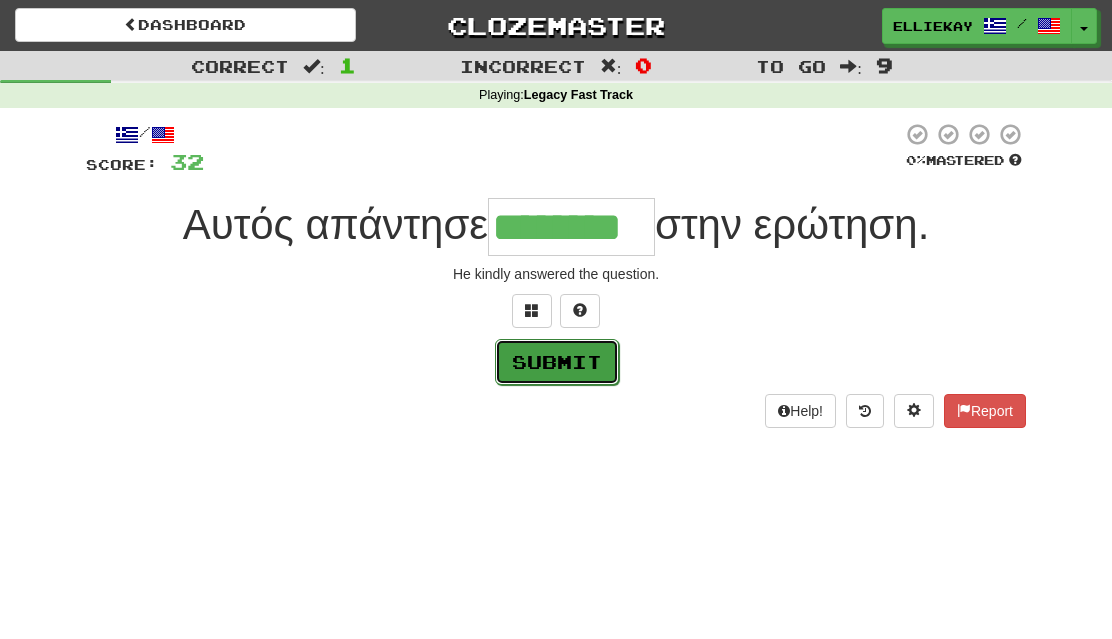 click on "Submit" at bounding box center (557, 362) 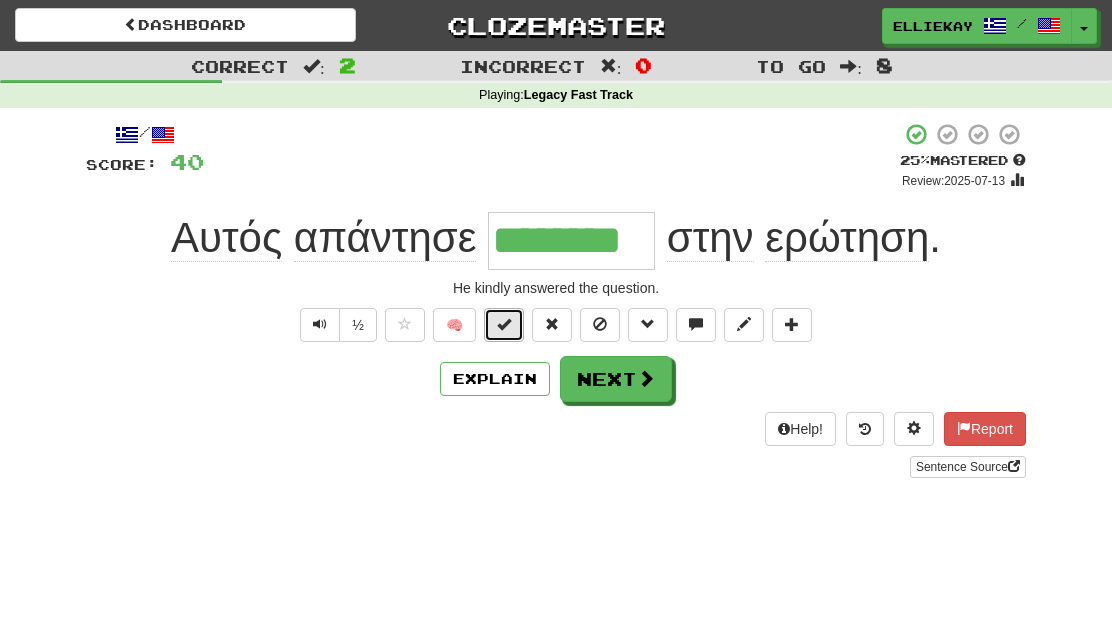 click at bounding box center [504, 325] 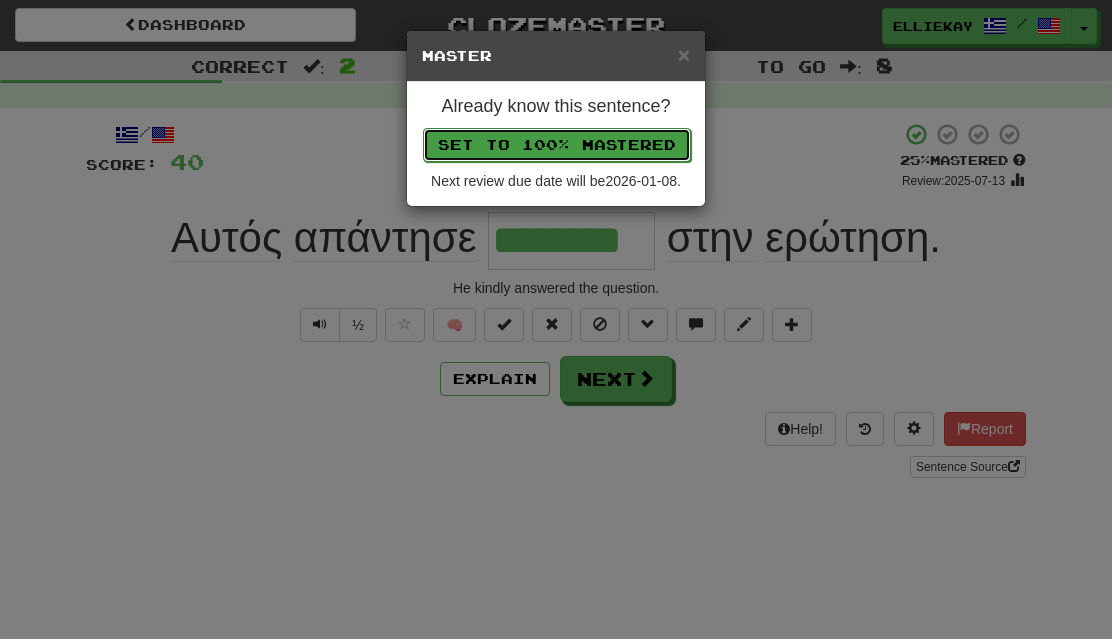 click on "Set to 100% Mastered" at bounding box center (557, 145) 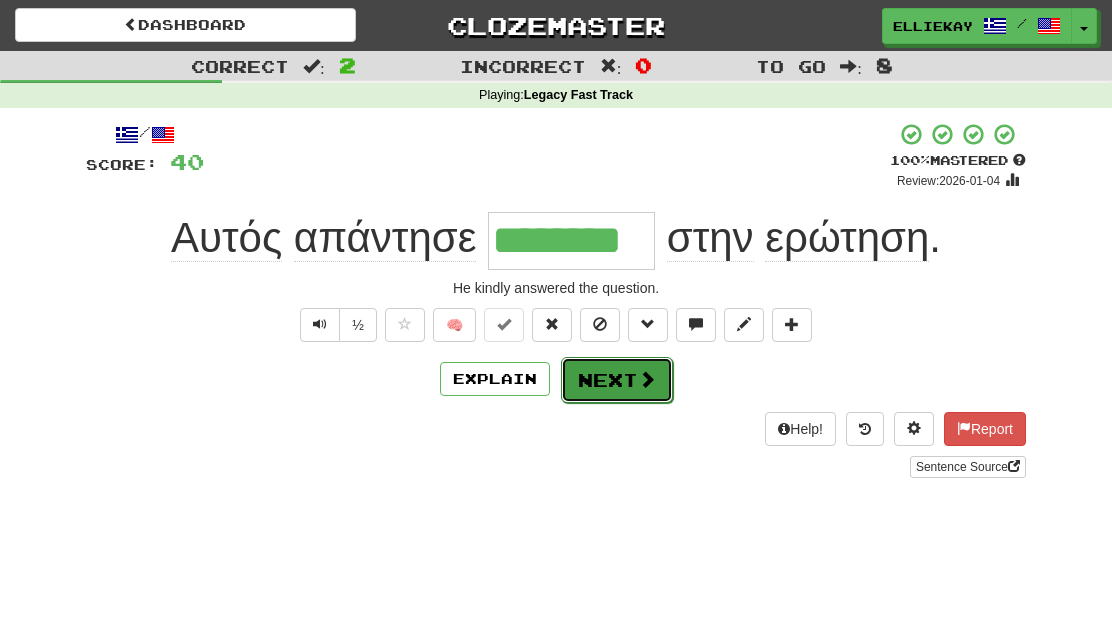 click at bounding box center (647, 379) 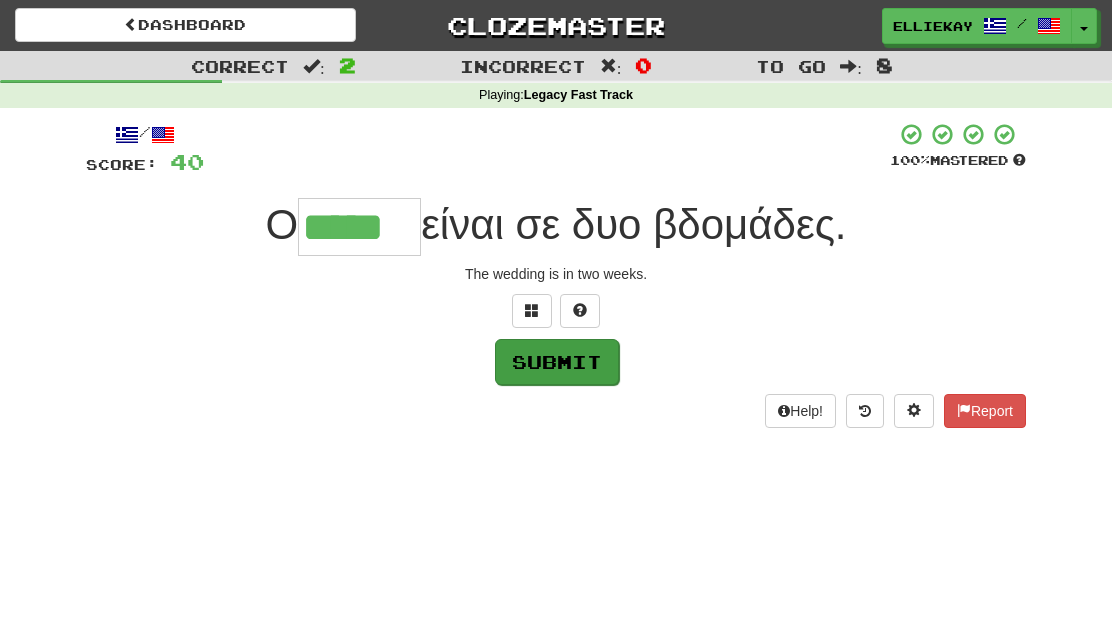type on "*****" 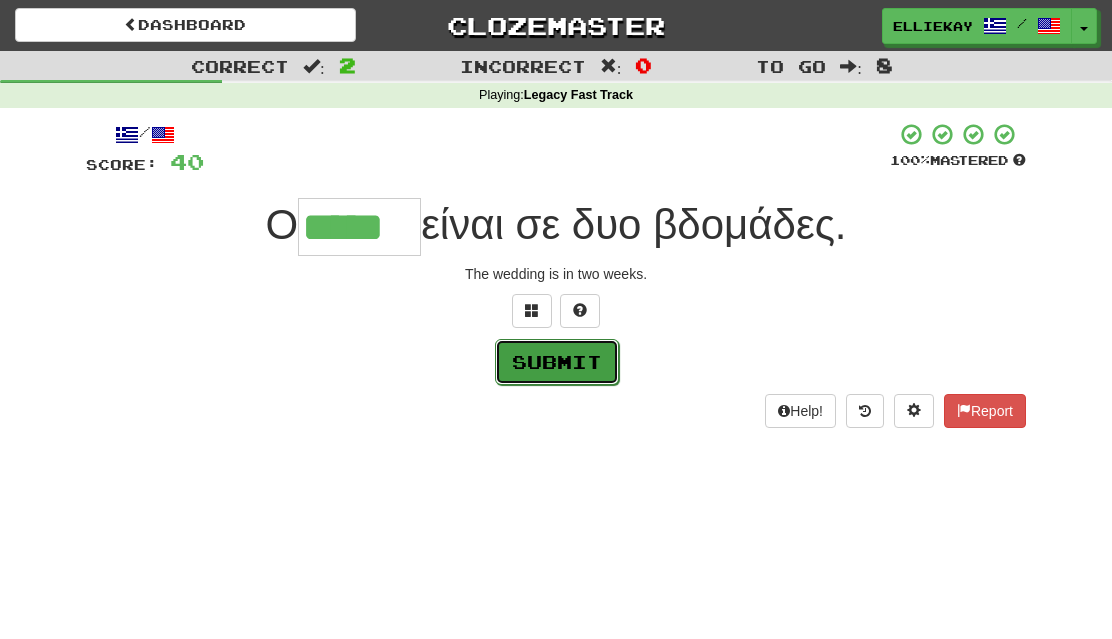 click on "Submit" at bounding box center (557, 362) 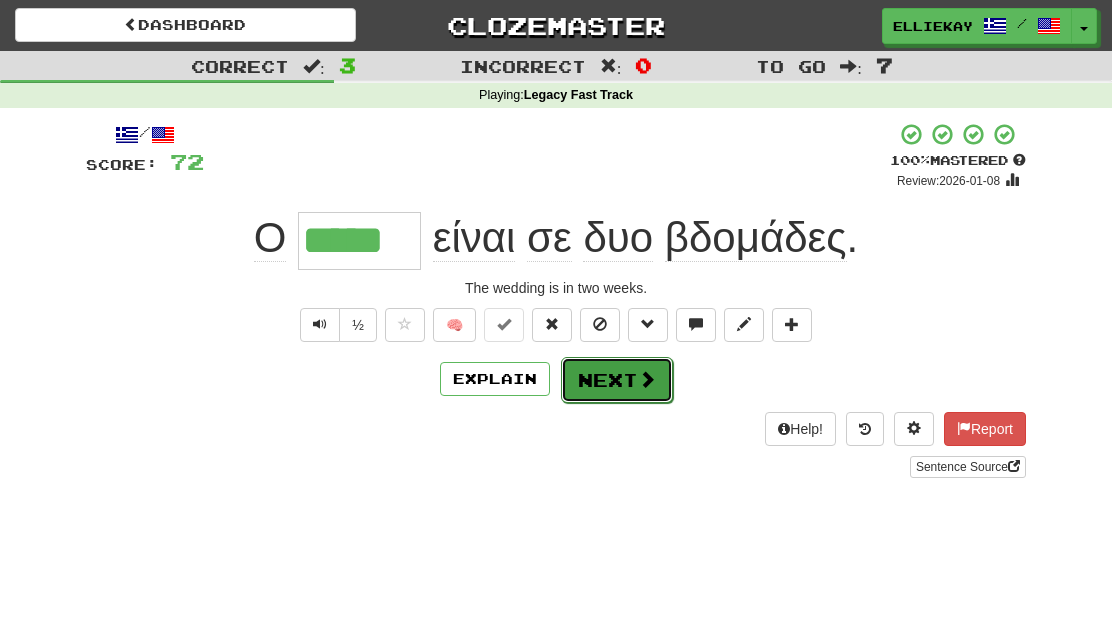 click on "Next" at bounding box center (617, 380) 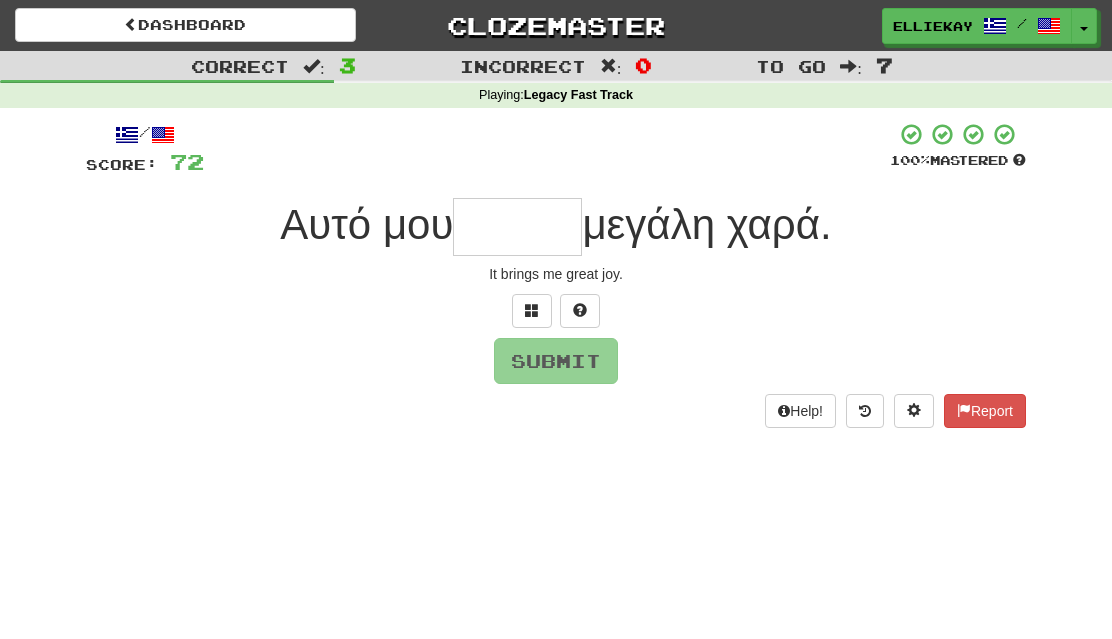 click at bounding box center (517, 227) 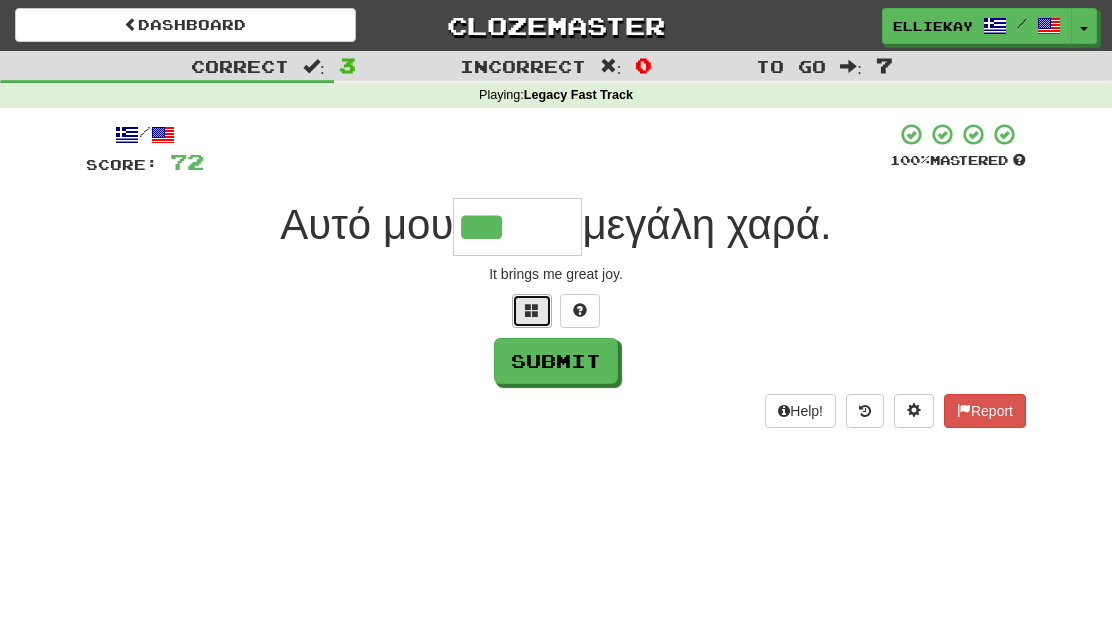 click at bounding box center [532, 311] 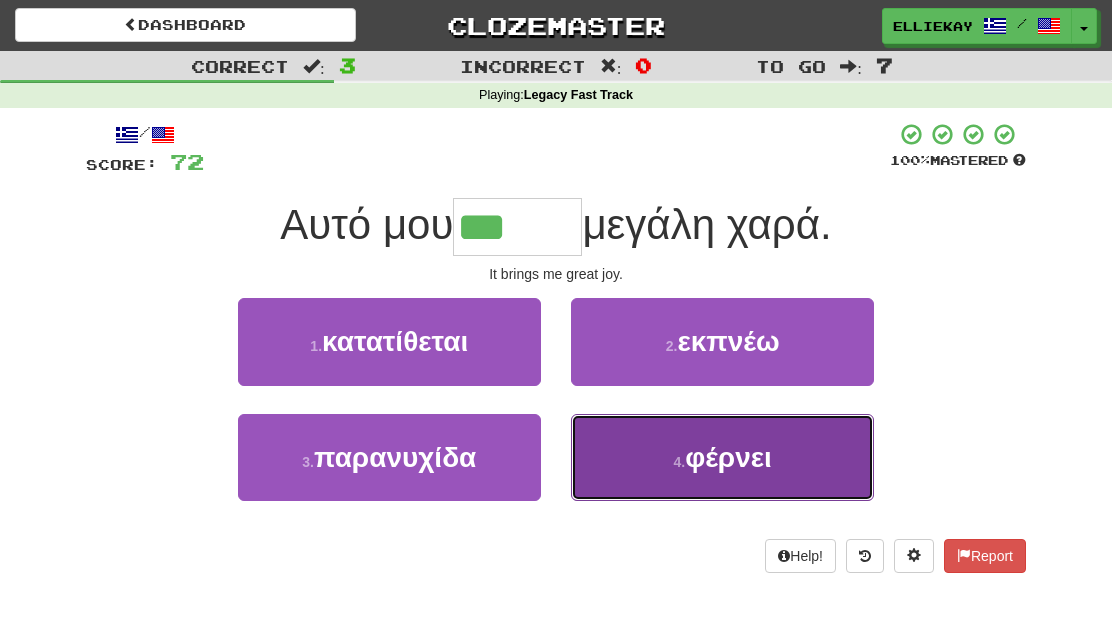 click on "4 ." at bounding box center (679, 462) 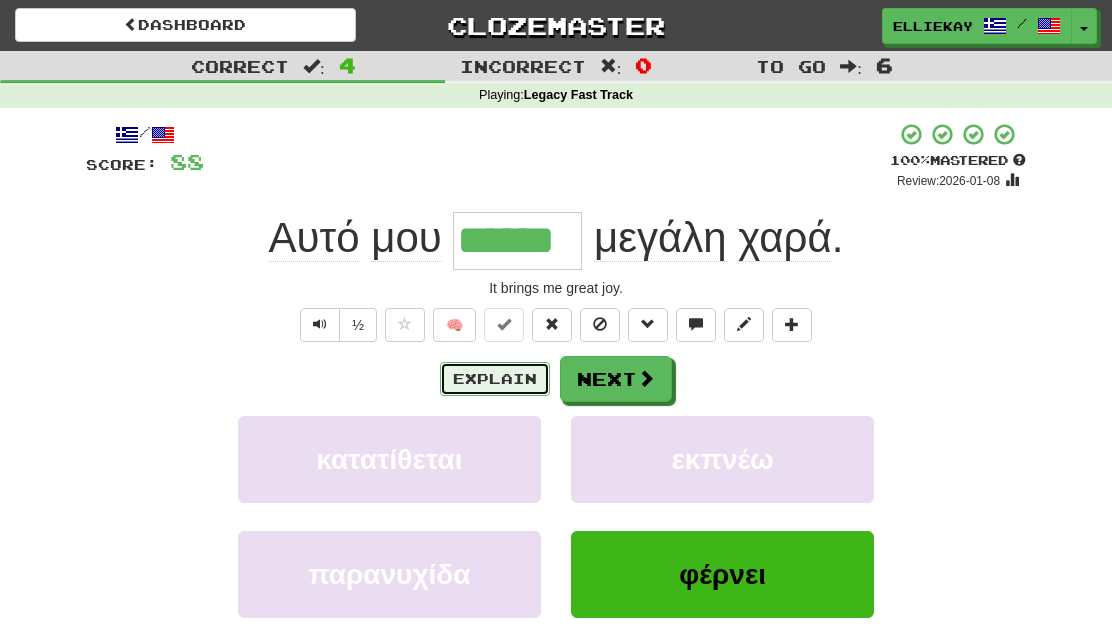click on "Explain" at bounding box center (495, 379) 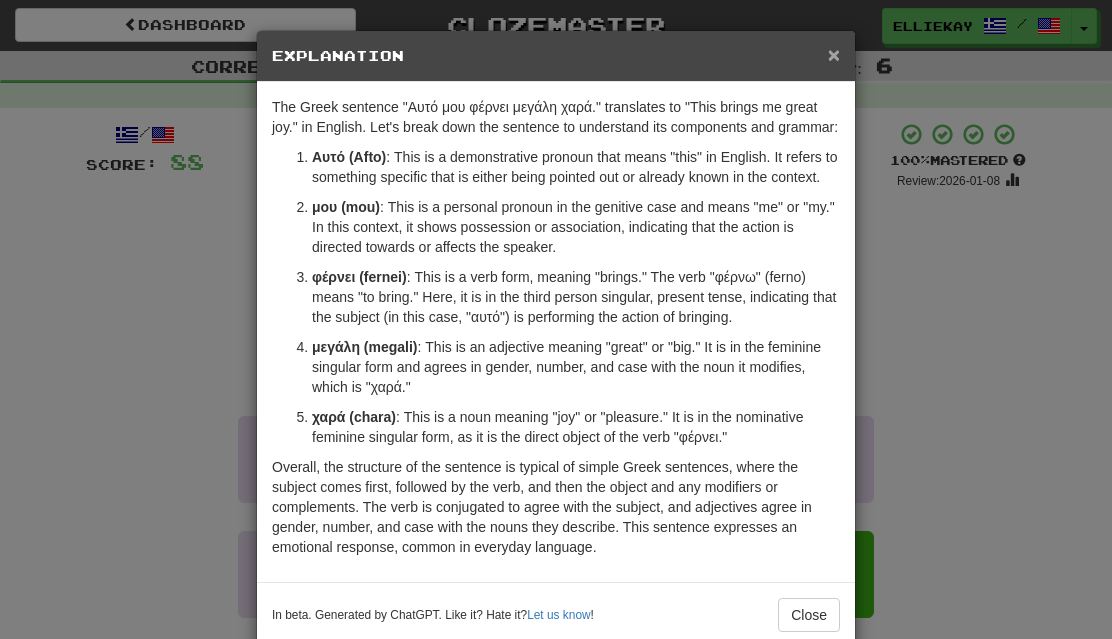 click on "×" at bounding box center [834, 54] 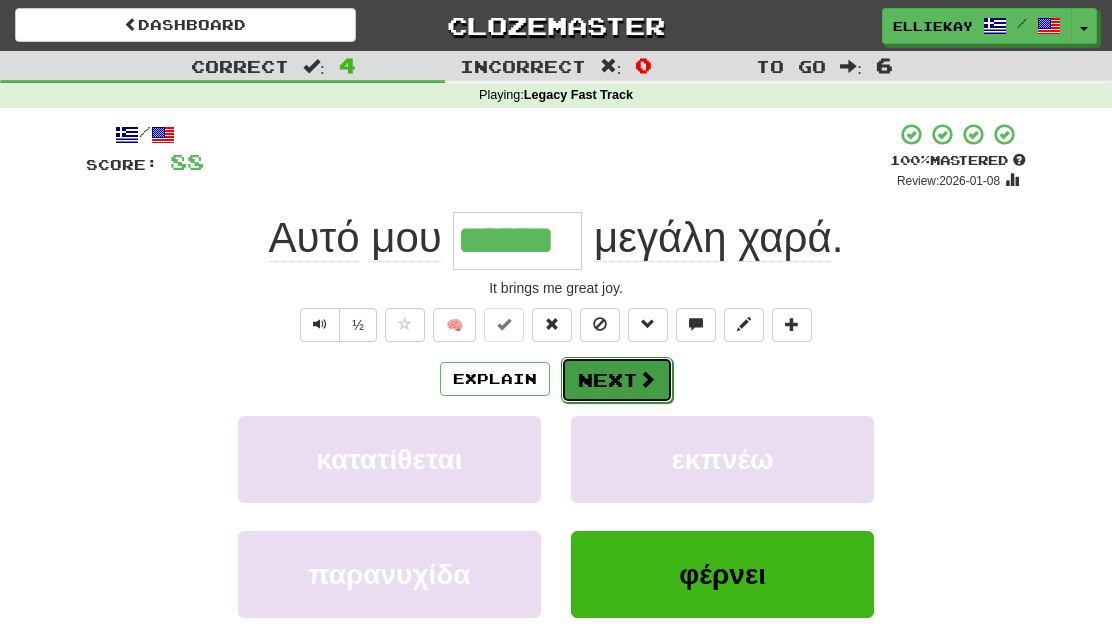 click at bounding box center (647, 379) 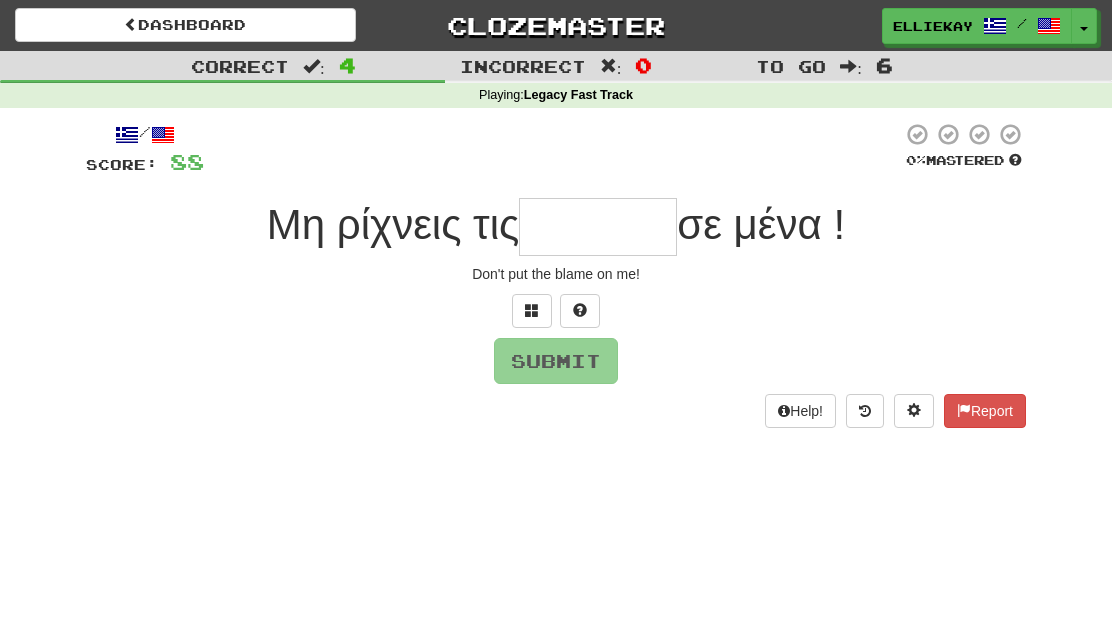 click on "/  Score:   88 0 %  Mastered Μη ρίχνεις τις   σε μένα ! Don't put the blame on me! Submit  Help!  Report" at bounding box center (556, 275) 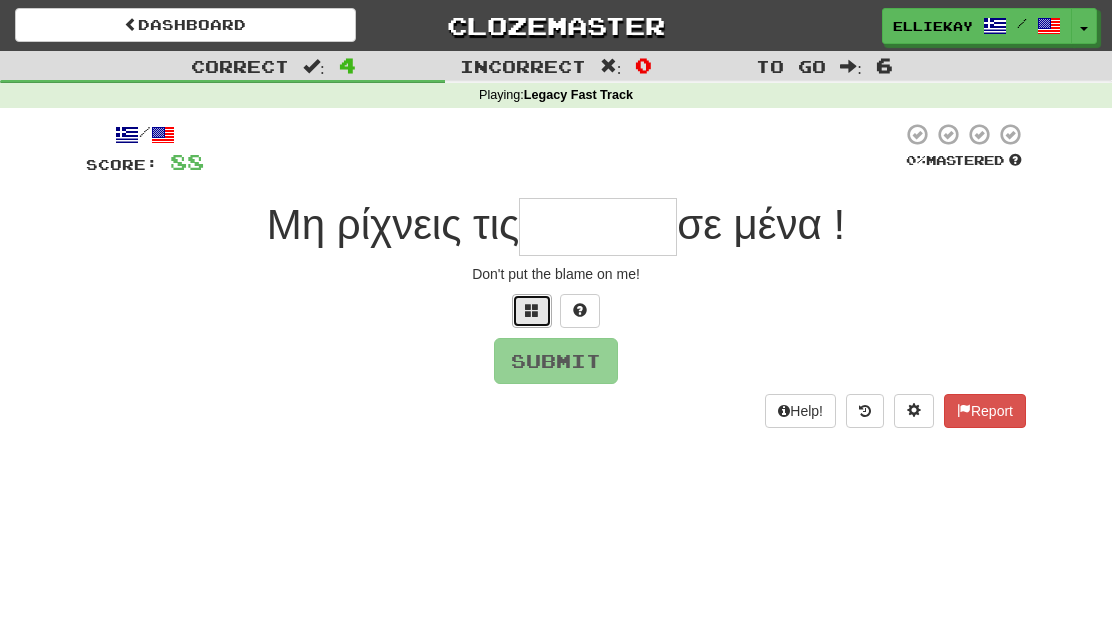 click at bounding box center [532, 311] 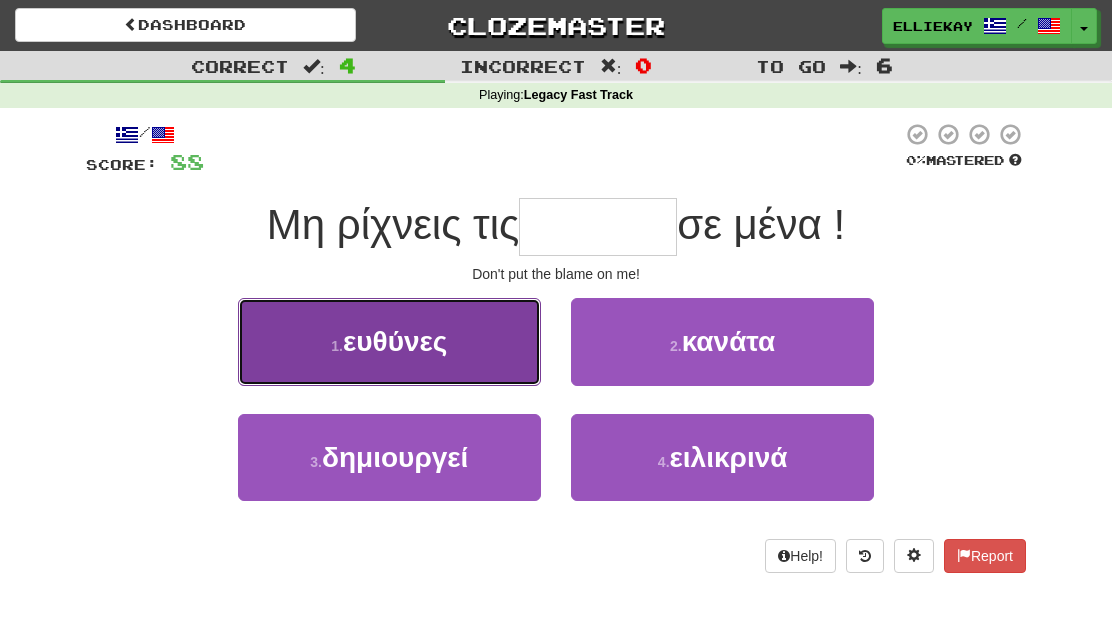 click on "ευθύνες" at bounding box center [395, 341] 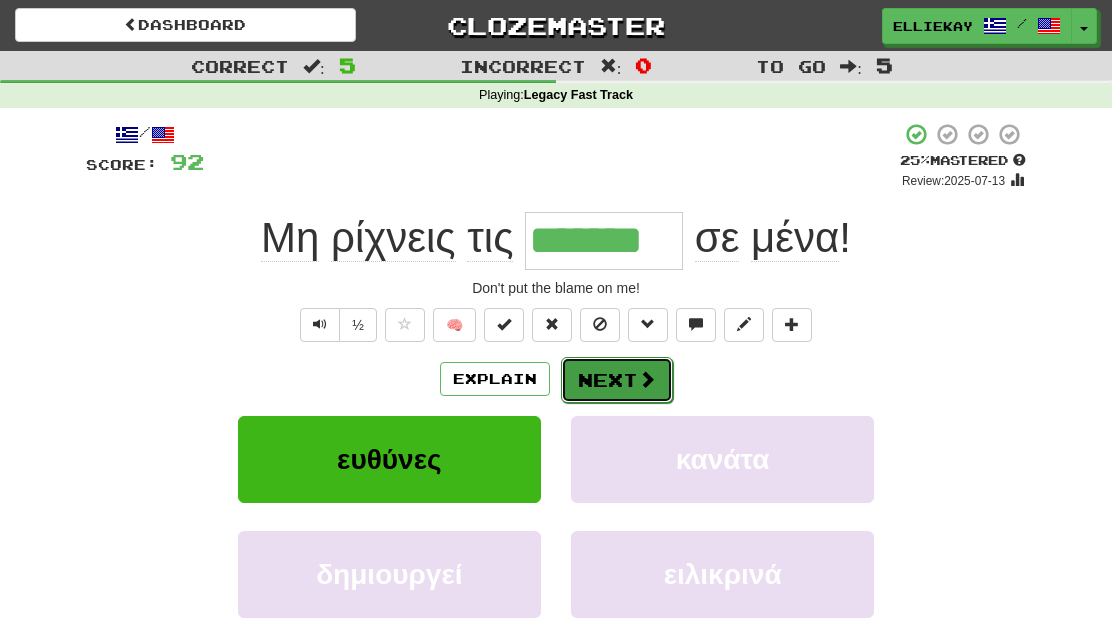 click on "Next" at bounding box center (617, 380) 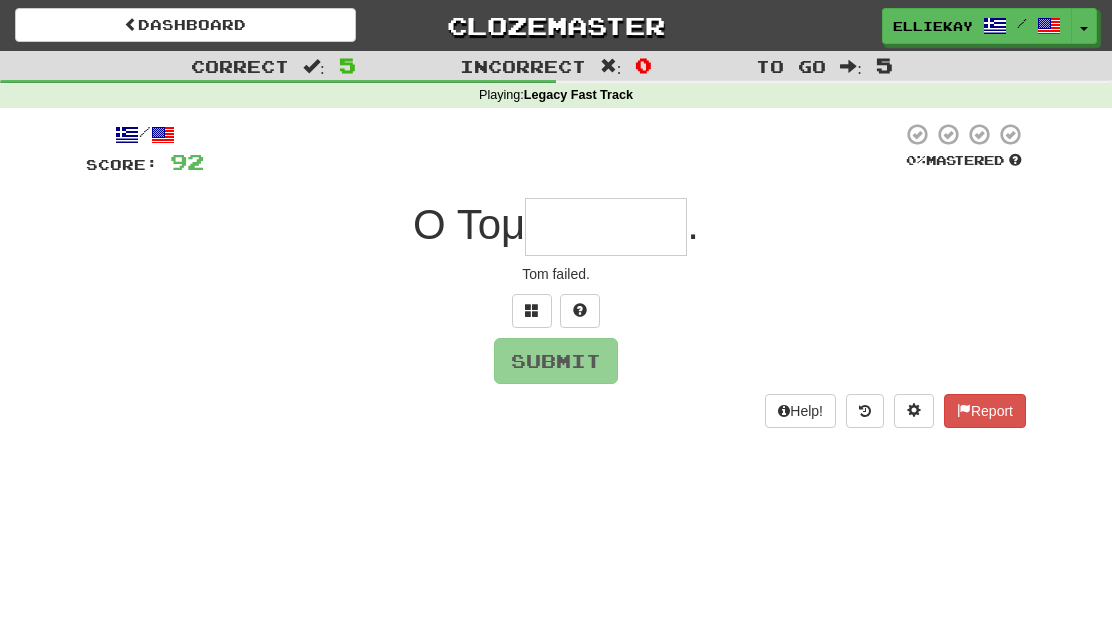 click at bounding box center [606, 227] 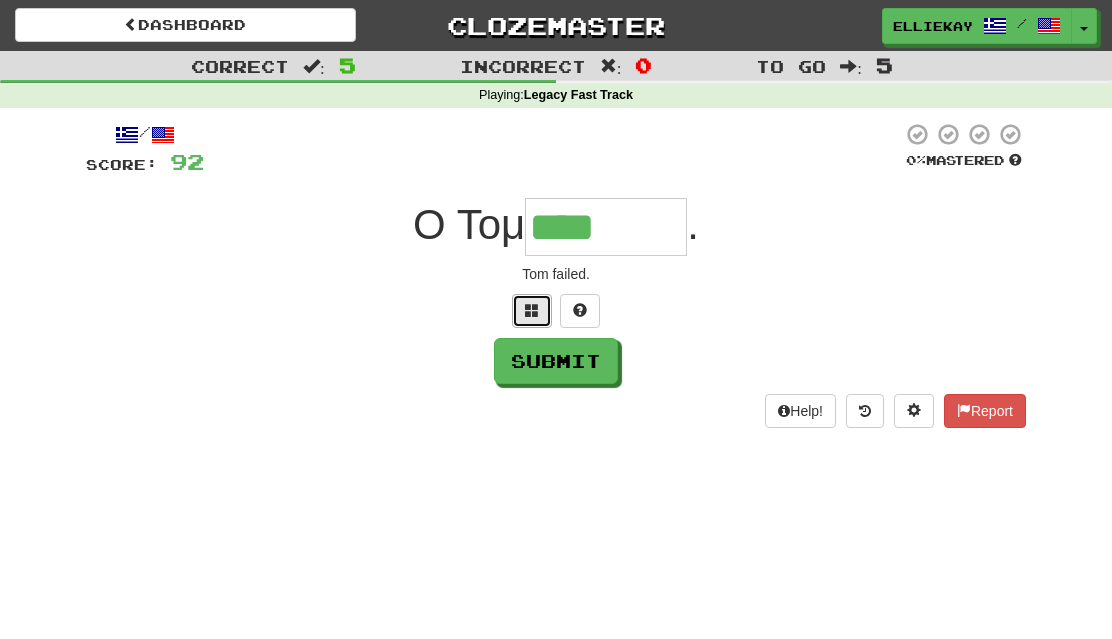 click at bounding box center [532, 310] 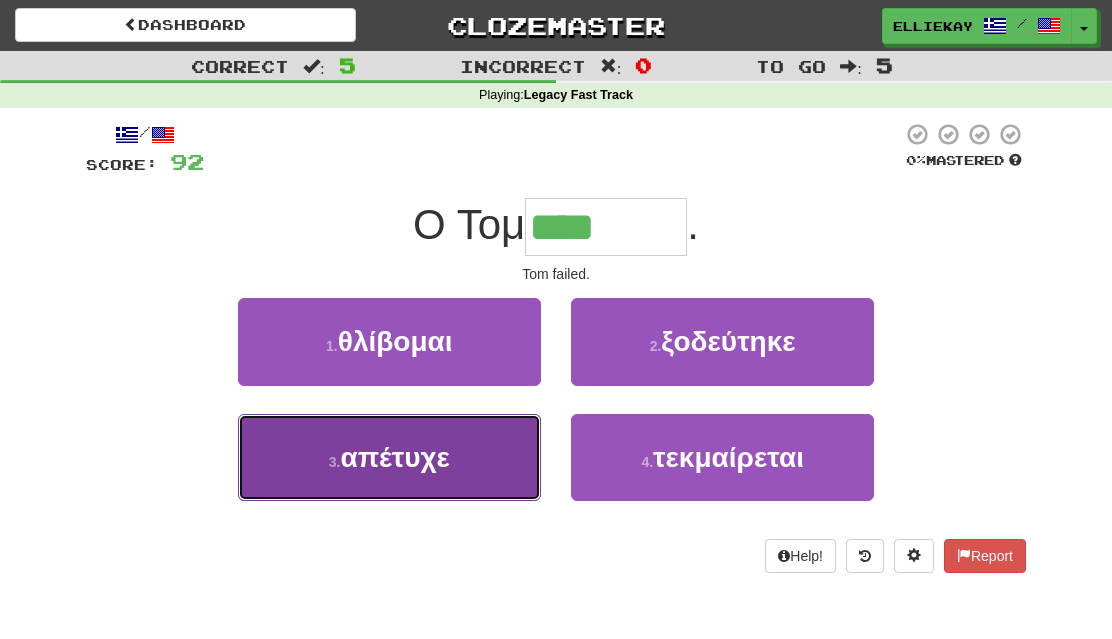 click on "απέτυχε" at bounding box center (394, 457) 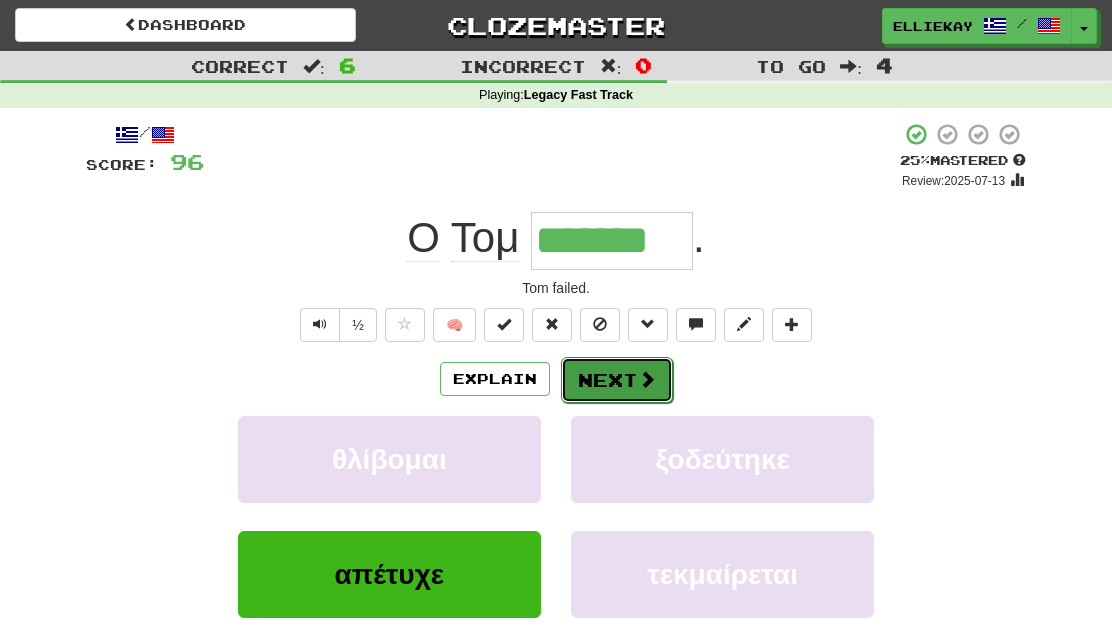 click on "Next" at bounding box center [617, 380] 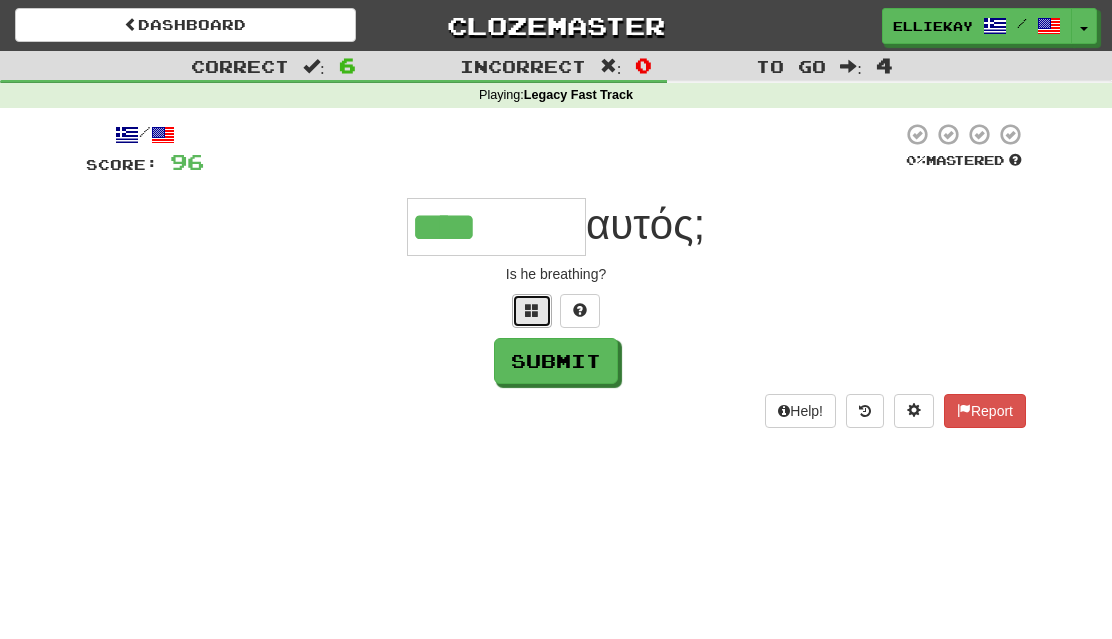 click at bounding box center [532, 310] 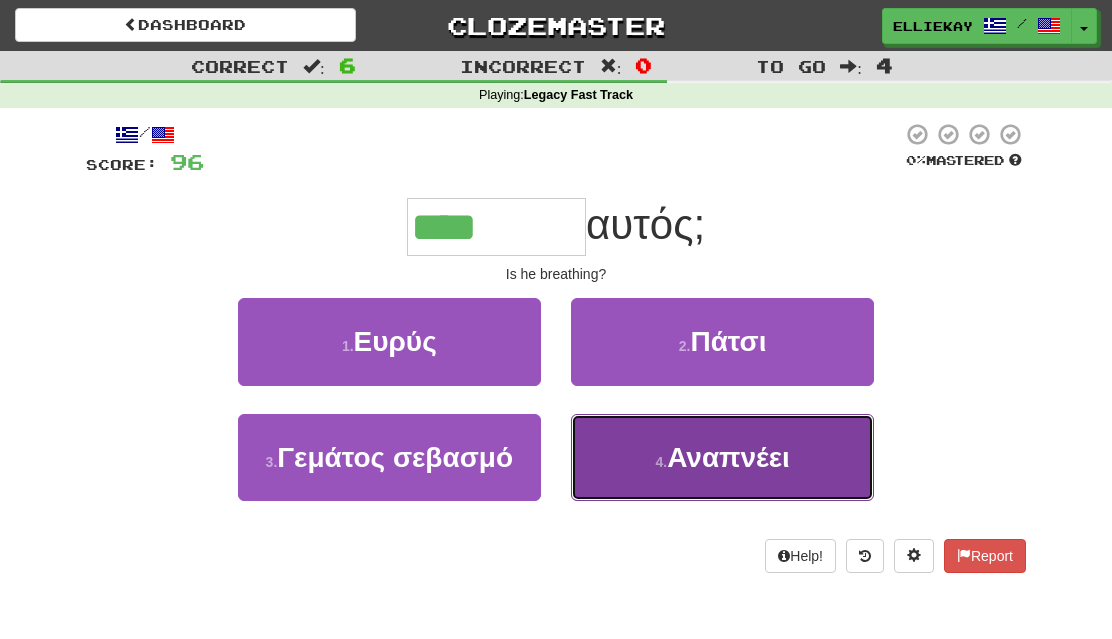 click on "4 .  Αναπνέει" at bounding box center (722, 457) 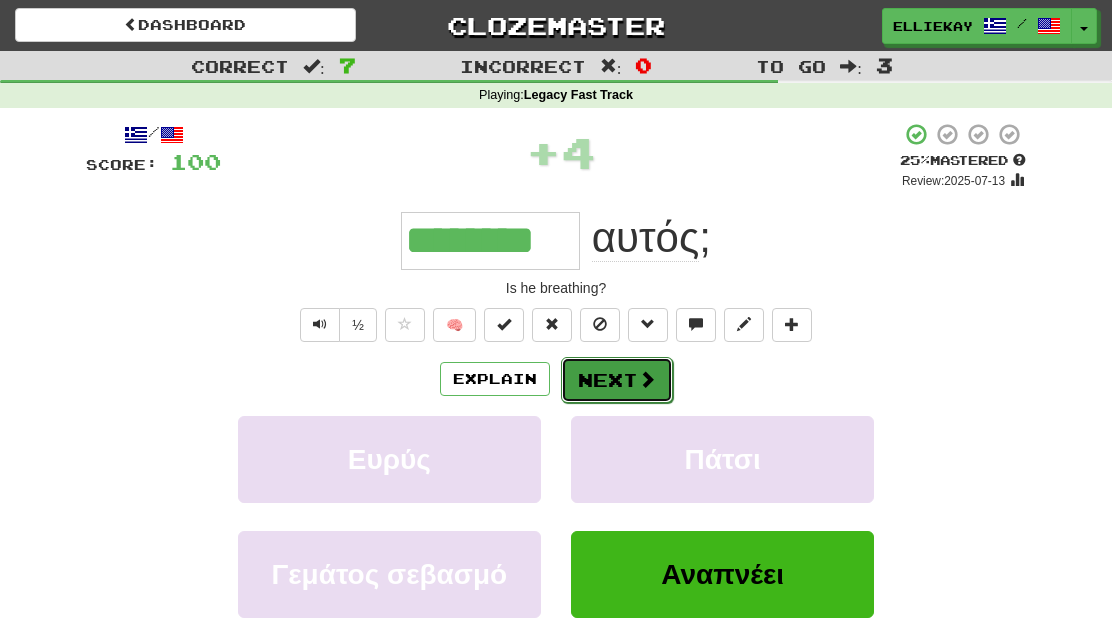 click on "Next" at bounding box center [617, 380] 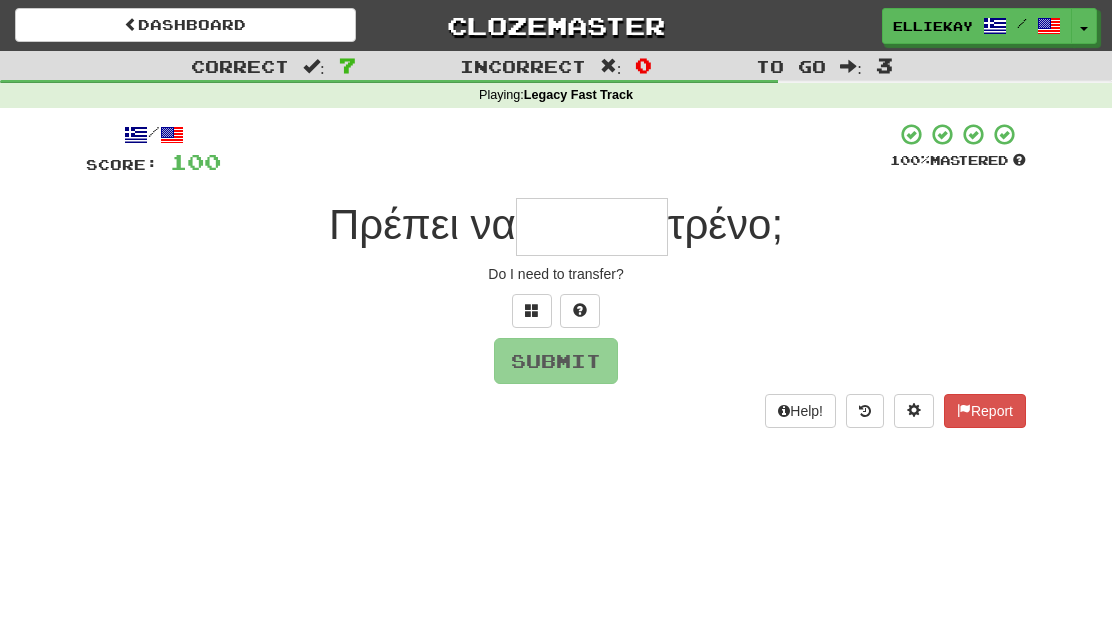 click at bounding box center (592, 227) 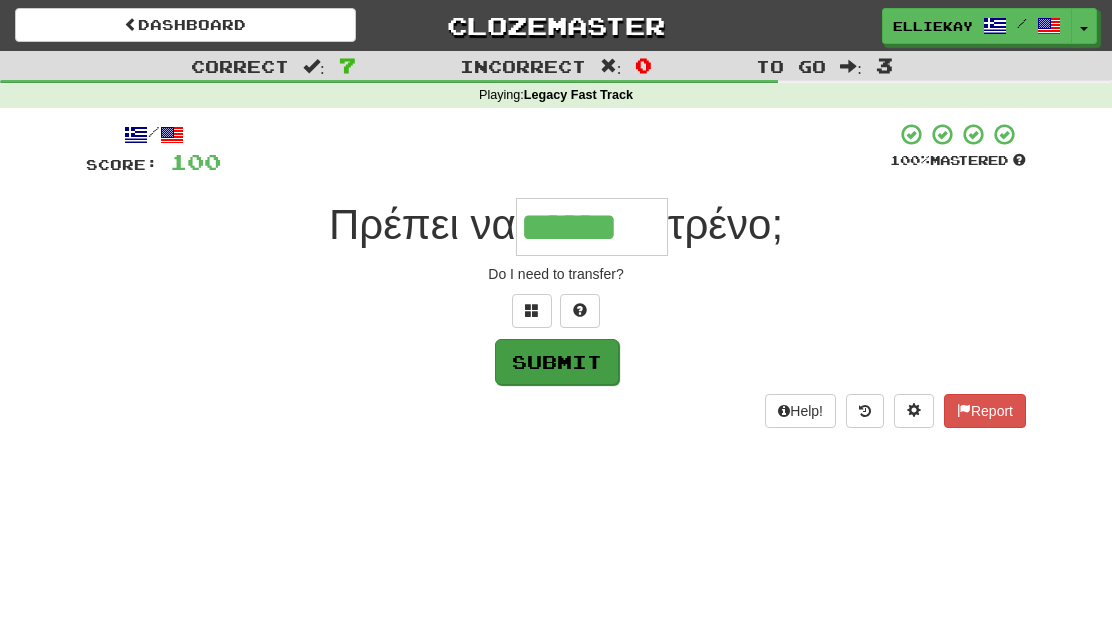 type on "******" 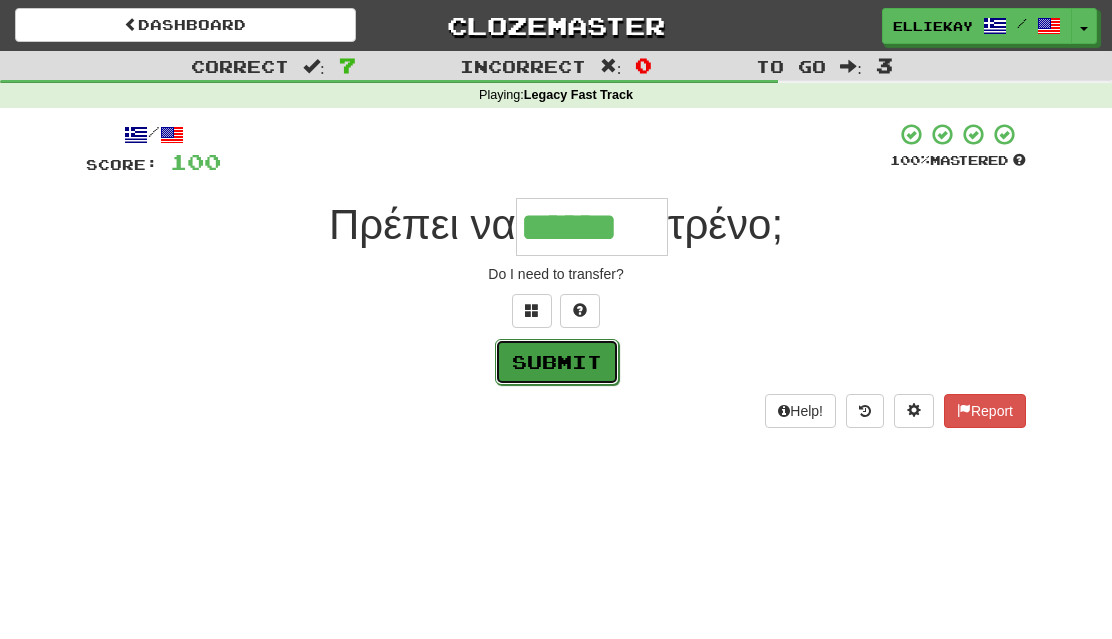 click on "Submit" at bounding box center (557, 362) 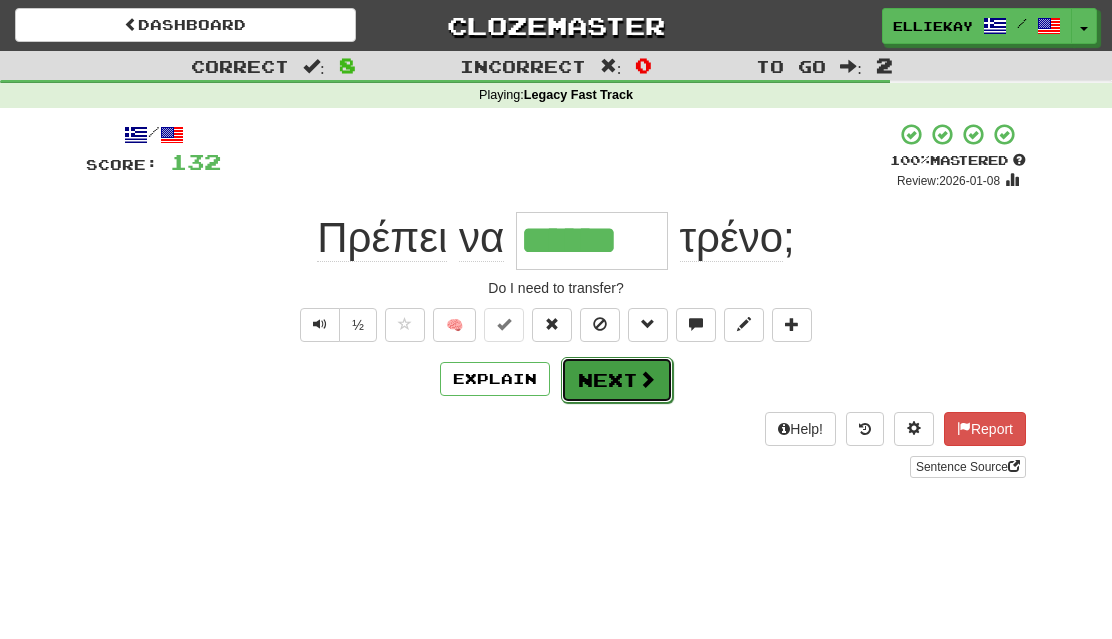 click at bounding box center [647, 379] 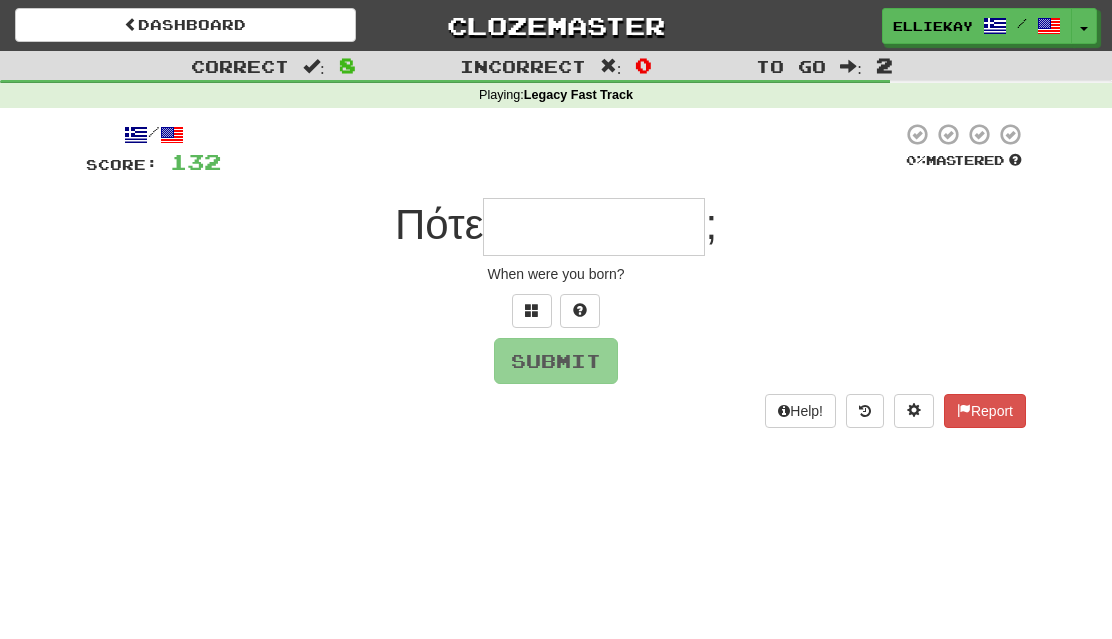 click at bounding box center [594, 227] 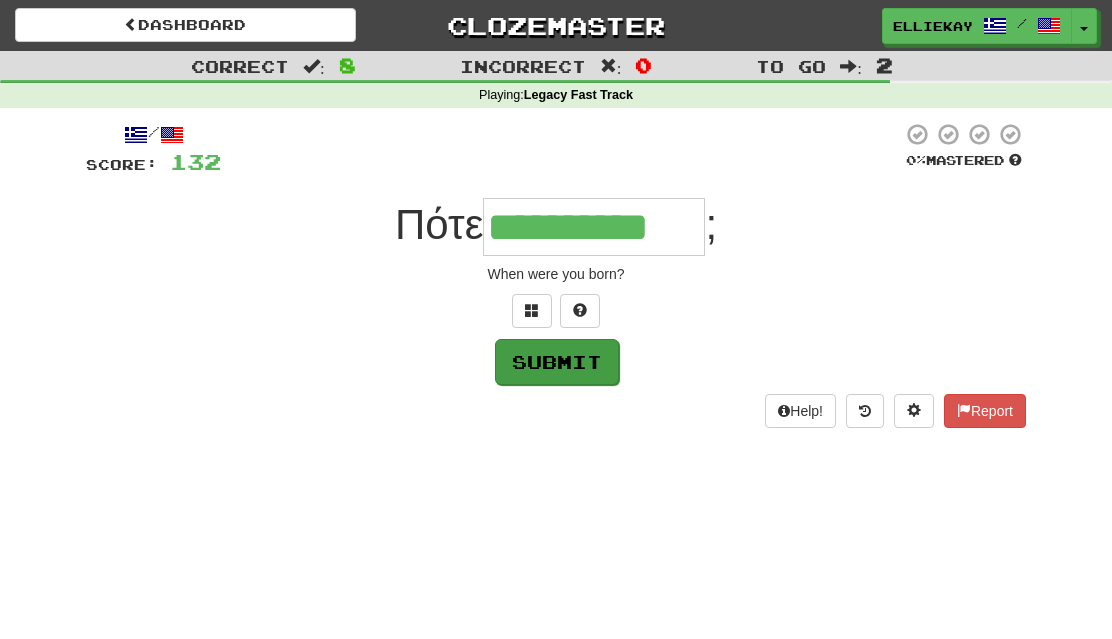 type on "**********" 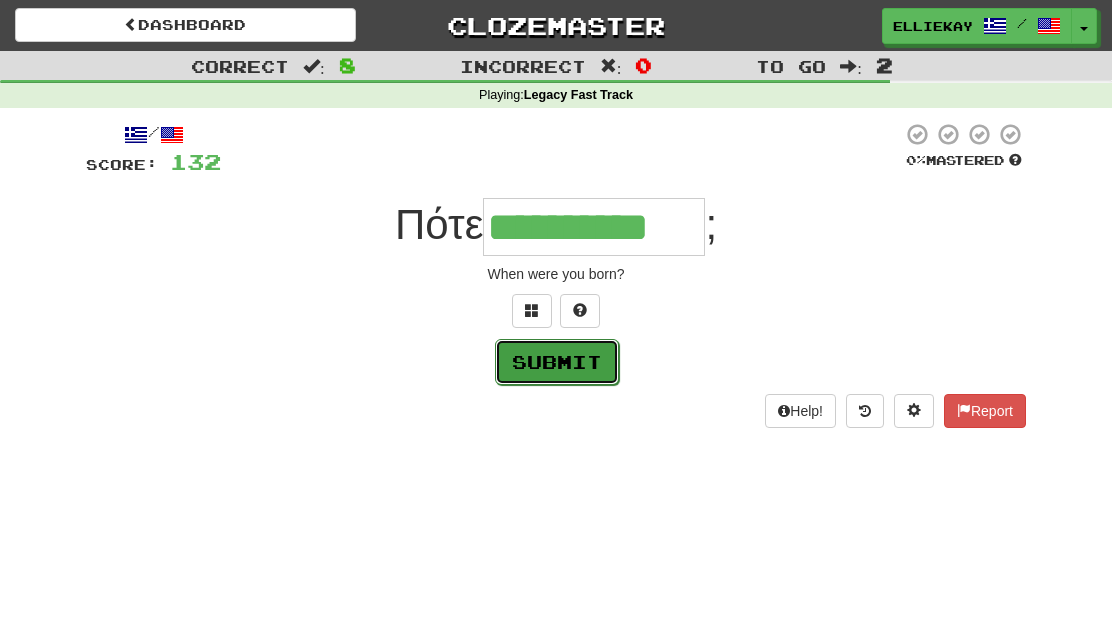 click on "Submit" at bounding box center [557, 362] 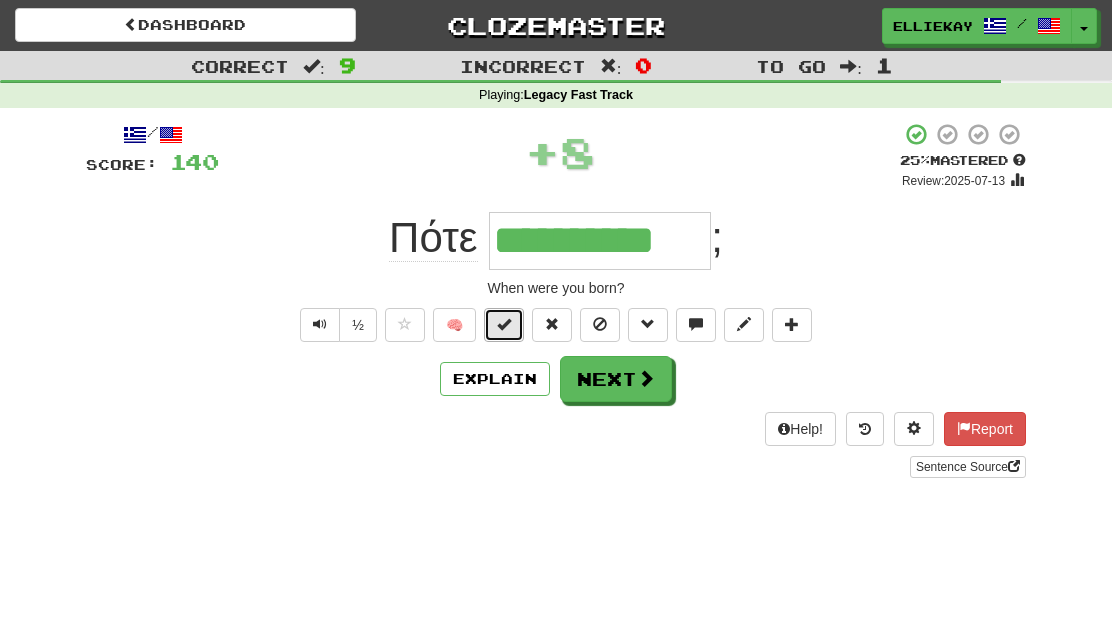 click at bounding box center [504, 324] 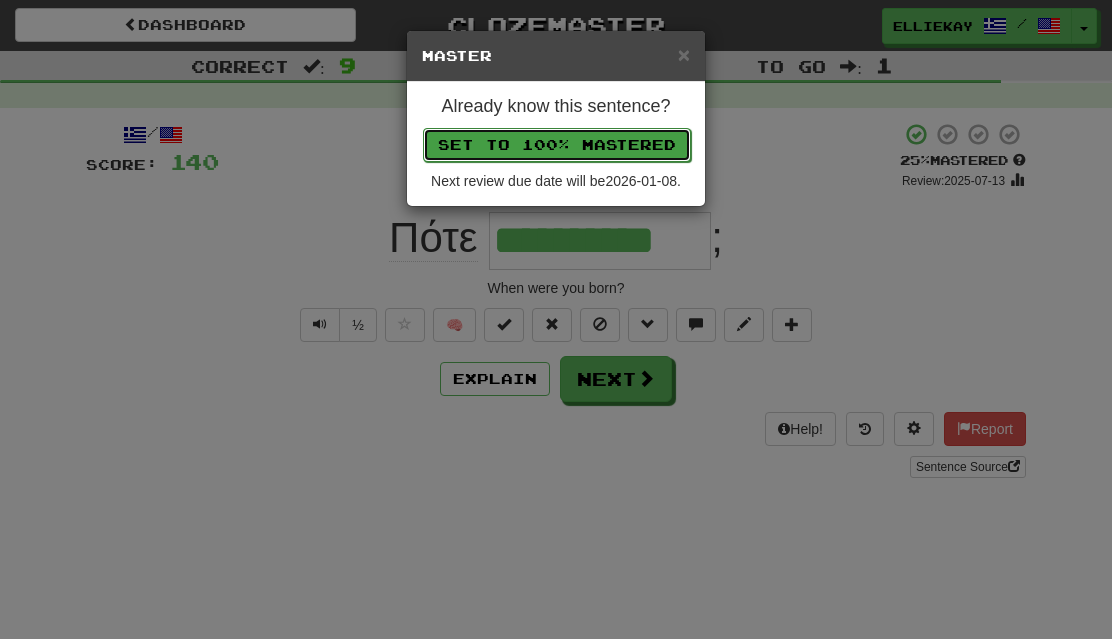 click on "Set to 100% Mastered" at bounding box center (557, 145) 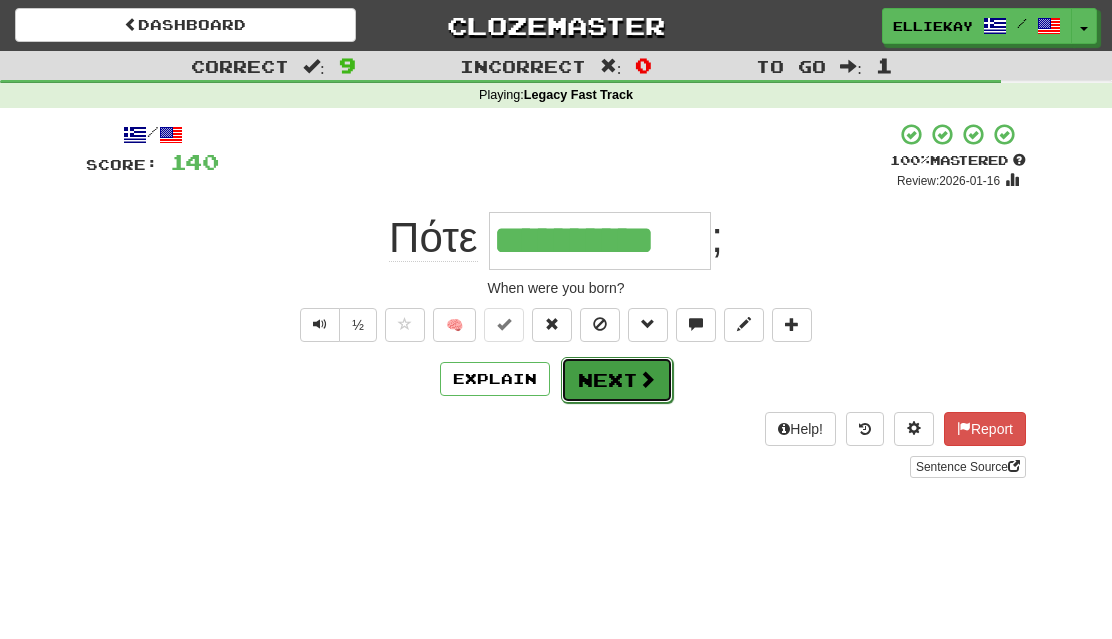 click on "Next" at bounding box center [617, 380] 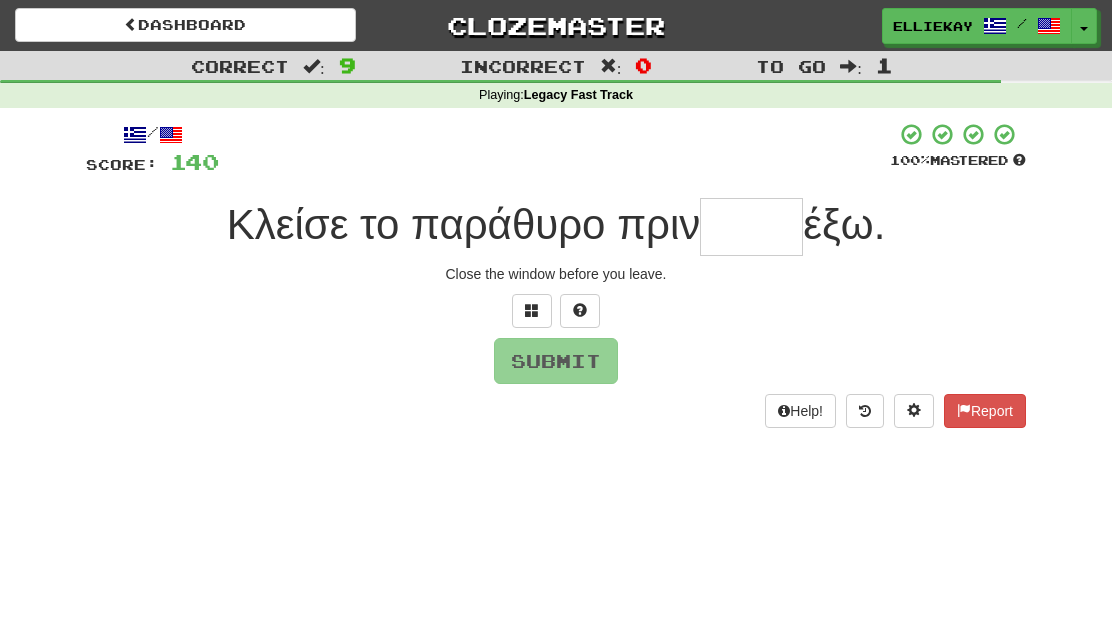 type on "*" 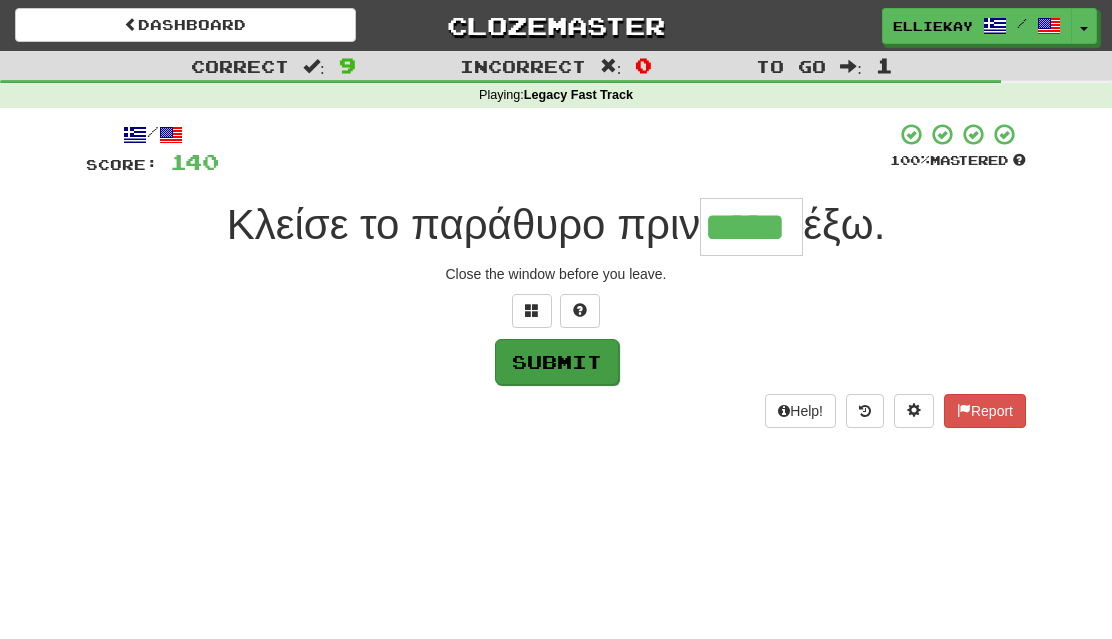 type on "*****" 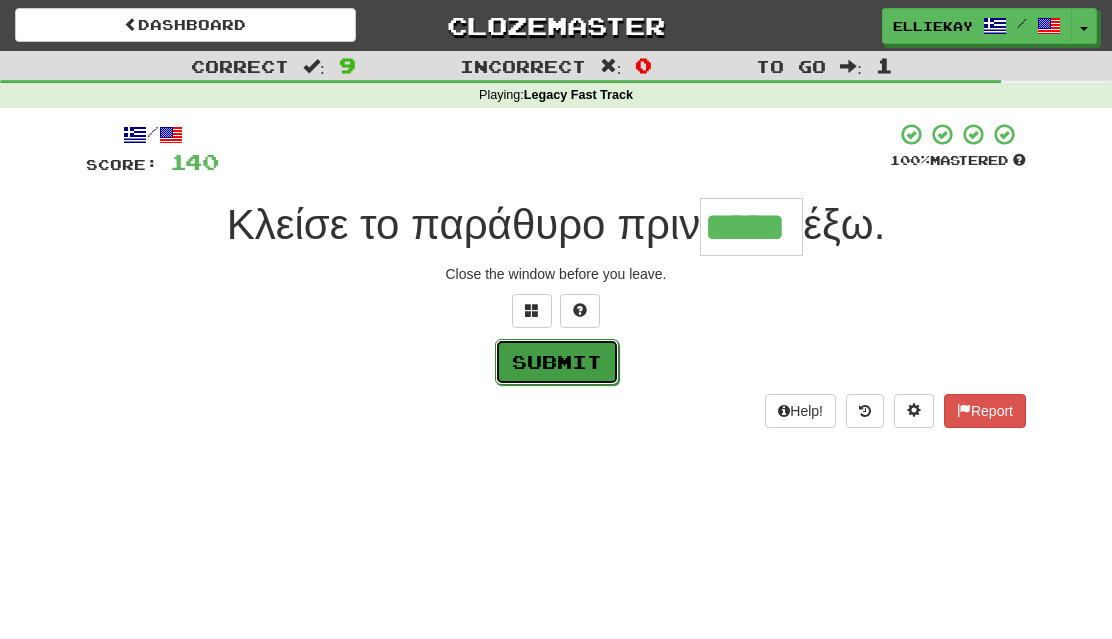 click on "Submit" at bounding box center (557, 362) 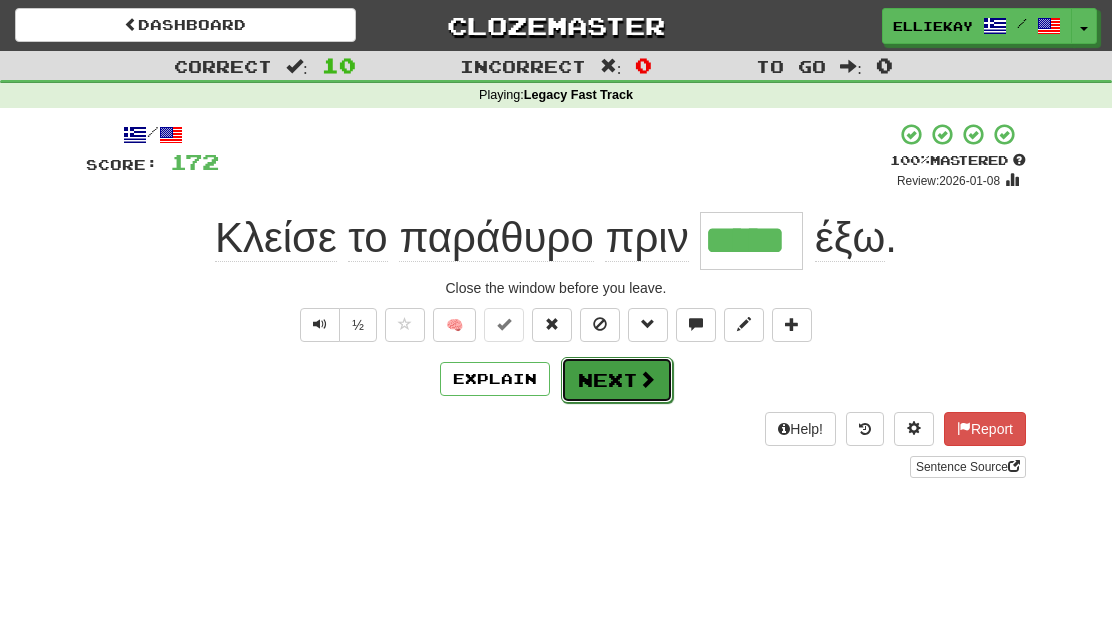 click on "Next" at bounding box center [617, 380] 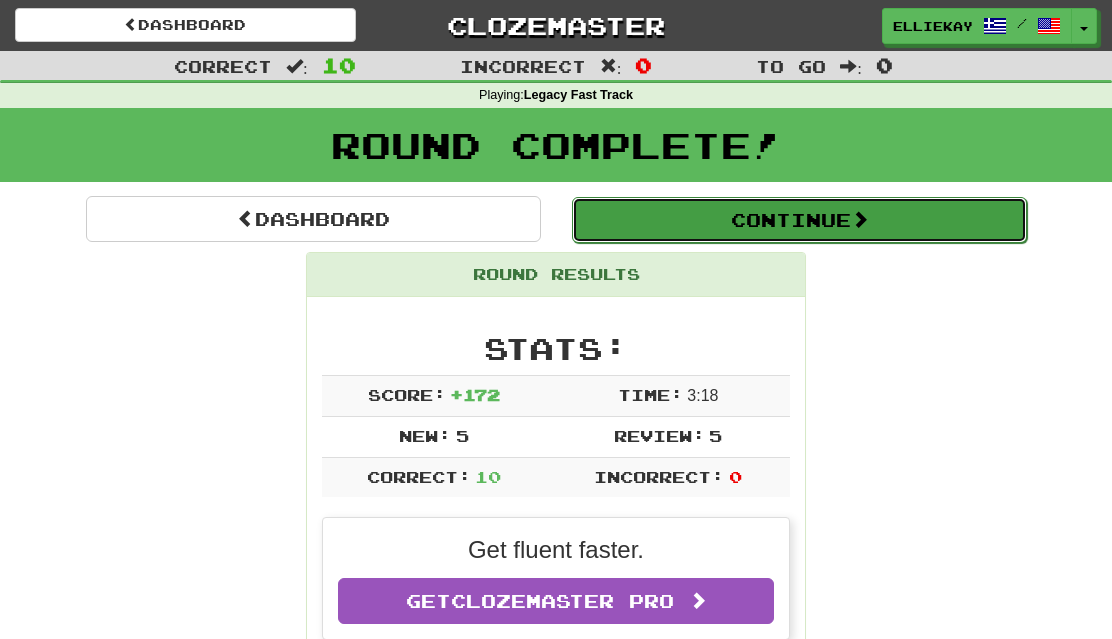 click on "Continue" at bounding box center (799, 220) 